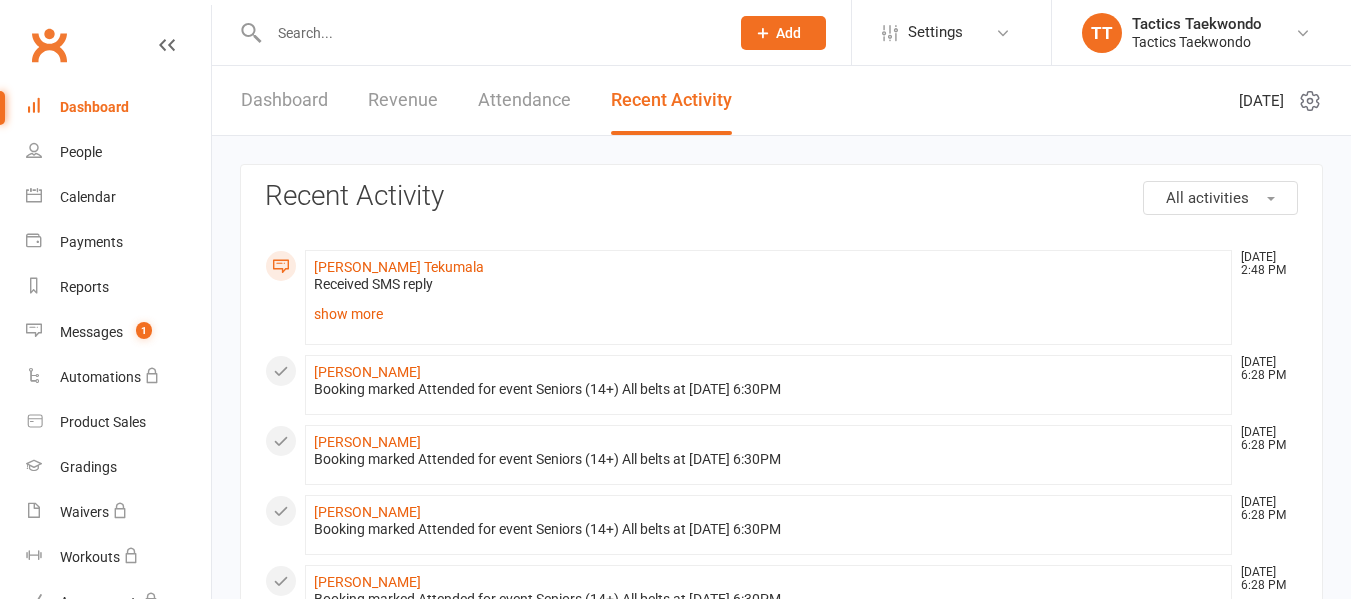 scroll, scrollTop: 0, scrollLeft: 0, axis: both 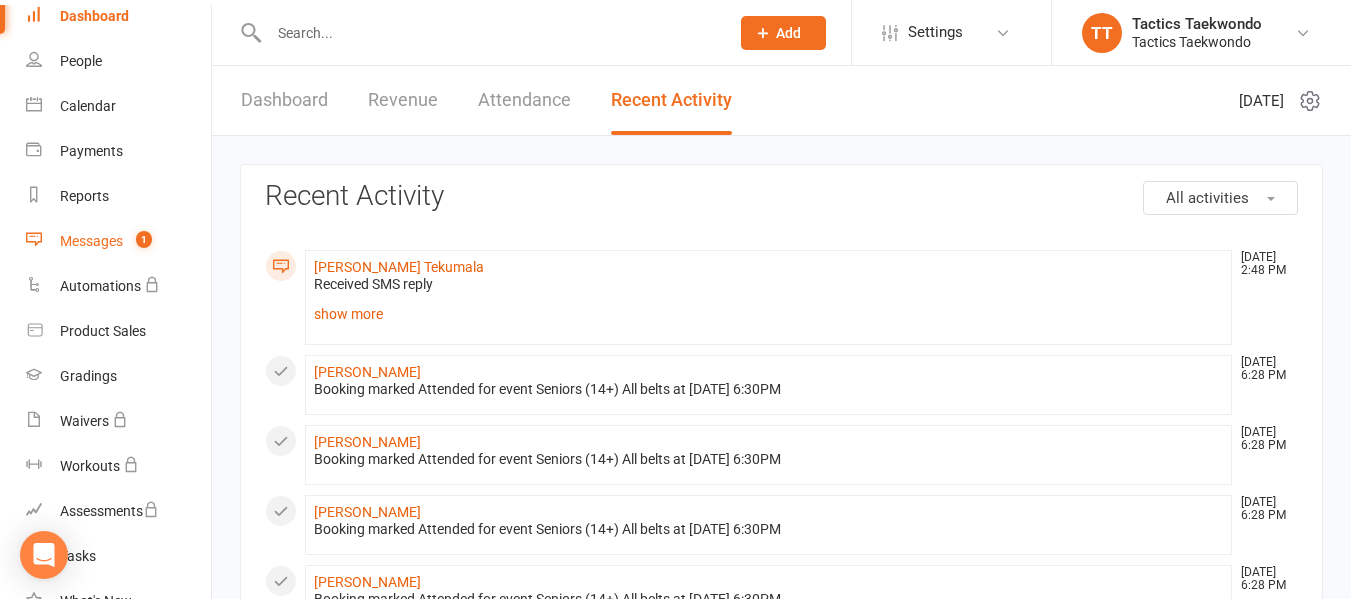 click on "Messages" at bounding box center (91, 241) 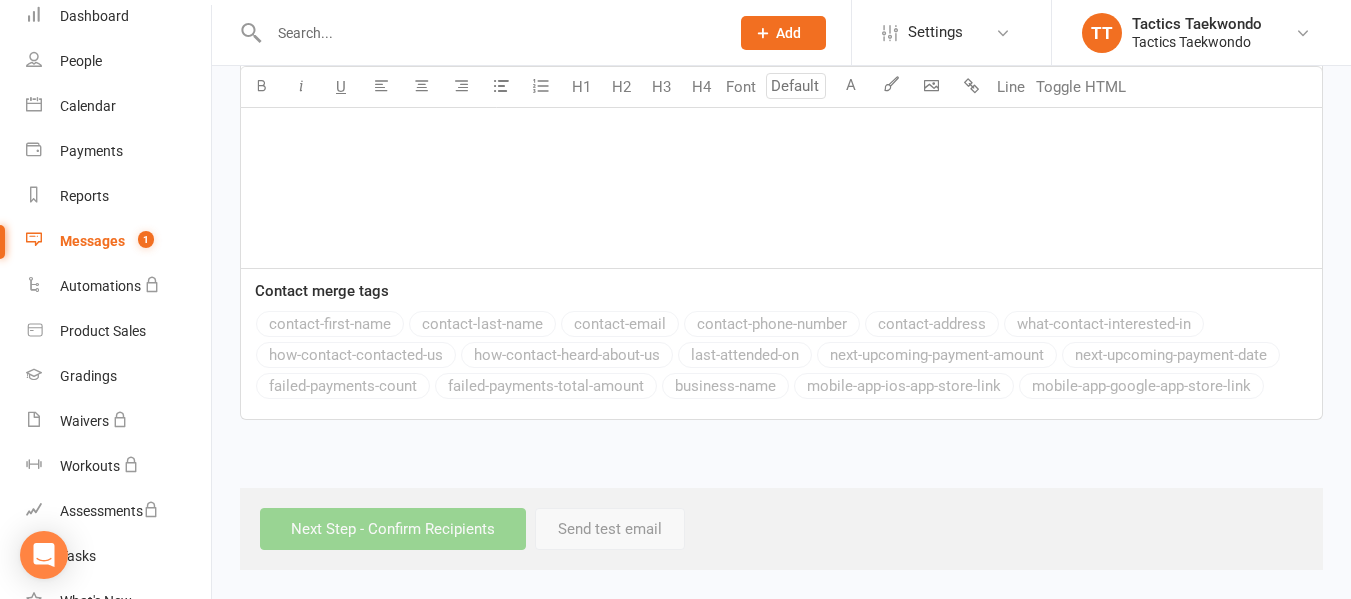 scroll, scrollTop: 0, scrollLeft: 0, axis: both 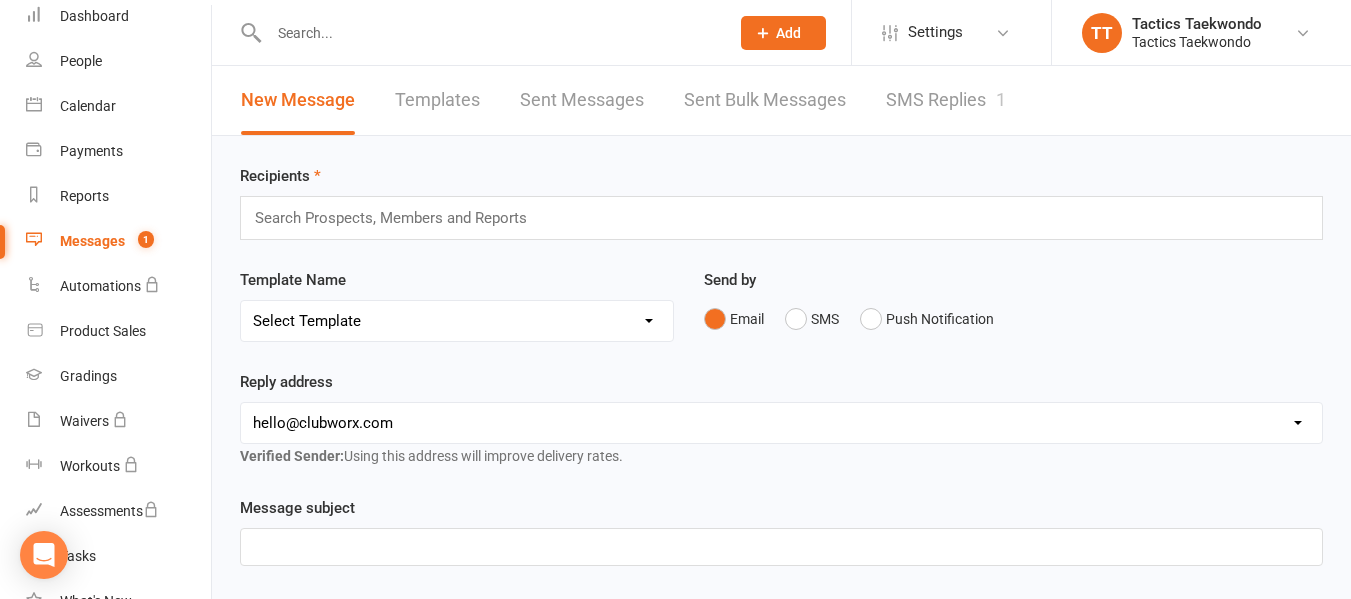 click on "SMS Replies  1" at bounding box center (946, 100) 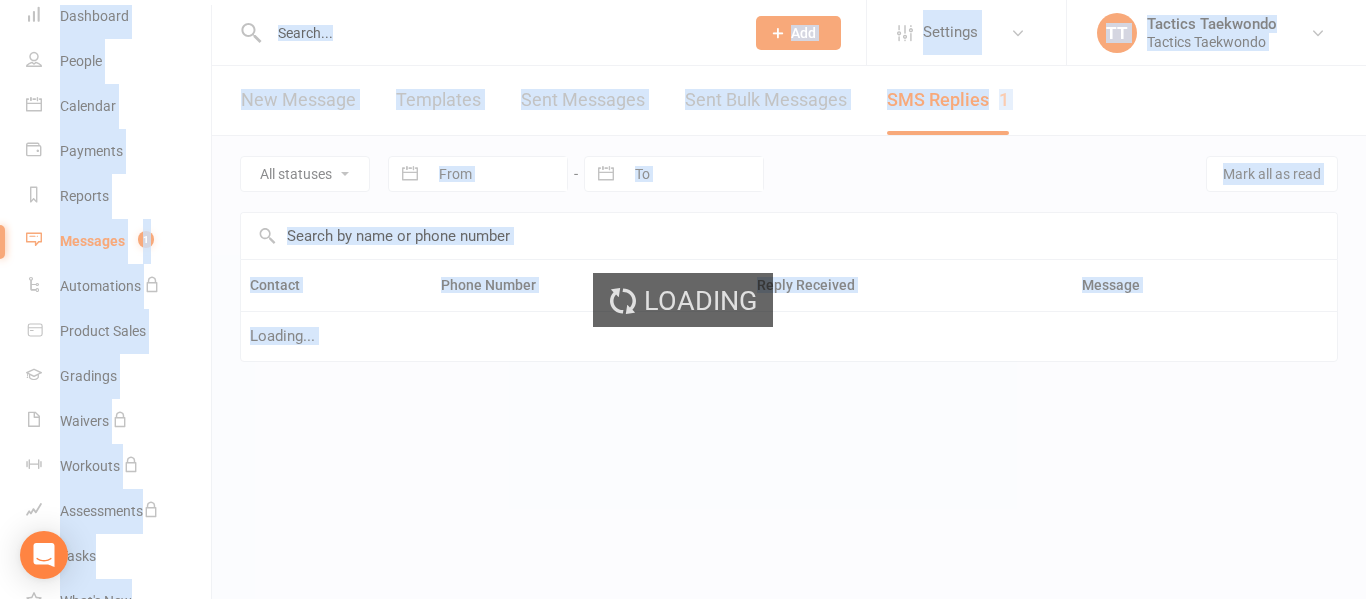 click on "Loading" at bounding box center [683, 299] 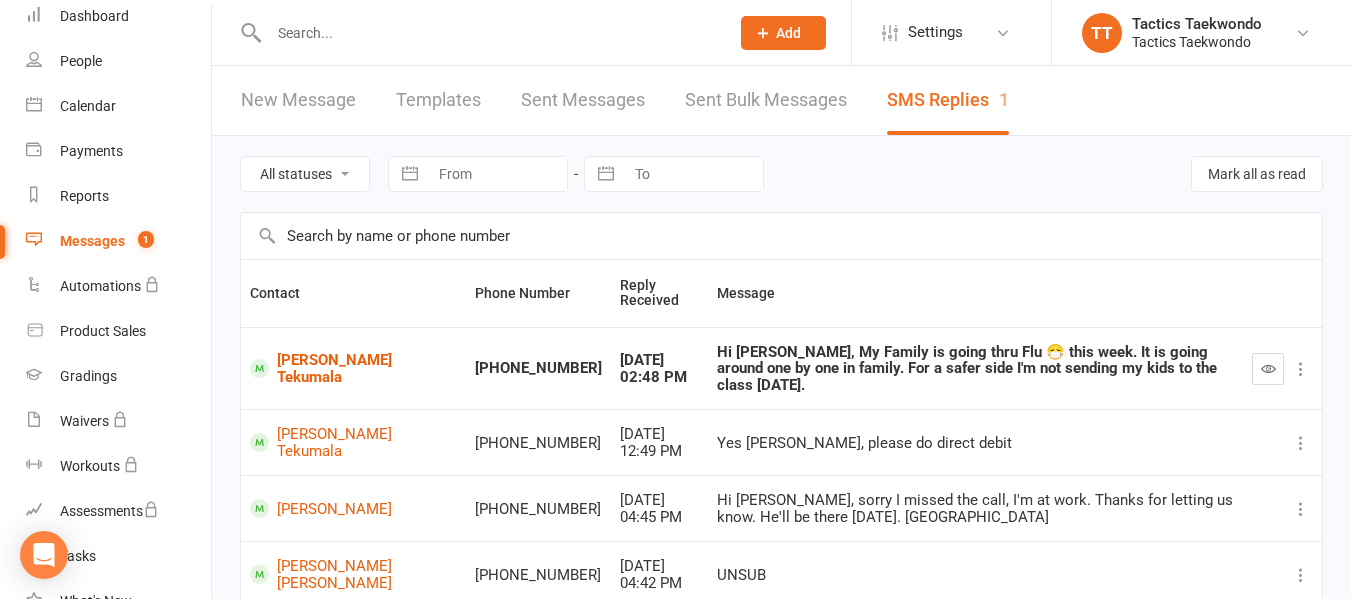 click on "Hi James, My Family is going thru Flu 😷 this week. It is going around one by one in family. For a safer side I'm not sending my kids to the class today." at bounding box center [975, 369] 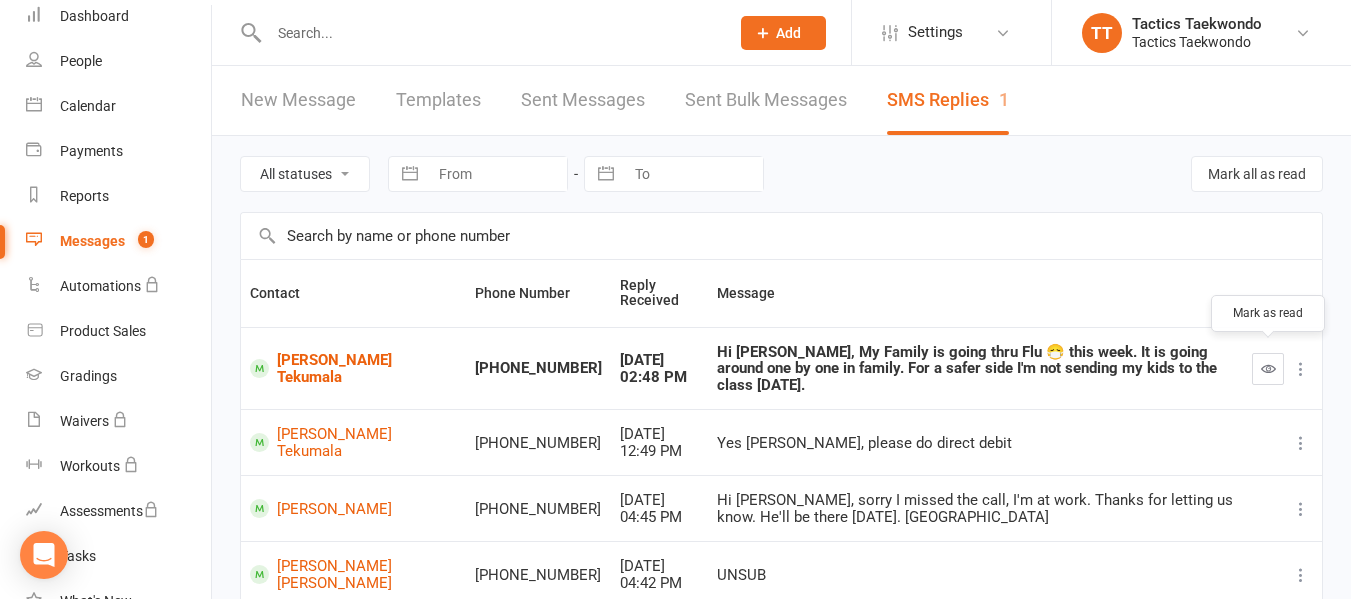 click at bounding box center [1268, 369] 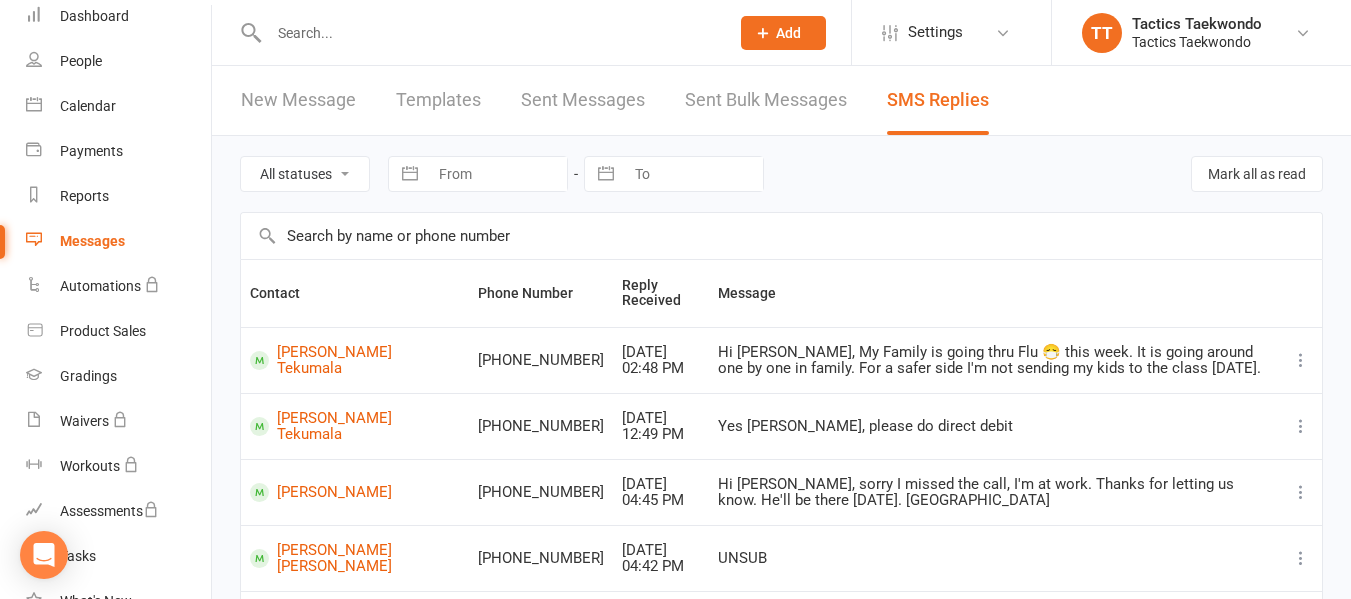 scroll, scrollTop: 363, scrollLeft: 0, axis: vertical 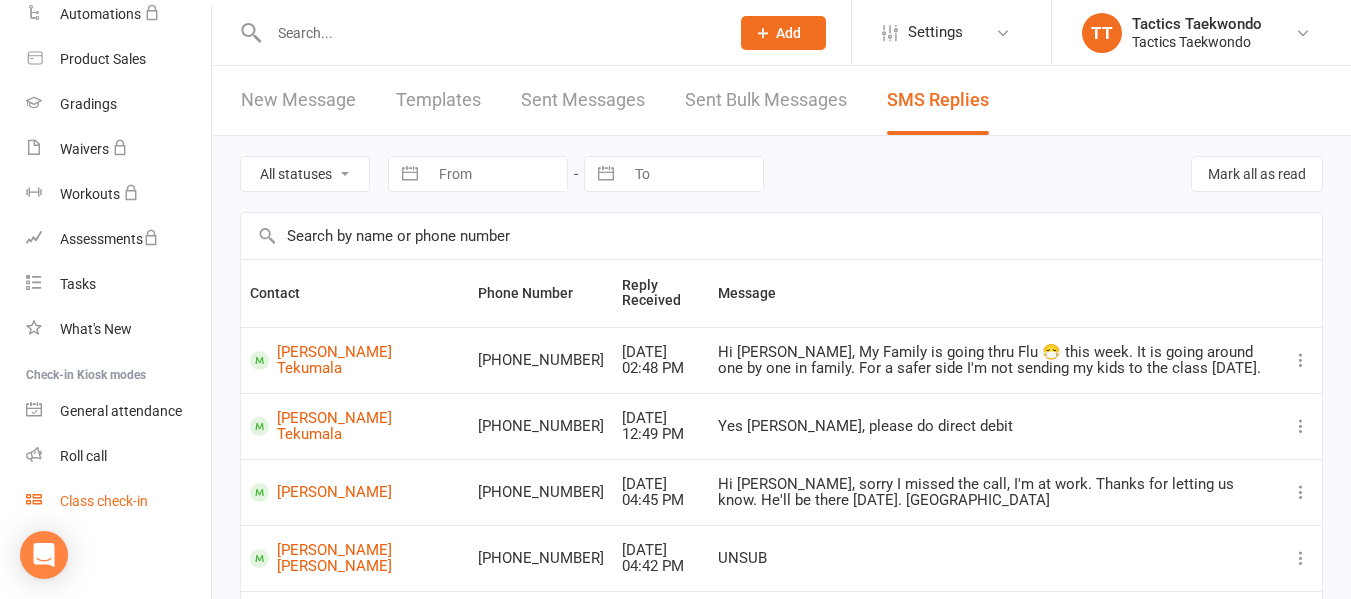 click on "Class check-in" at bounding box center (104, 501) 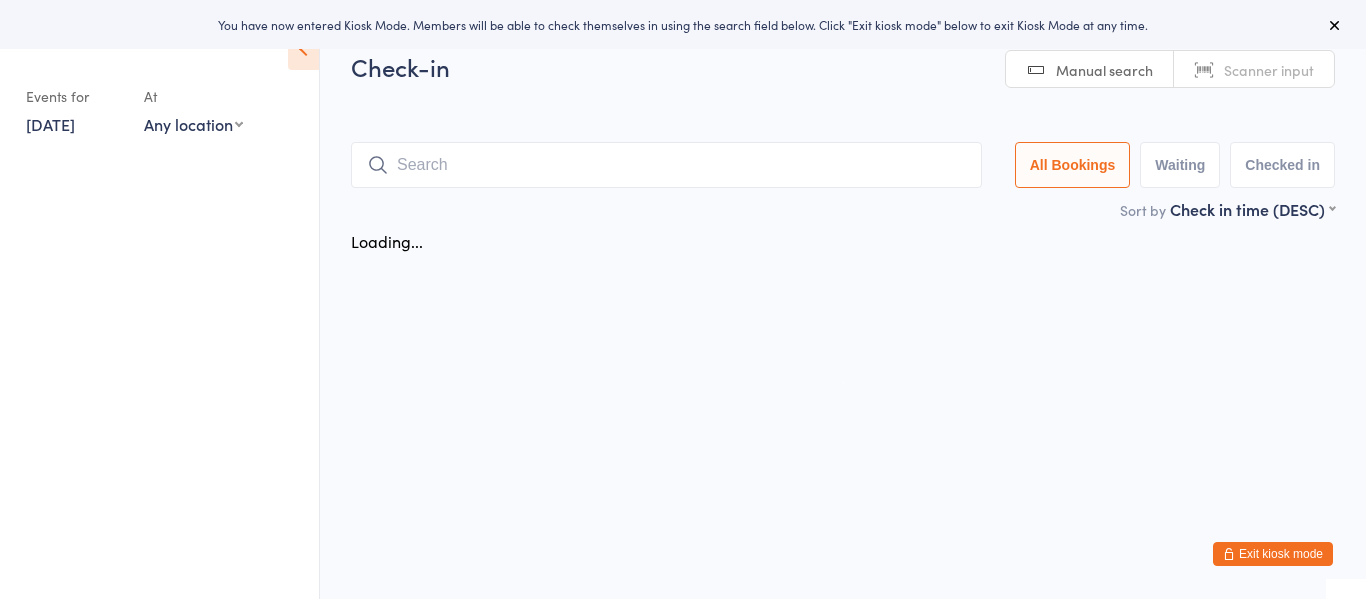 scroll, scrollTop: 0, scrollLeft: 0, axis: both 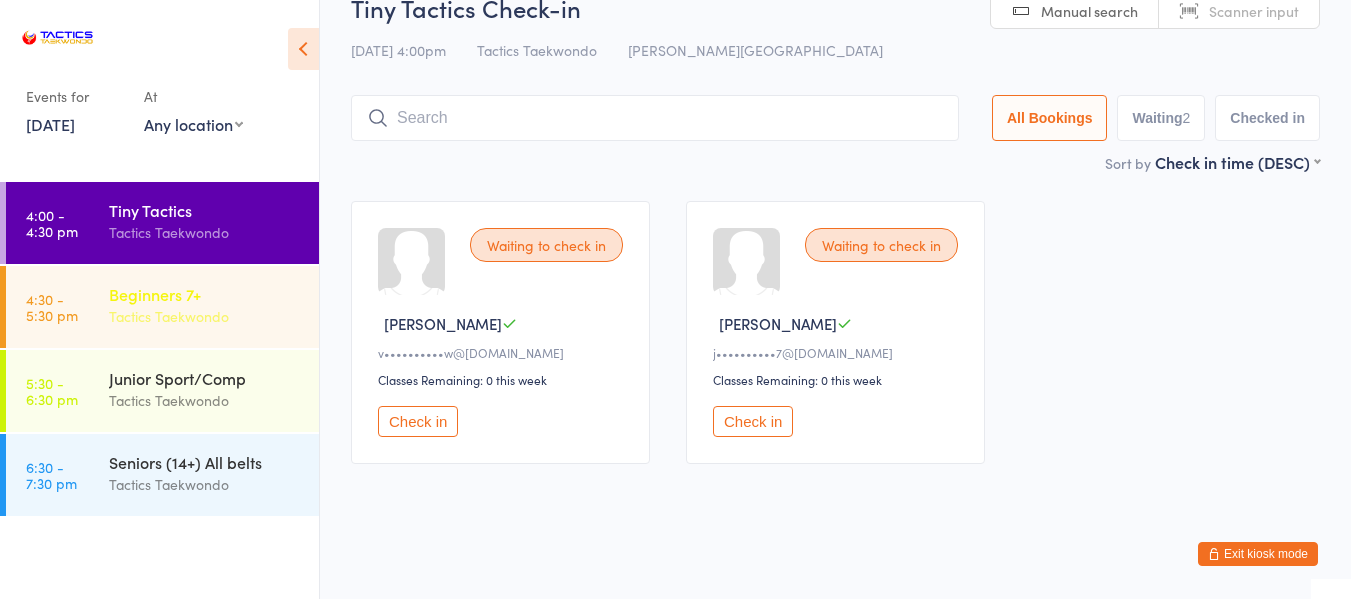 click on "Beginners 7+" at bounding box center [205, 294] 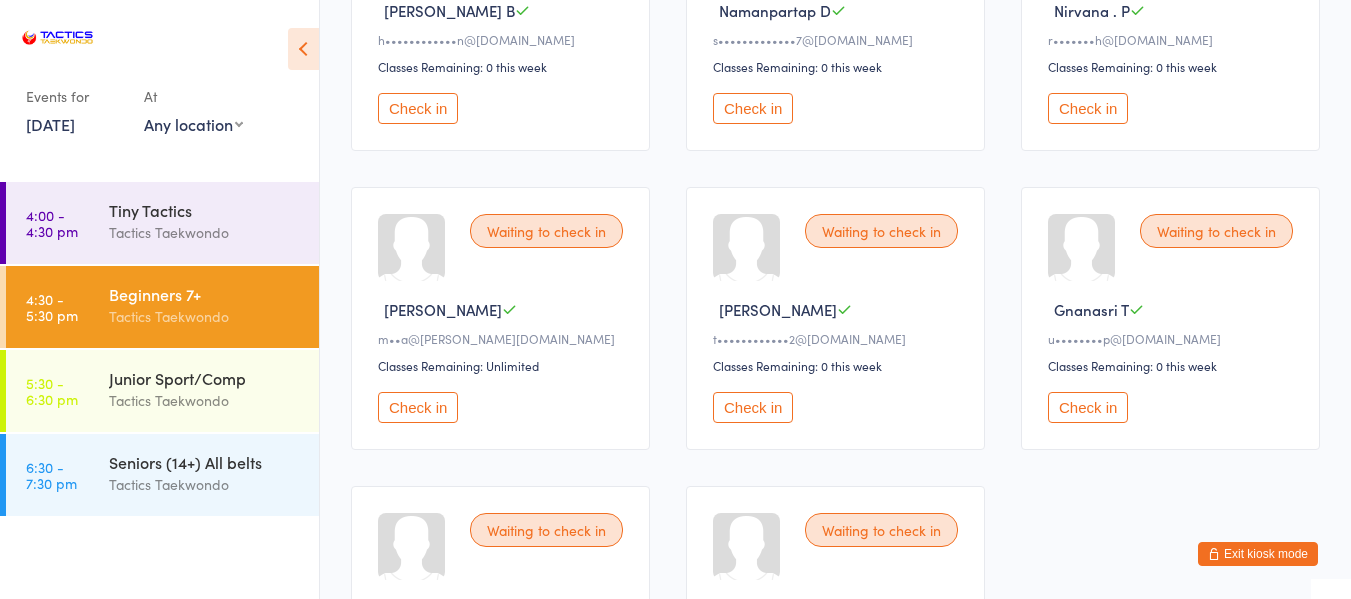 scroll, scrollTop: 368, scrollLeft: 0, axis: vertical 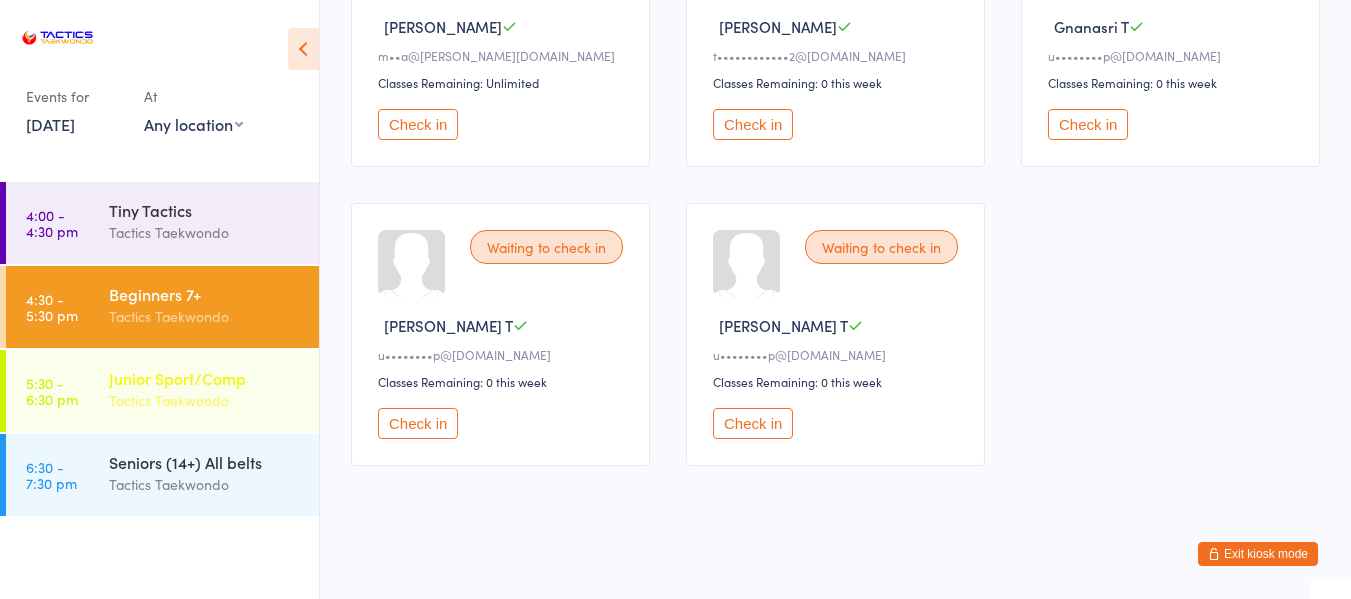 click on "Junior Sport/Comp" at bounding box center [205, 378] 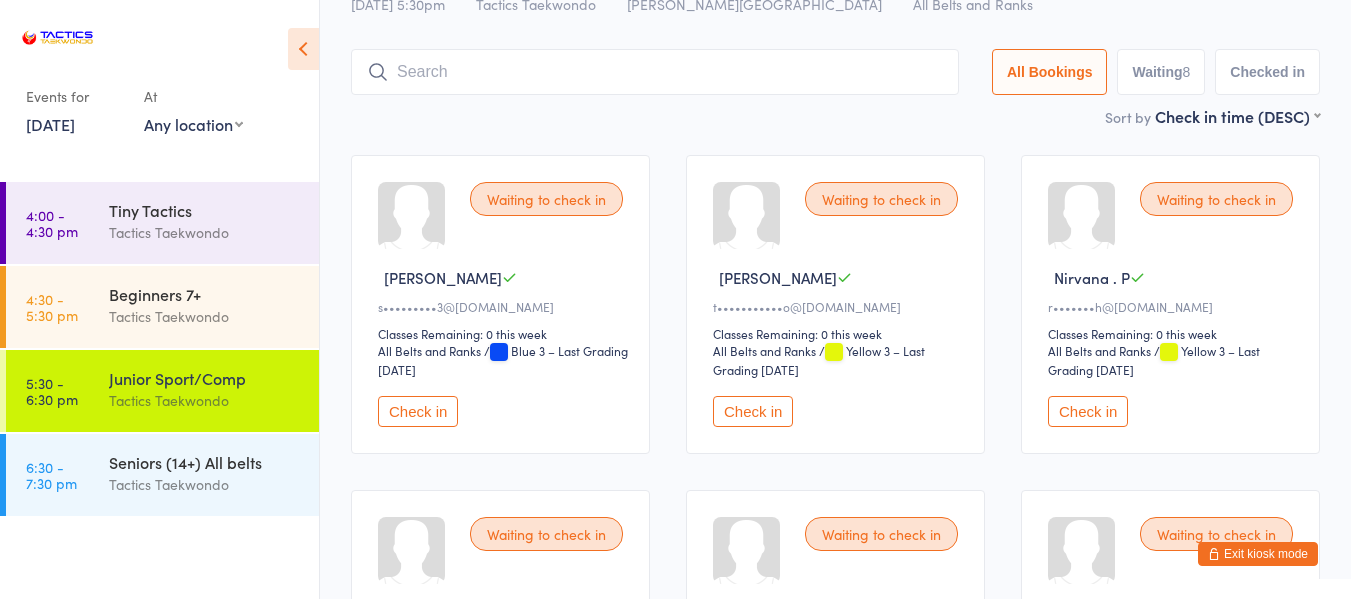 scroll, scrollTop: 0, scrollLeft: 0, axis: both 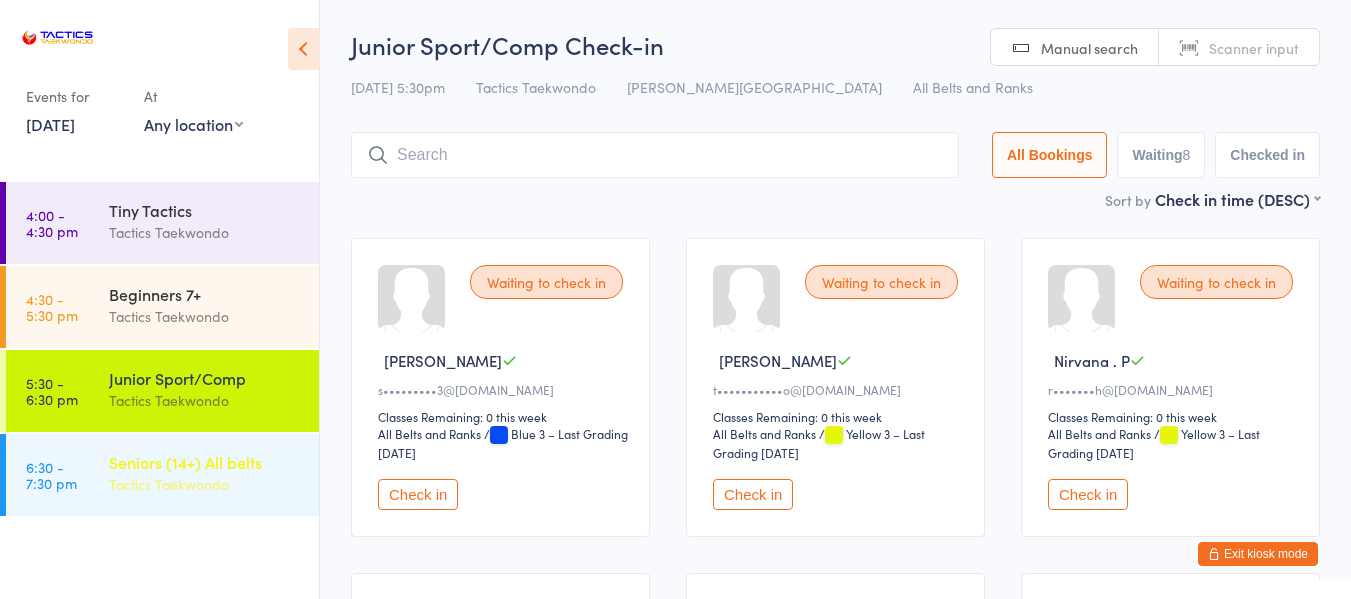 click on "Tactics Taekwondo" at bounding box center (205, 484) 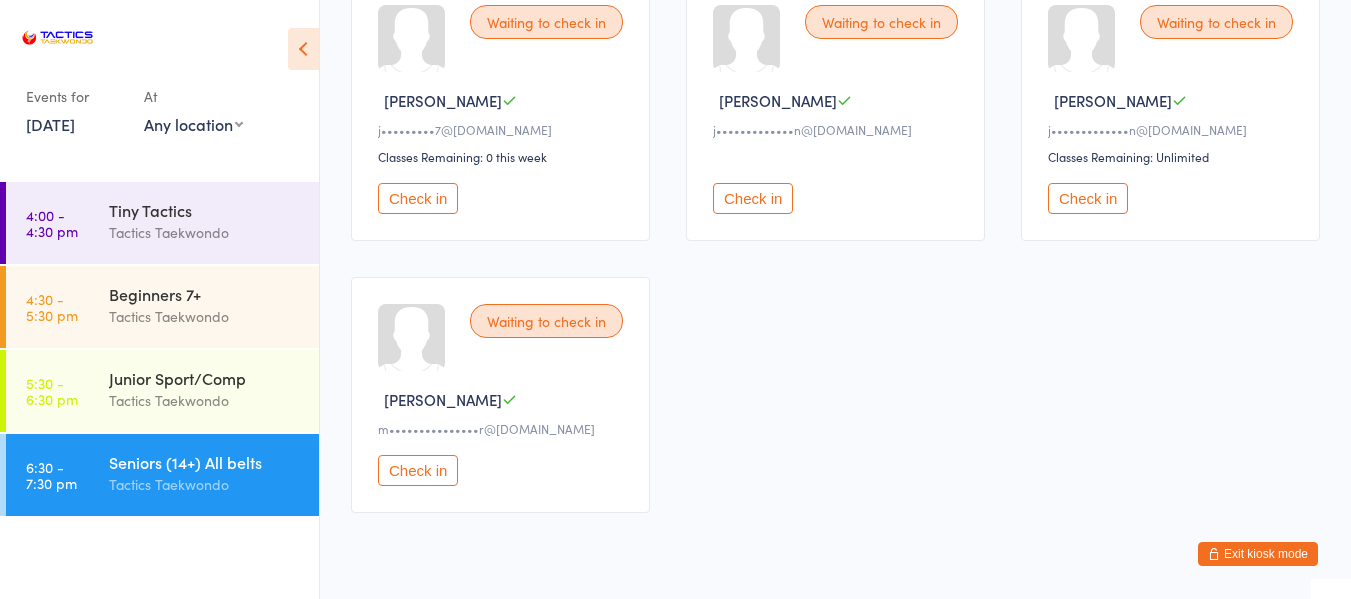 scroll, scrollTop: 0, scrollLeft: 0, axis: both 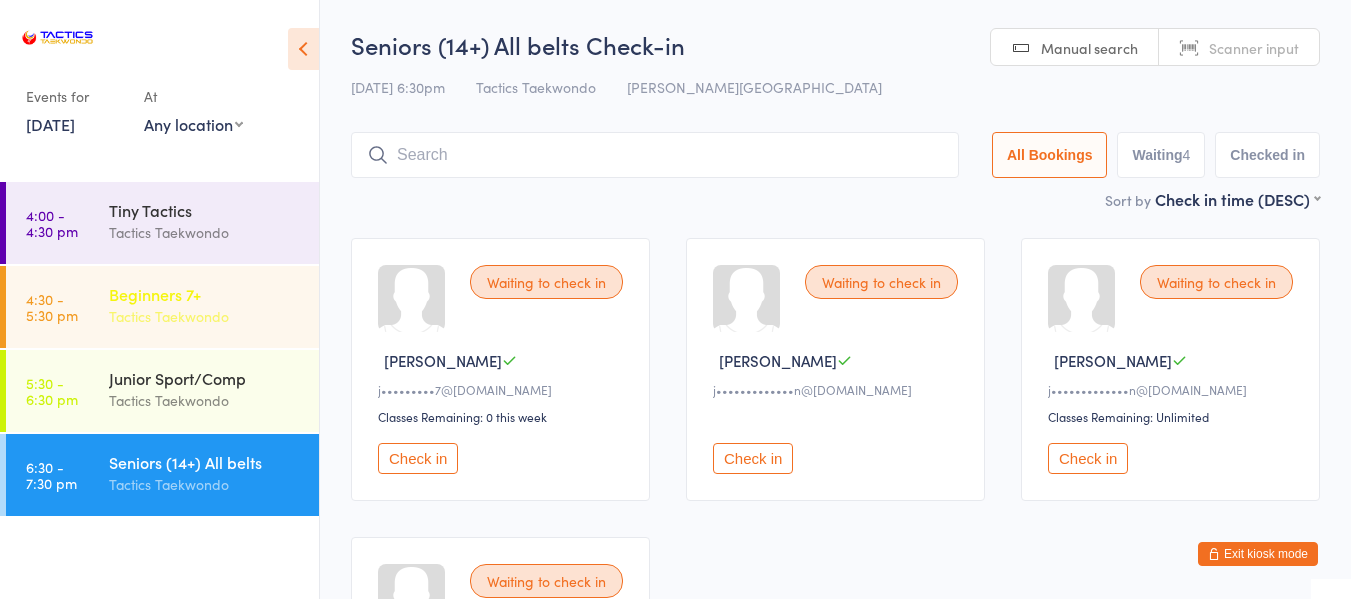 click on "Tactics Taekwondo" at bounding box center [205, 316] 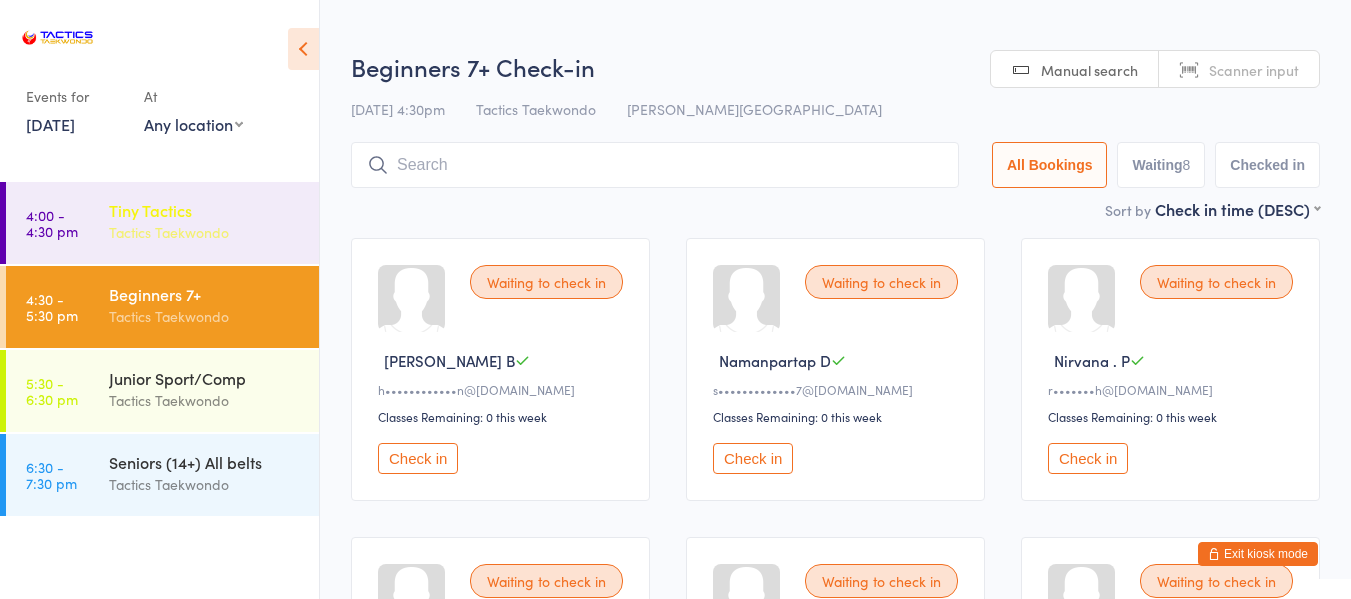 click on "Tactics Taekwondo" at bounding box center (205, 232) 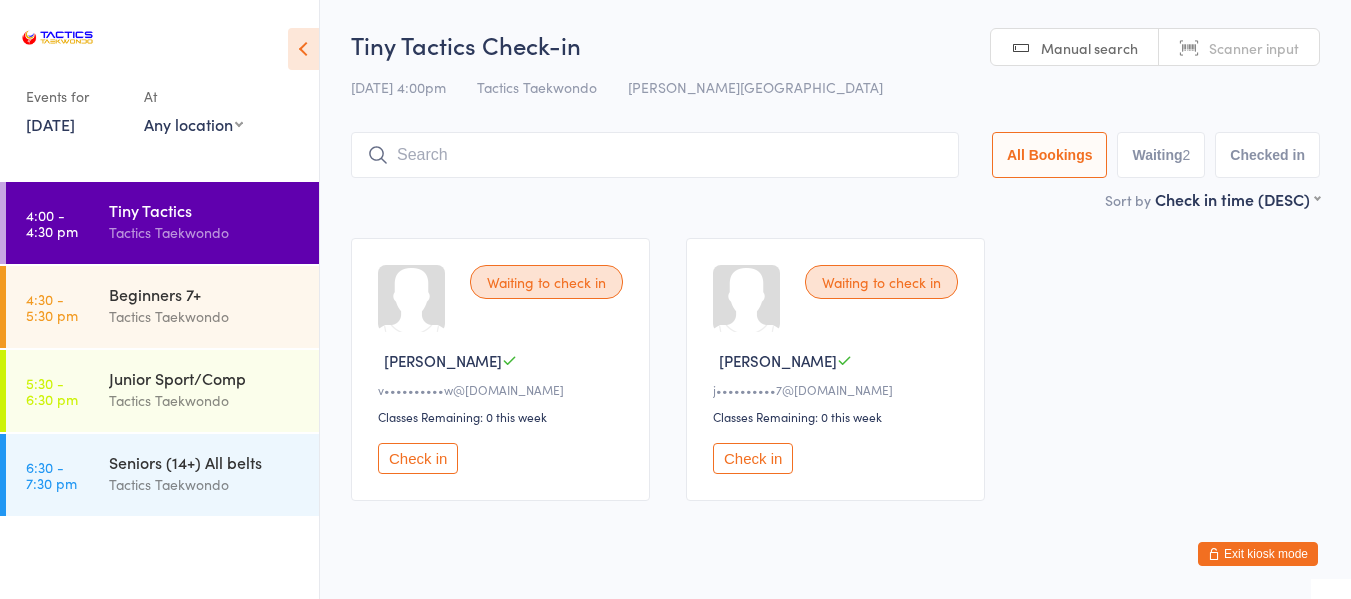 scroll, scrollTop: 39, scrollLeft: 0, axis: vertical 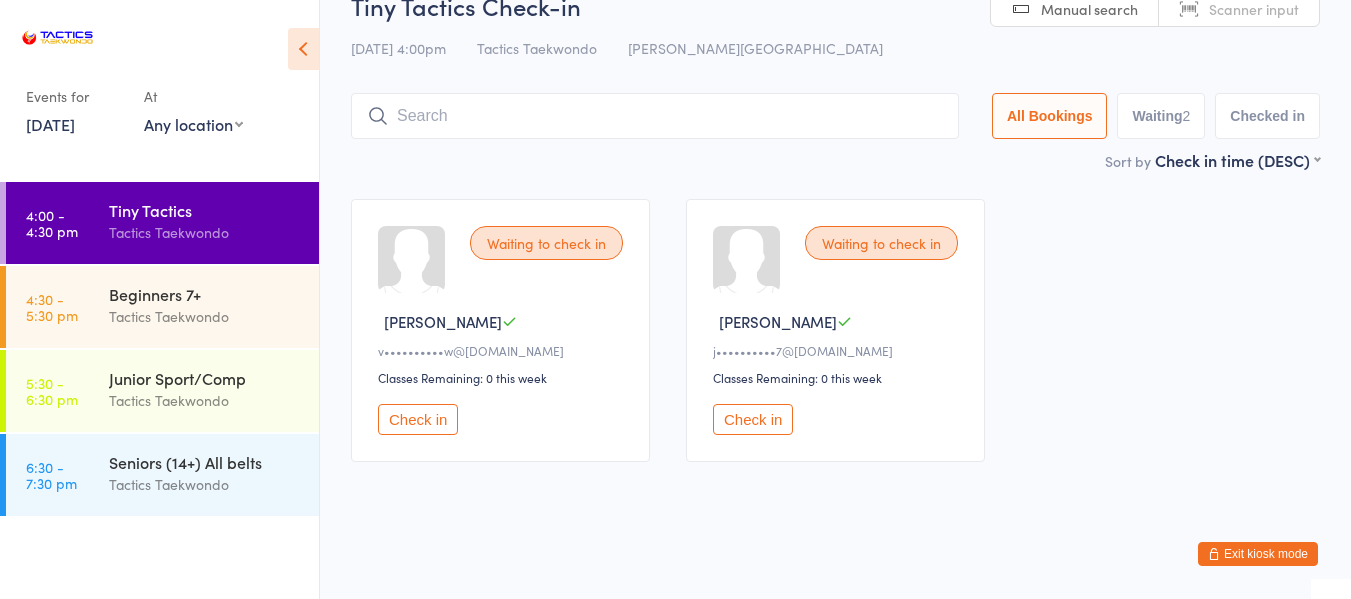 click on "Check in" at bounding box center [418, 419] 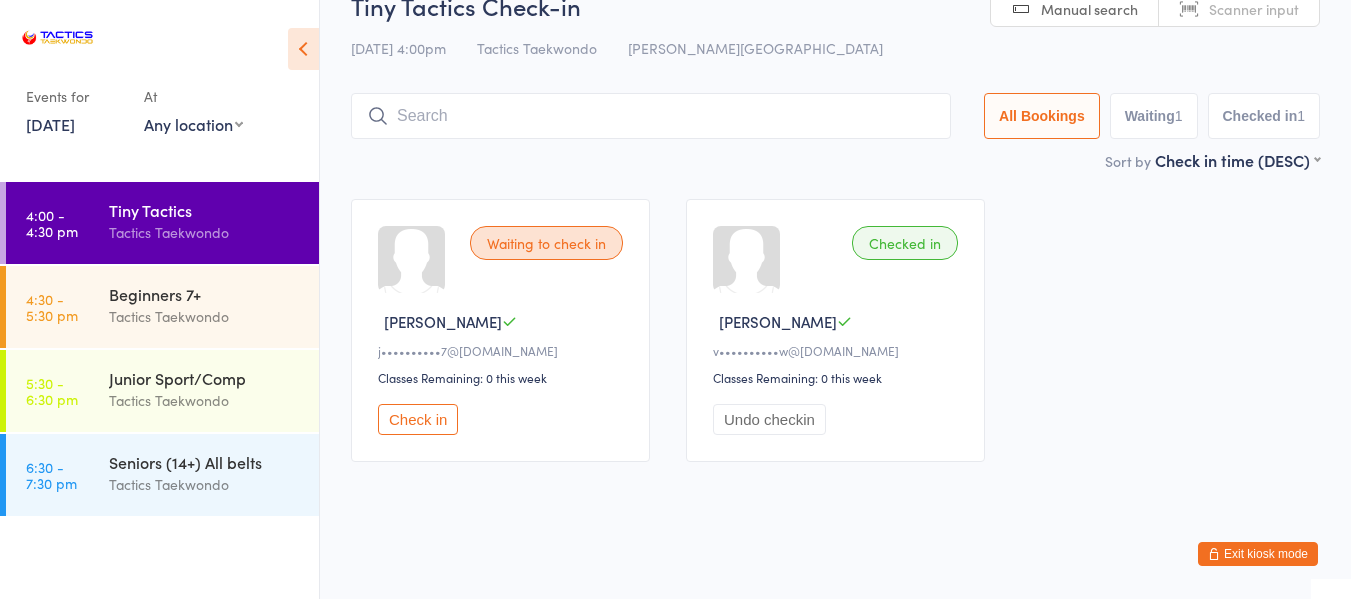click on "Check in" at bounding box center (418, 419) 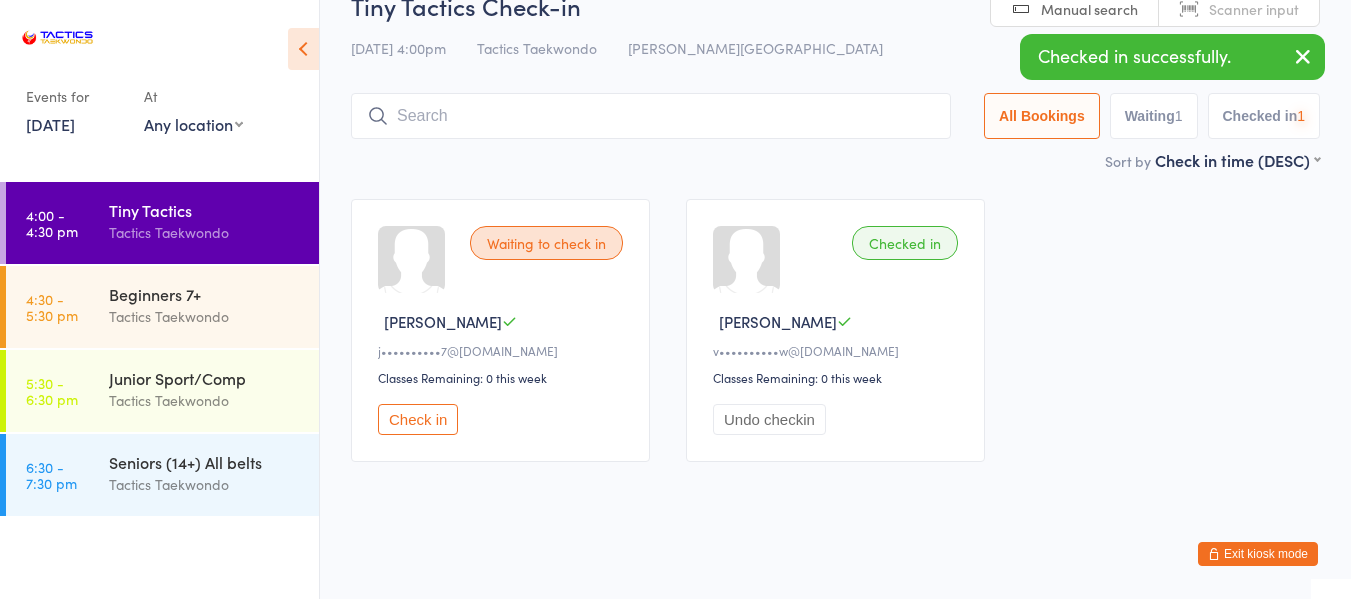 click on "Check in" at bounding box center (418, 419) 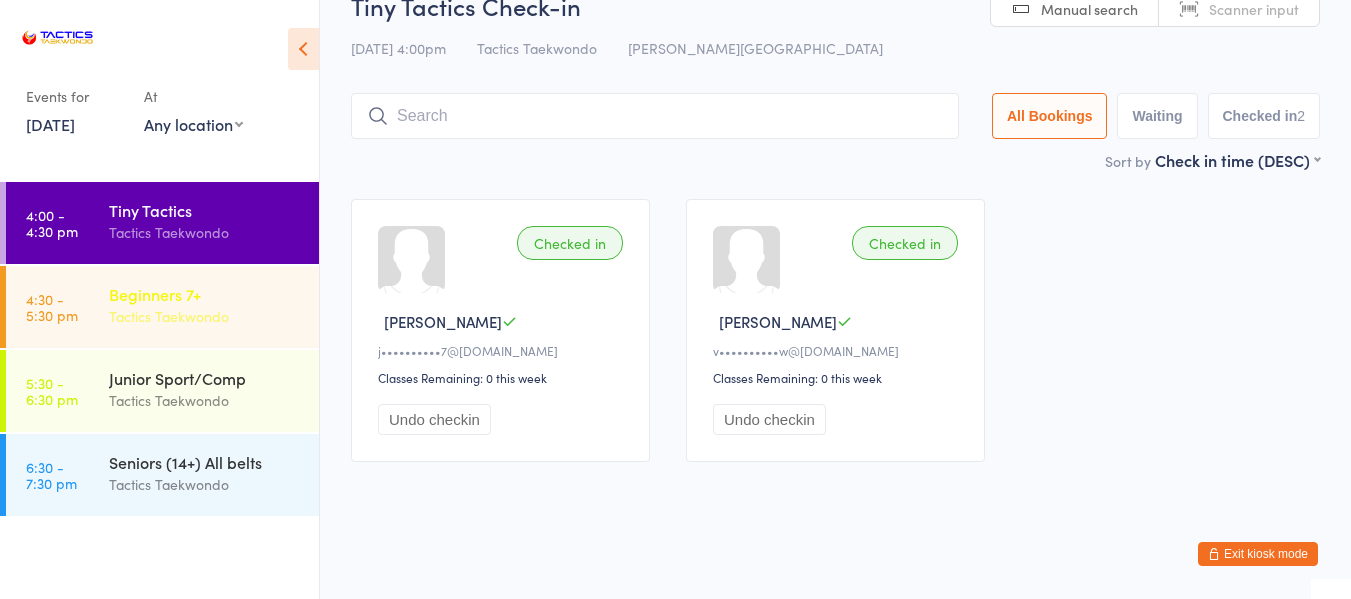 click on "4:30 - 5:30 pm Beginners 7+ Tactics Taekwondo" at bounding box center (162, 307) 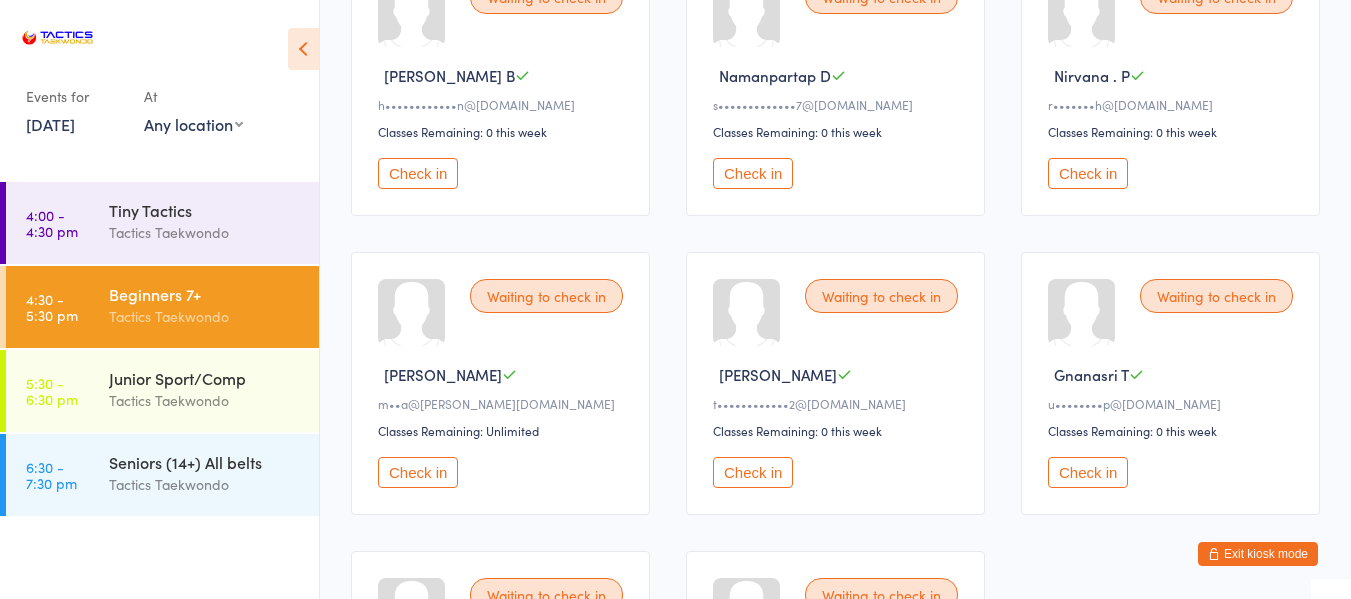 scroll, scrollTop: 385, scrollLeft: 0, axis: vertical 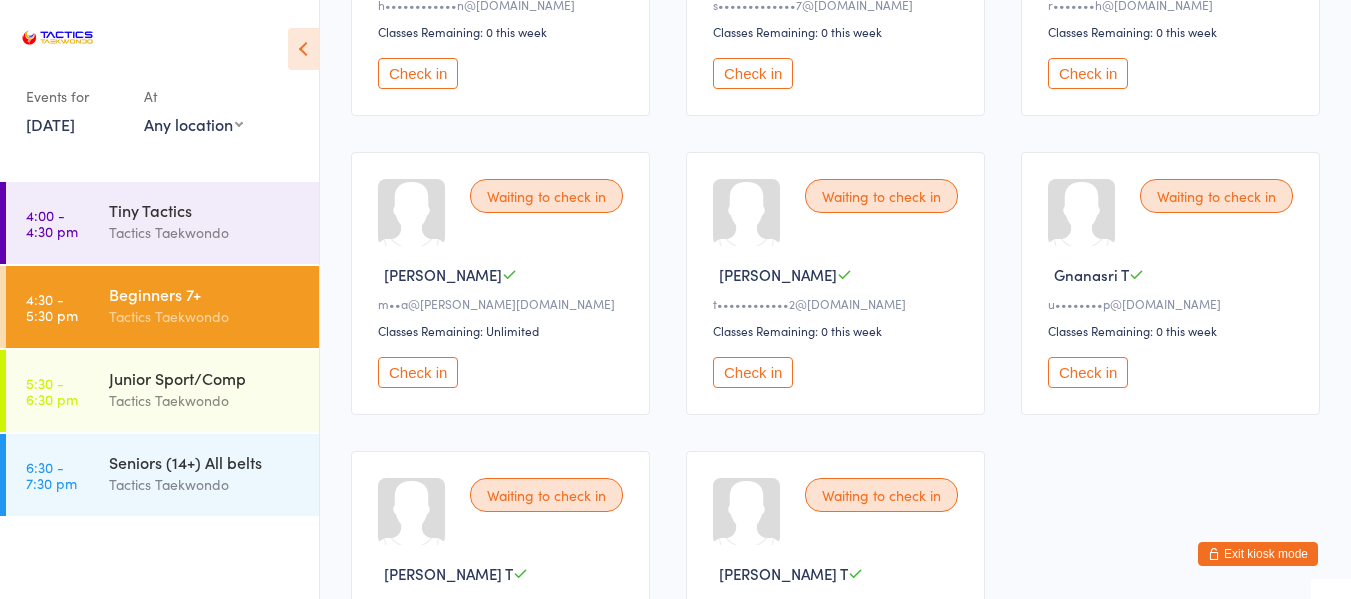 click on "Check in" at bounding box center [1088, 73] 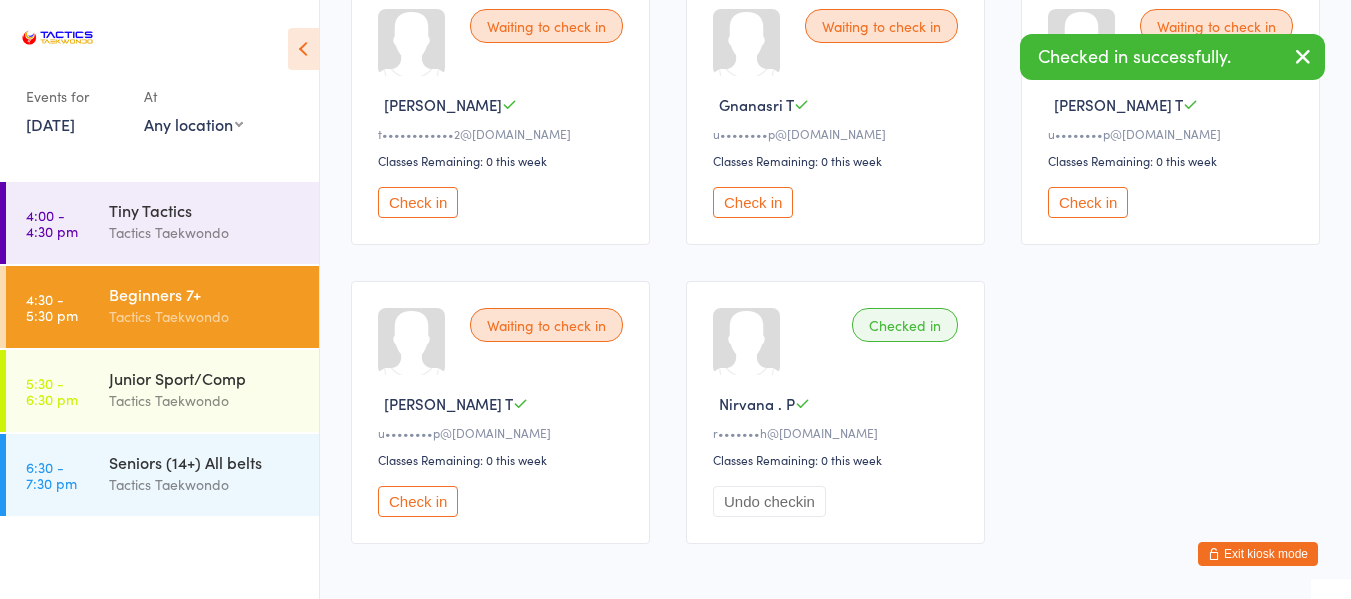 scroll, scrollTop: 600, scrollLeft: 0, axis: vertical 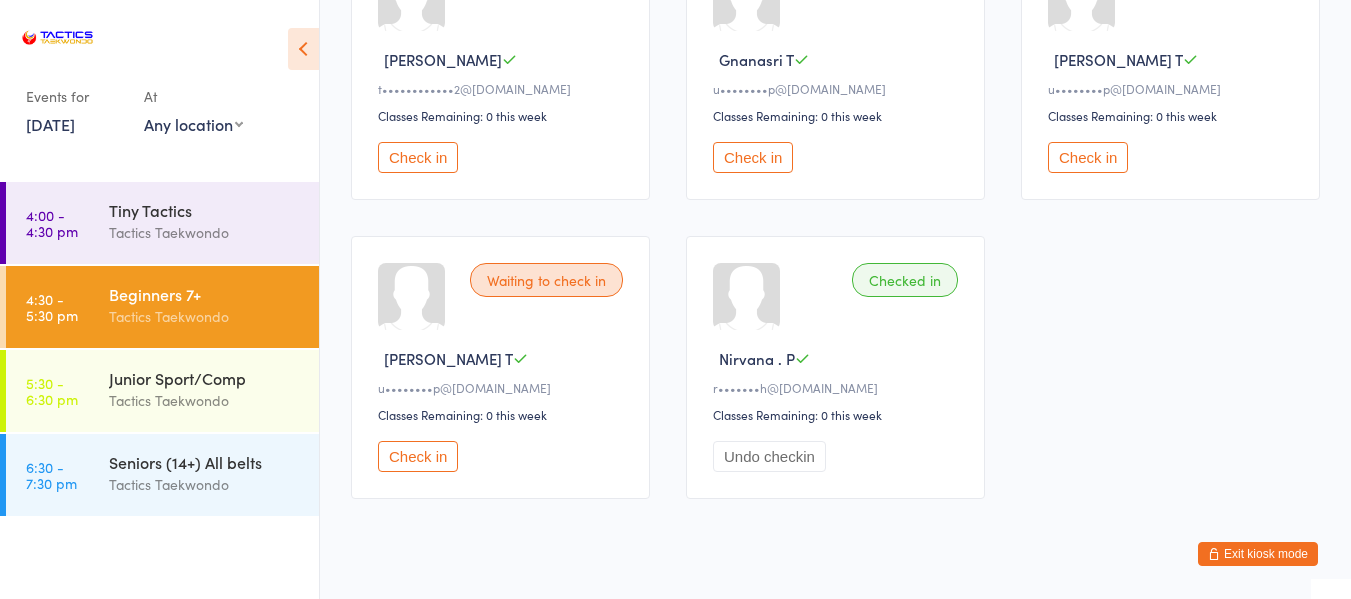 click on "11 Jul, 2025" at bounding box center [50, 124] 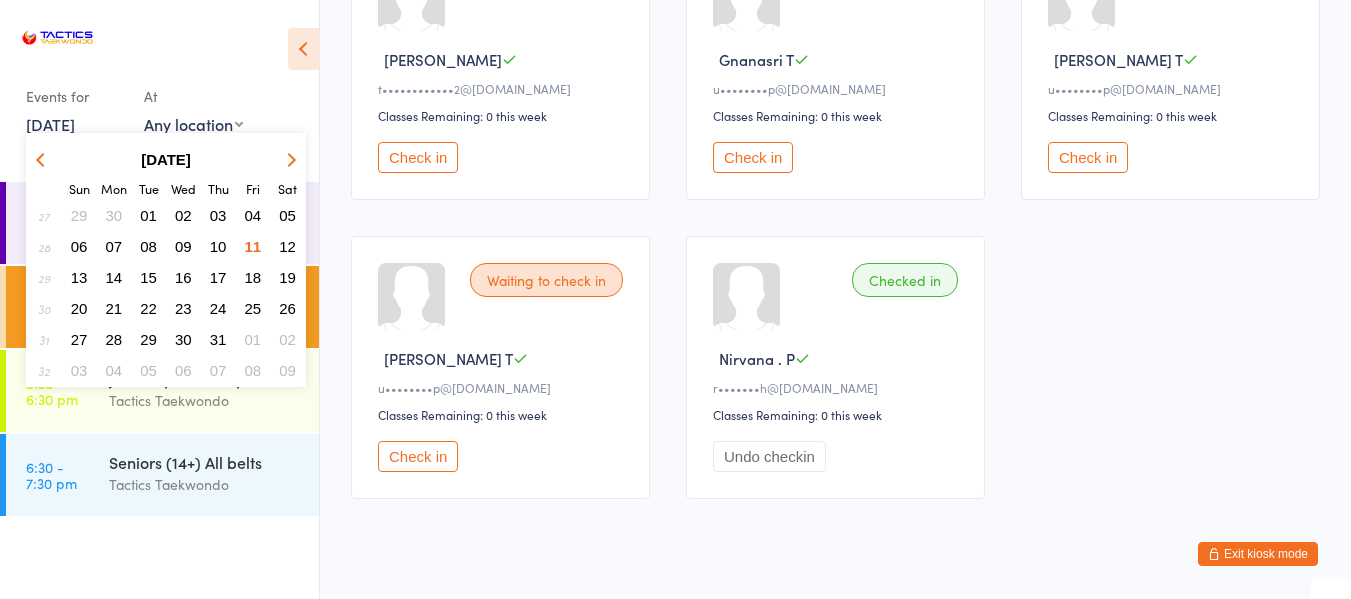 click on "05" at bounding box center (287, 215) 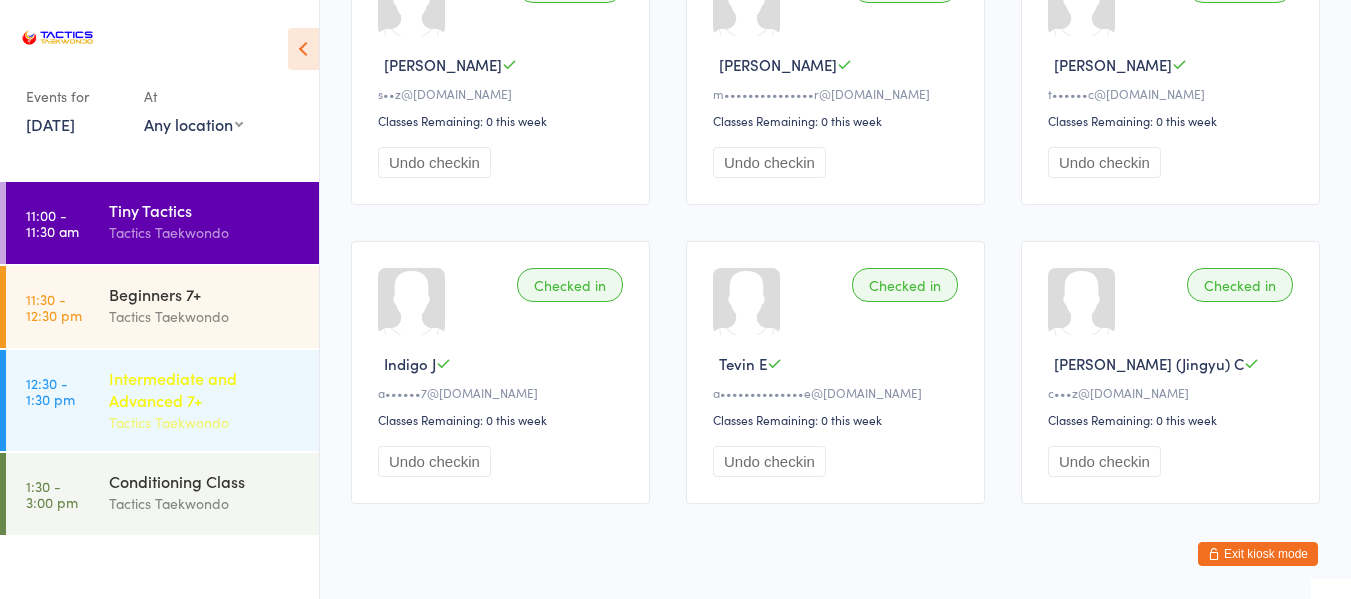 scroll, scrollTop: 600, scrollLeft: 0, axis: vertical 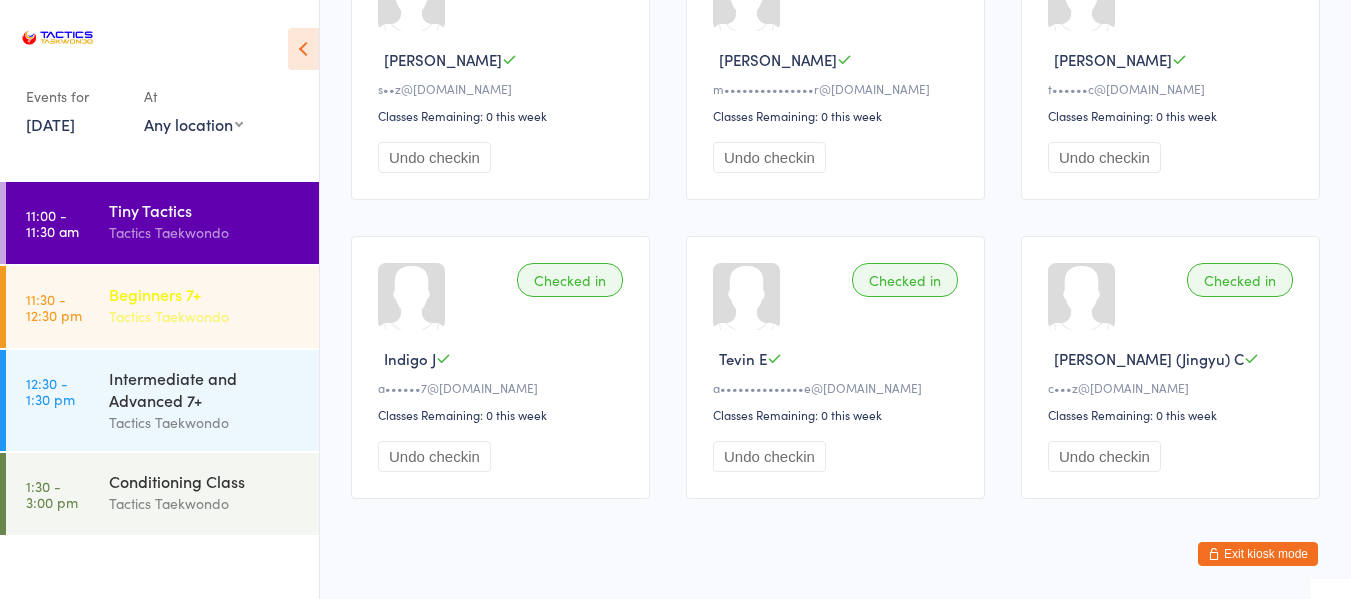 click on "Beginners 7+ Tactics Taekwondo" at bounding box center (214, 305) 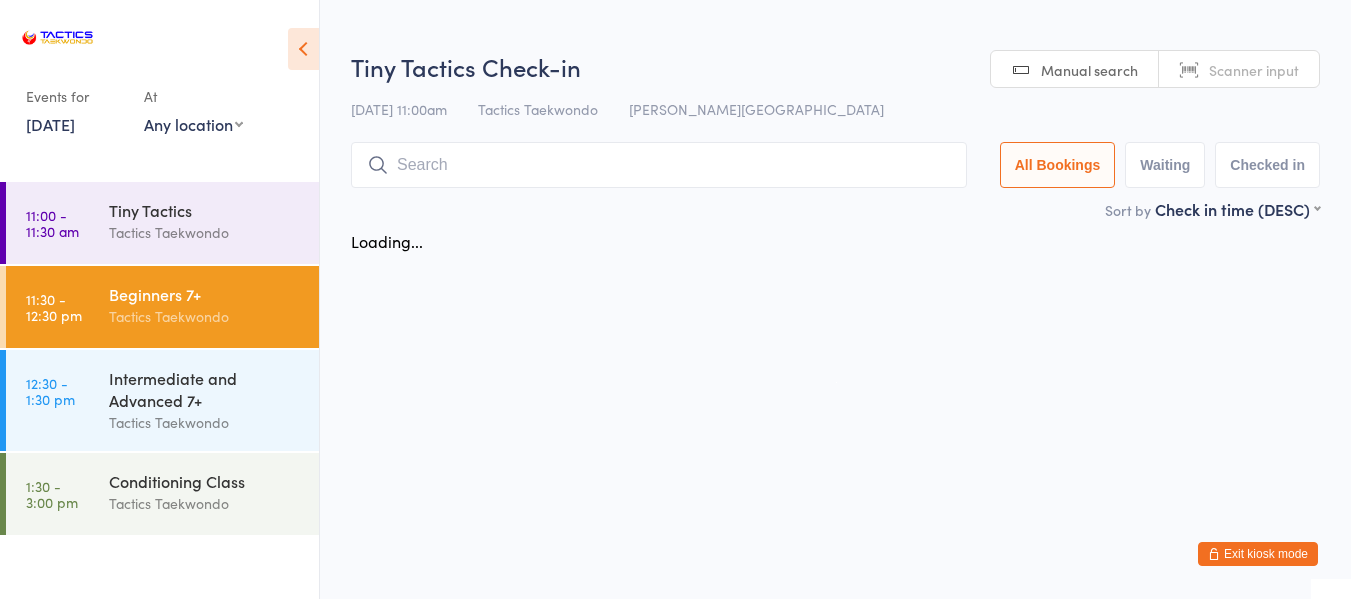 scroll, scrollTop: 0, scrollLeft: 0, axis: both 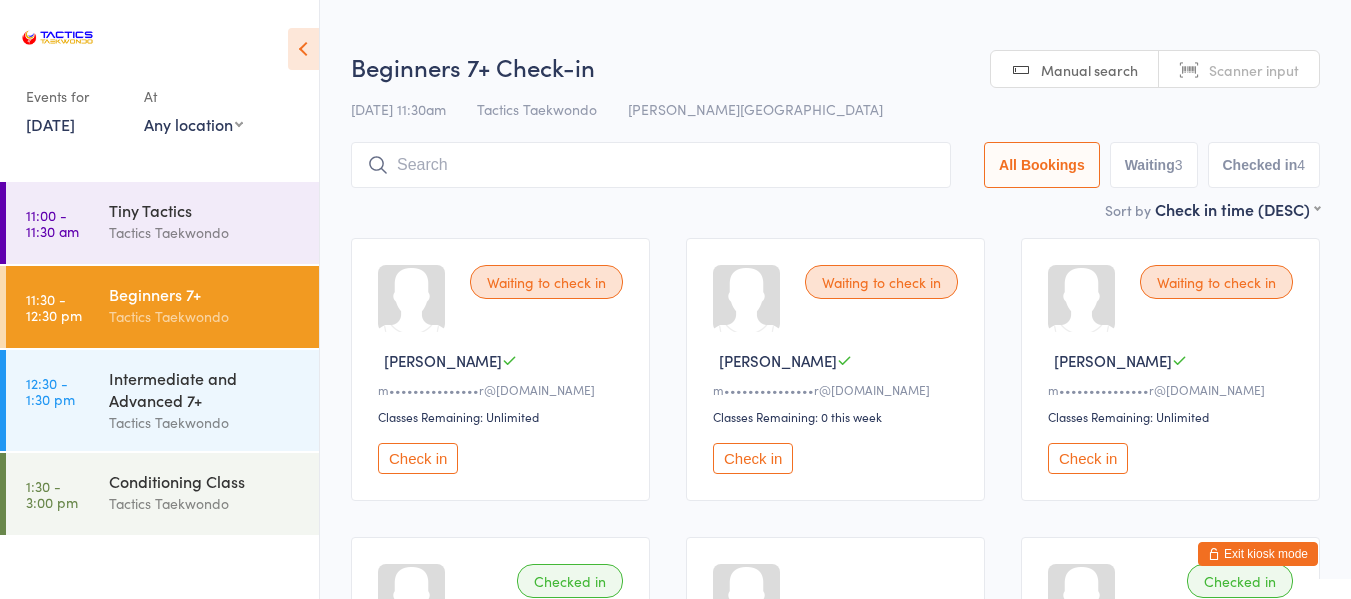 click on "Check in" at bounding box center [418, 458] 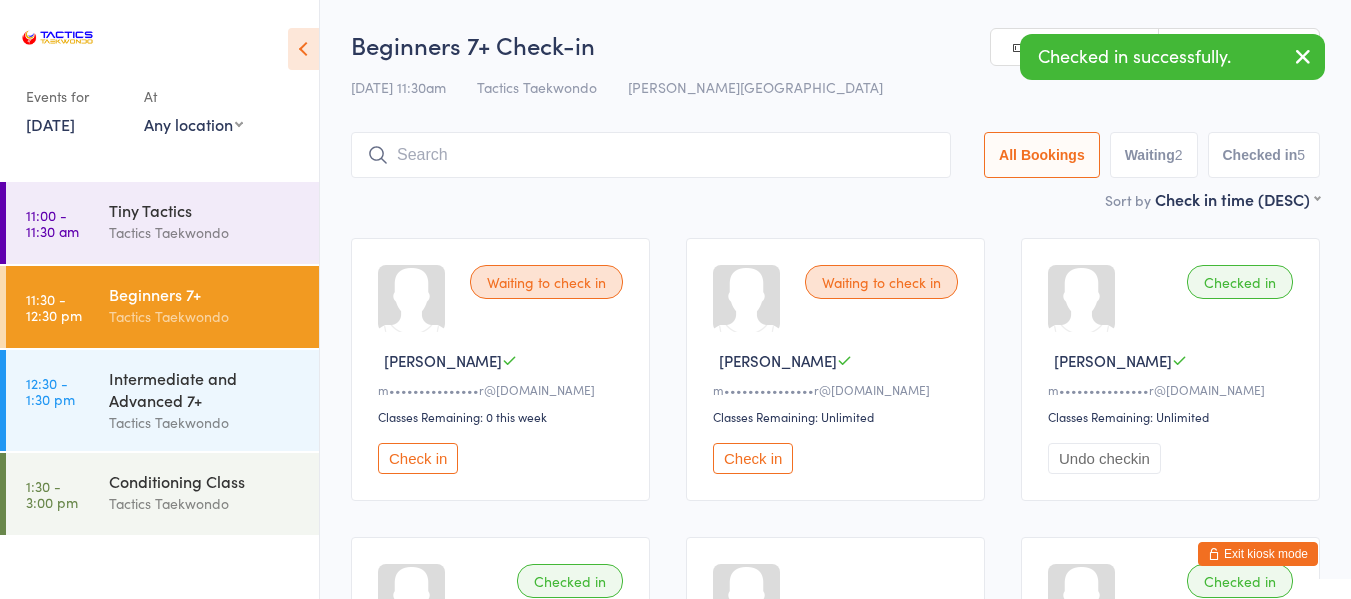 click on "Check in" at bounding box center [753, 458] 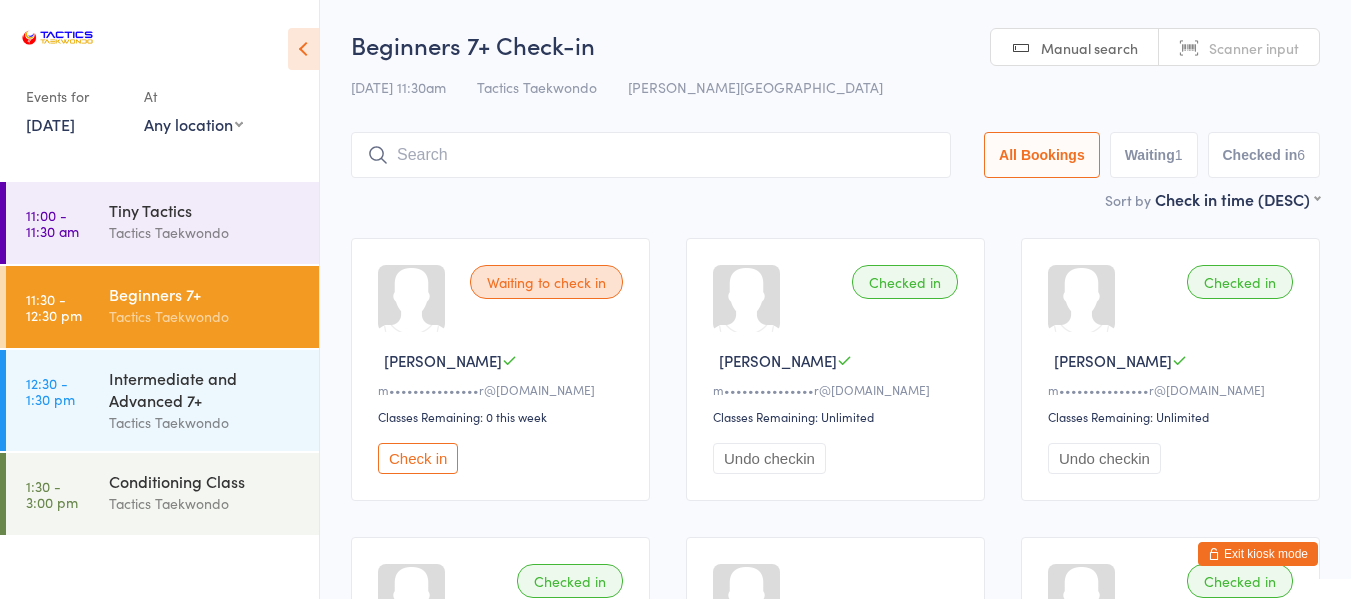 click on "5 Jul, 2025" at bounding box center [50, 124] 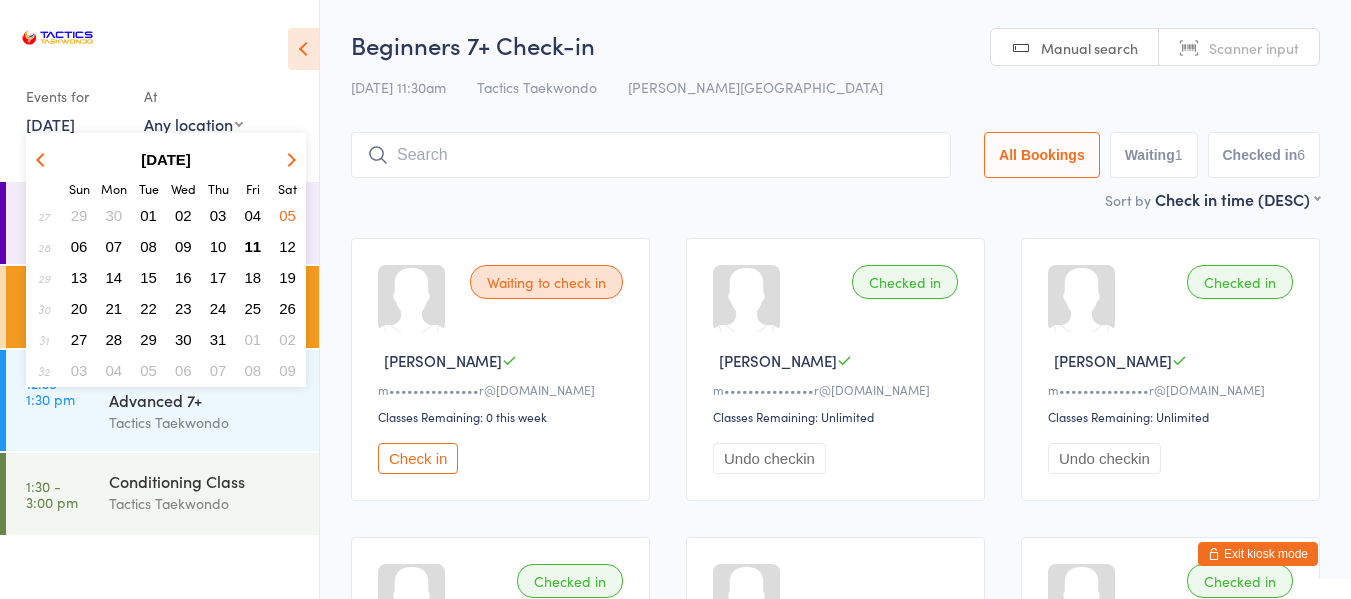 click on "11" at bounding box center (253, 246) 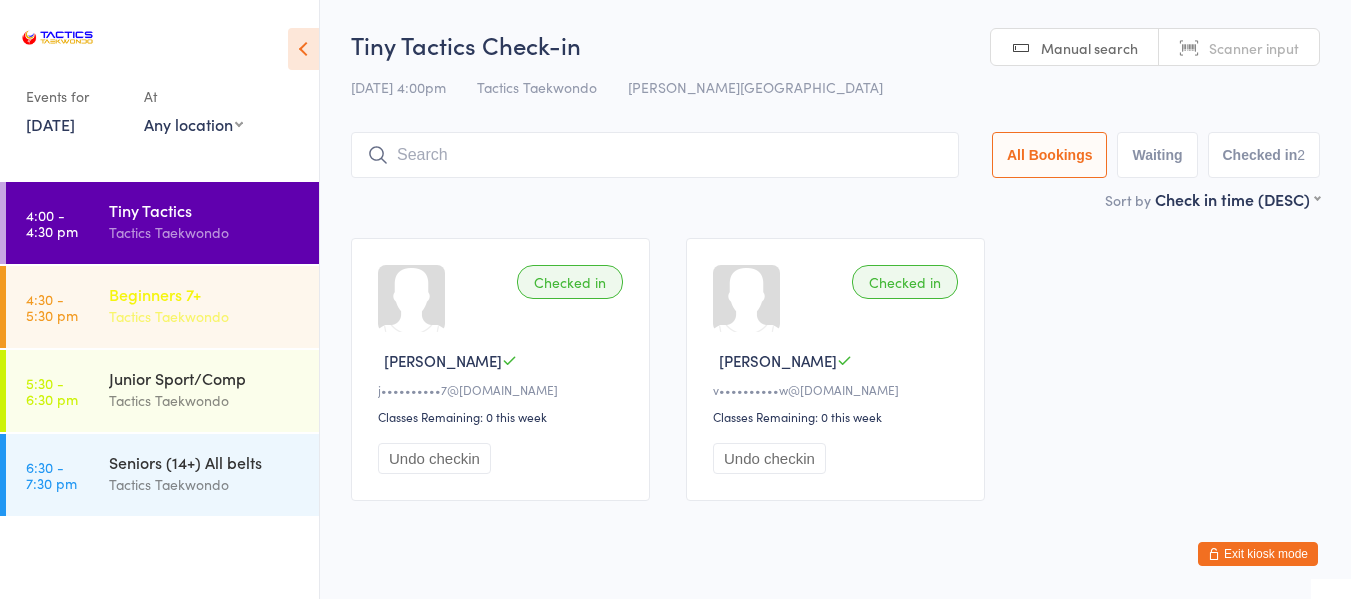 click on "Tactics Taekwondo" at bounding box center (205, 316) 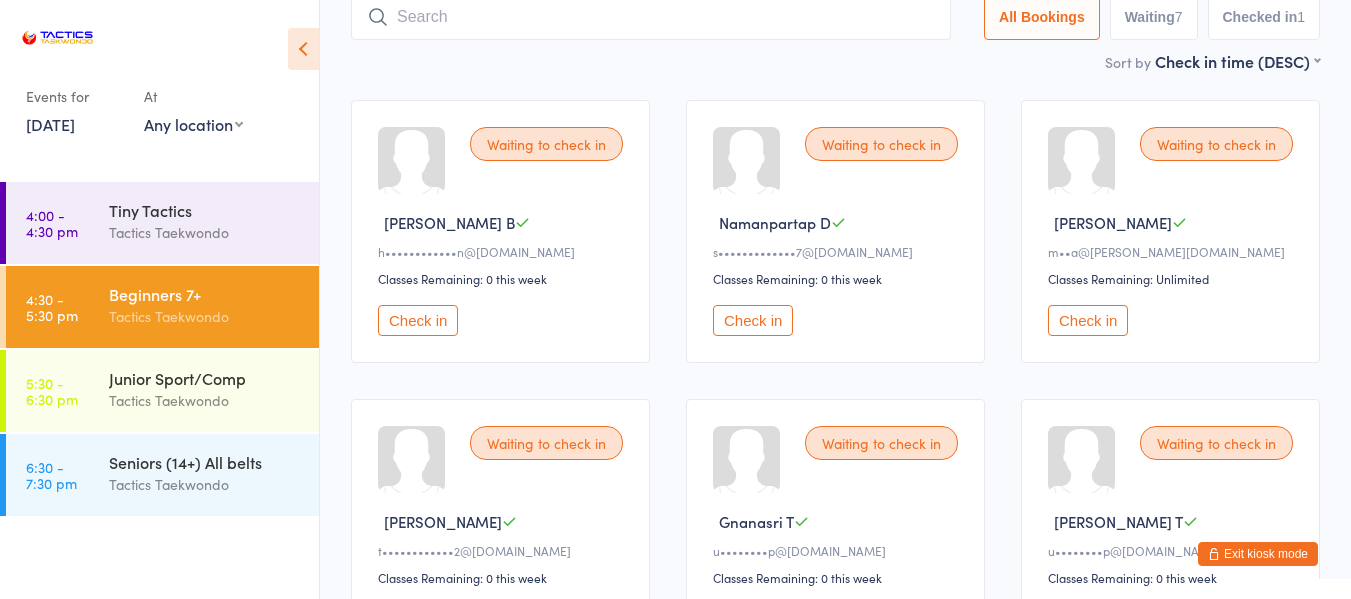 scroll, scrollTop: 133, scrollLeft: 0, axis: vertical 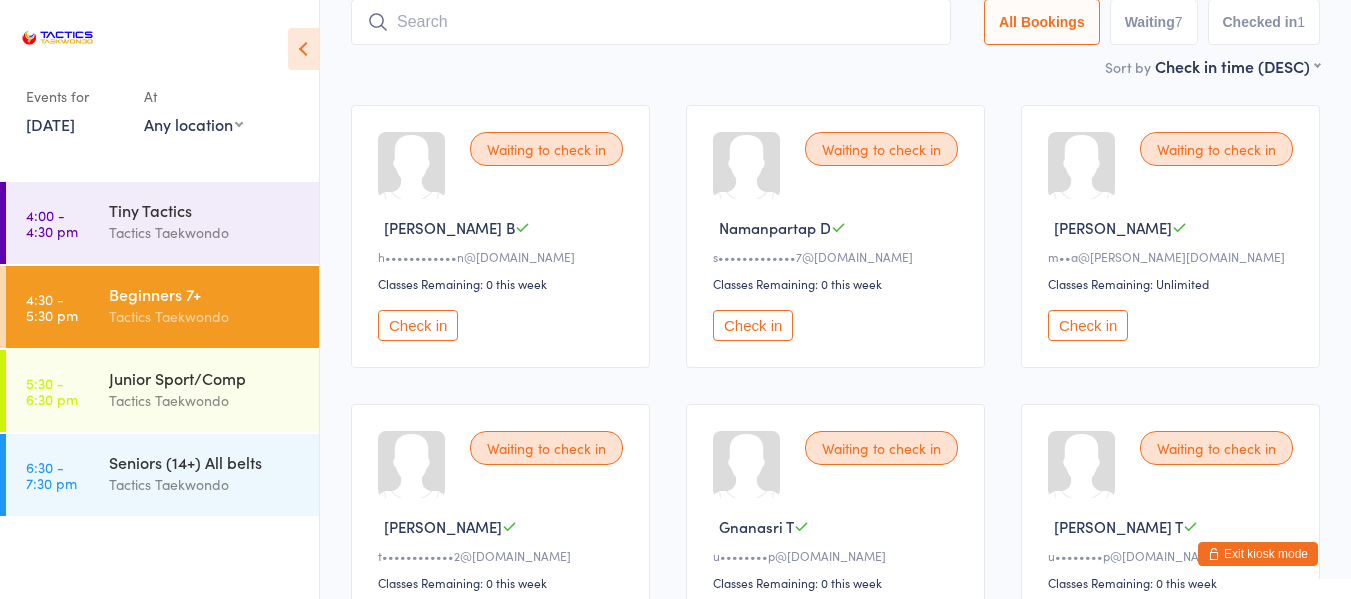 click on "Check in" at bounding box center (753, 325) 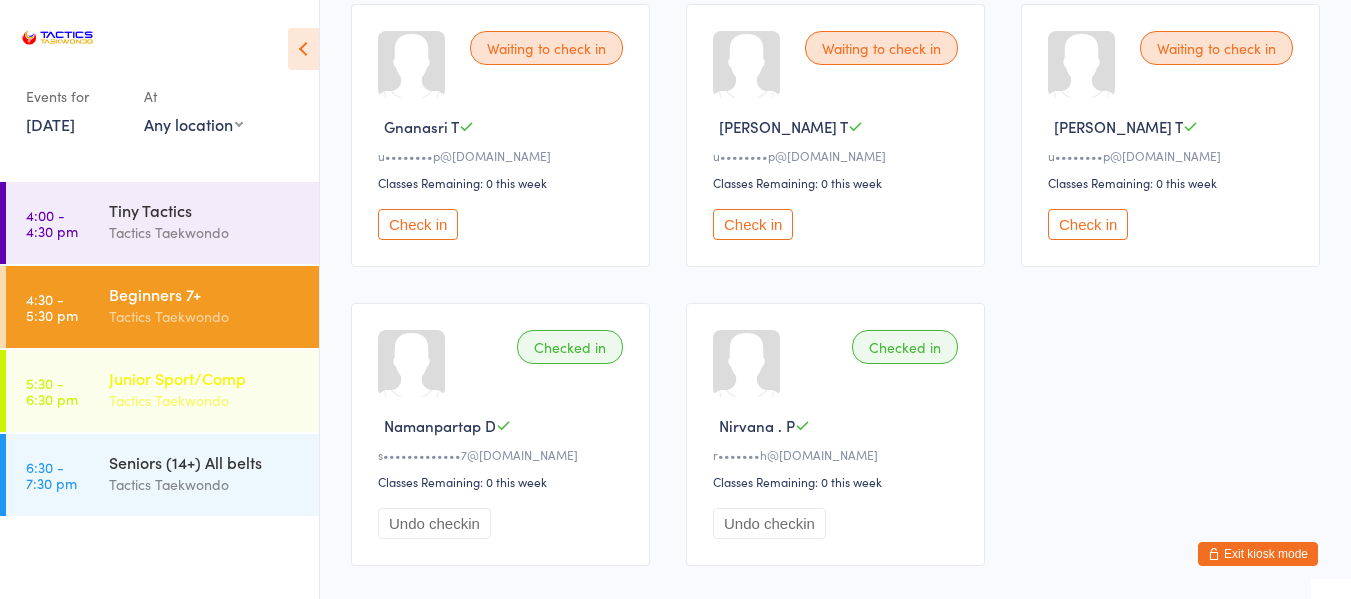 scroll, scrollTop: 633, scrollLeft: 0, axis: vertical 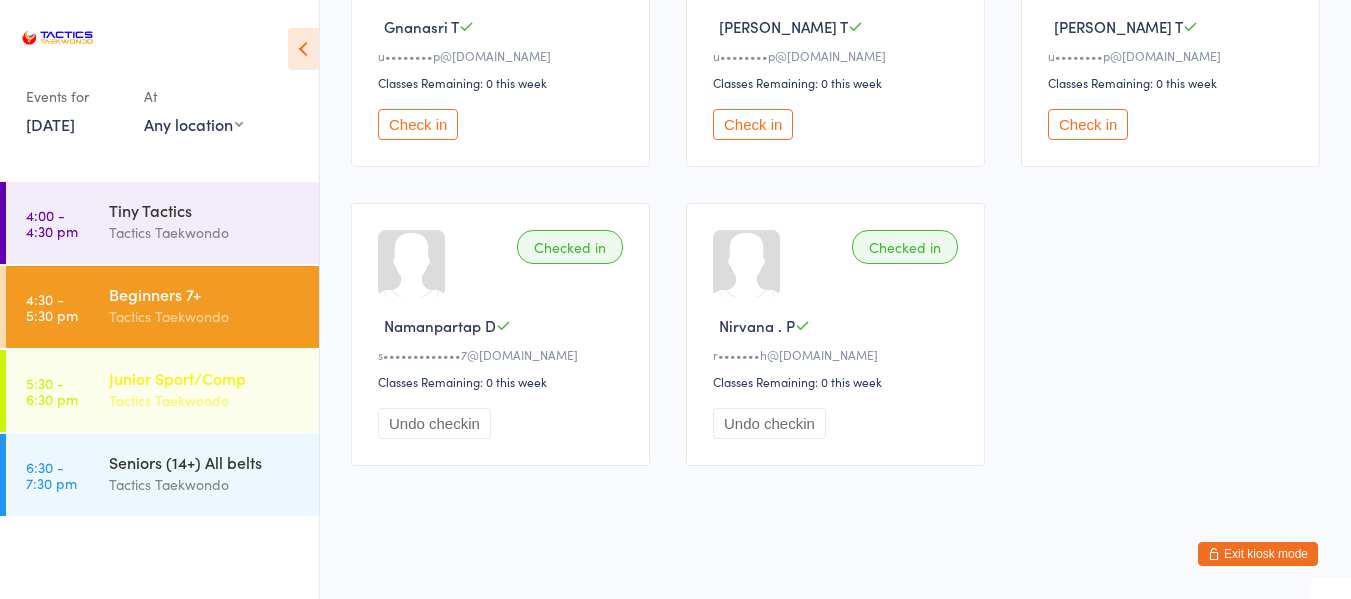 click on "Tactics Taekwondo" at bounding box center (205, 400) 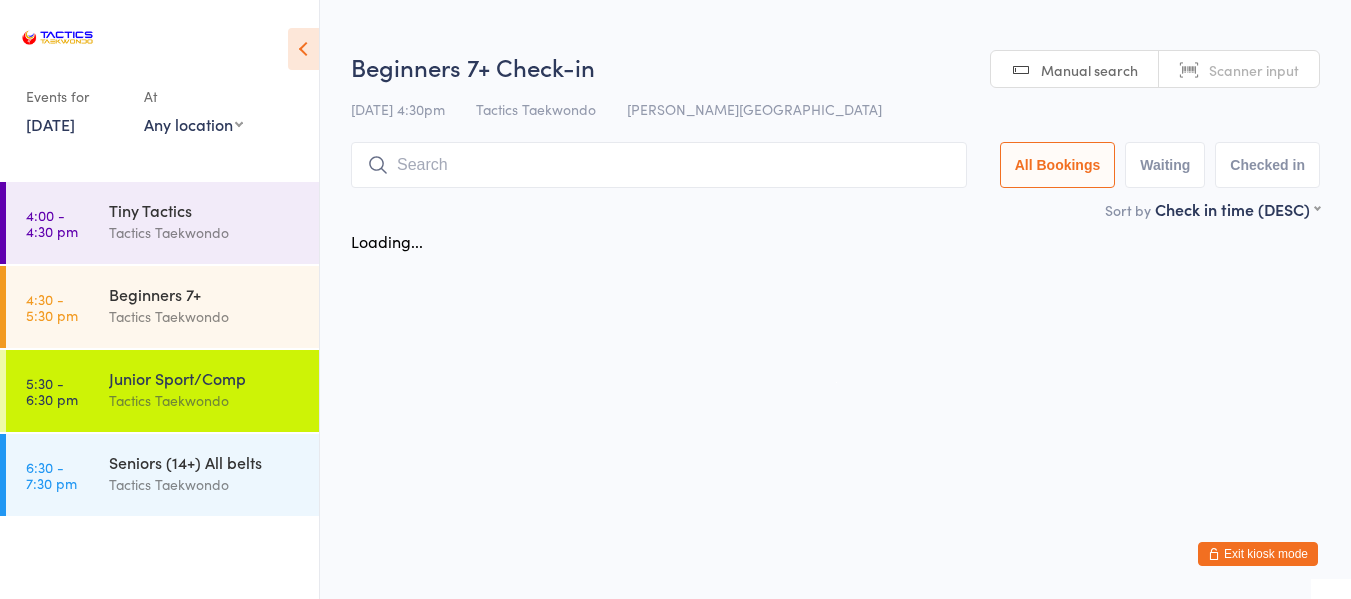 scroll, scrollTop: 0, scrollLeft: 0, axis: both 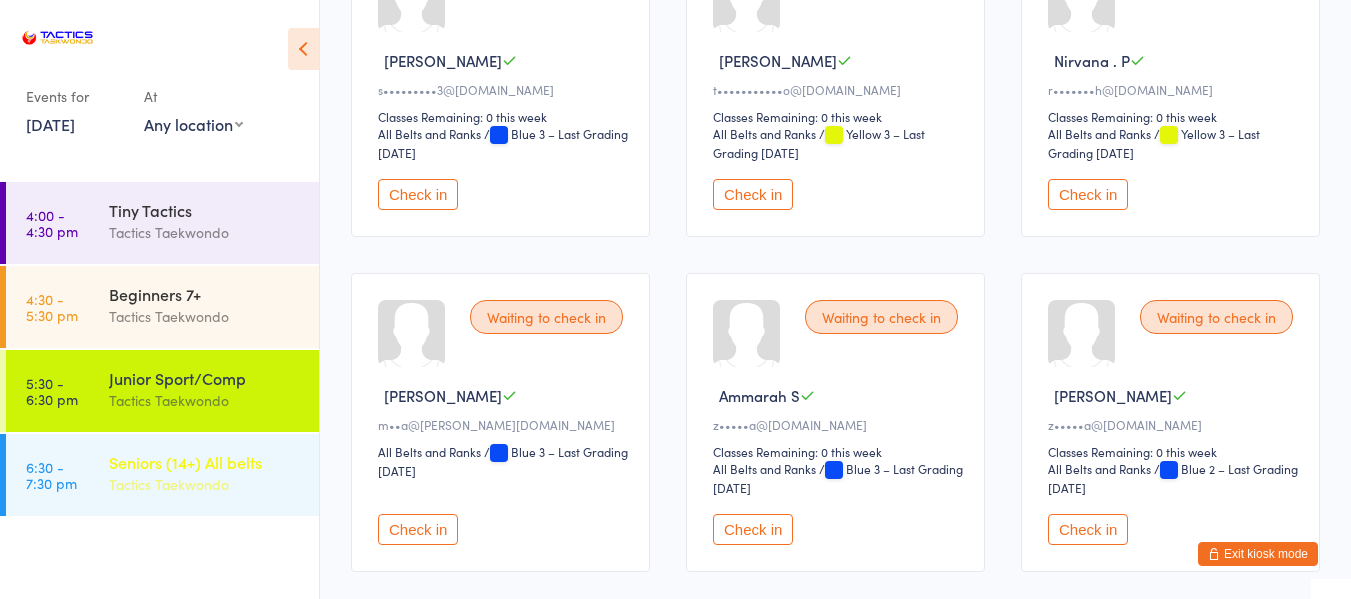 click on "Tactics Taekwondo" at bounding box center [205, 484] 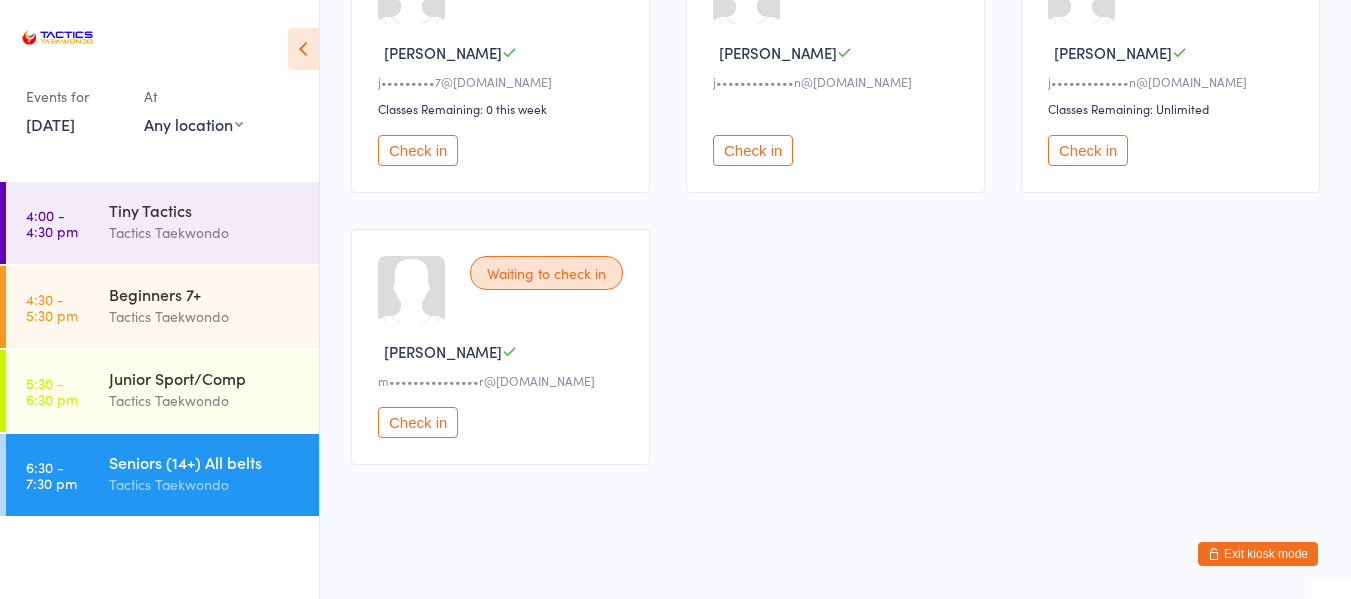 scroll, scrollTop: 310, scrollLeft: 0, axis: vertical 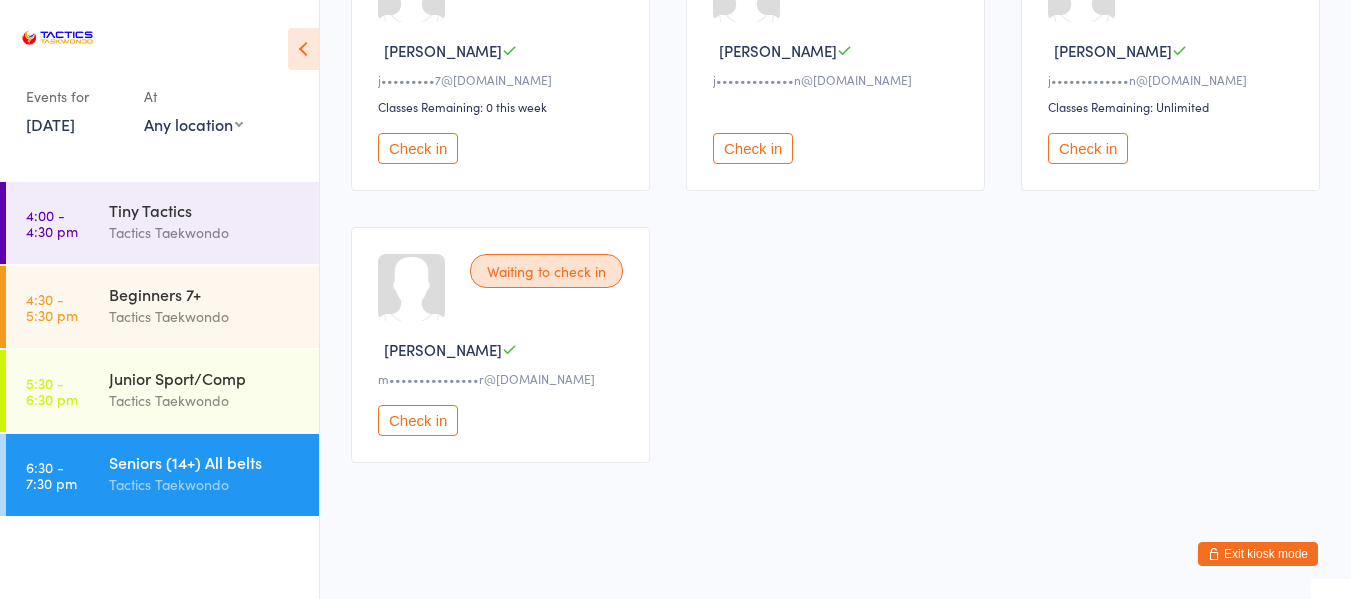click on "Exit kiosk mode" at bounding box center (1258, 554) 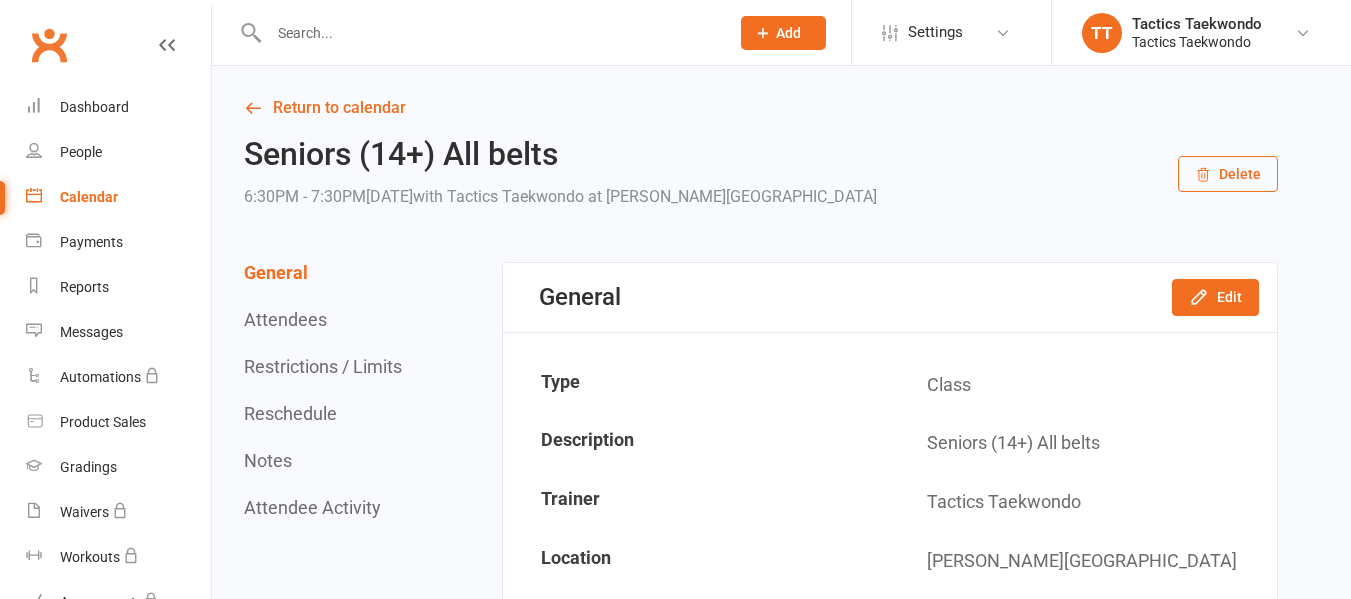 scroll, scrollTop: 0, scrollLeft: 0, axis: both 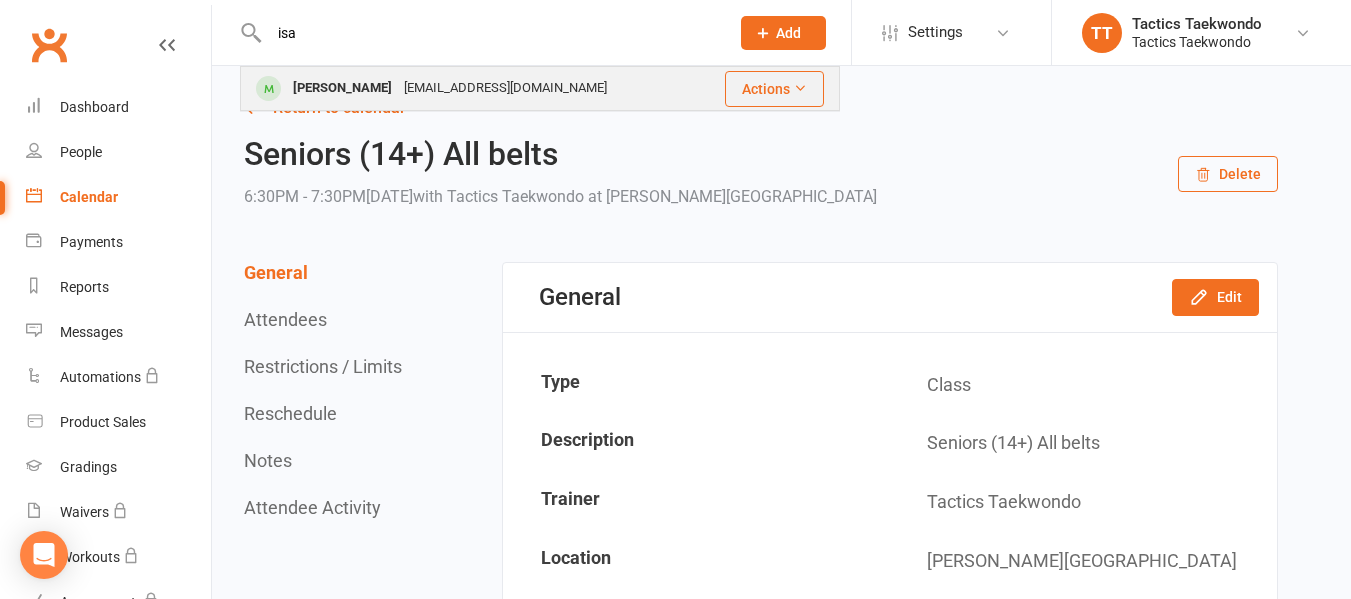 type on "isa" 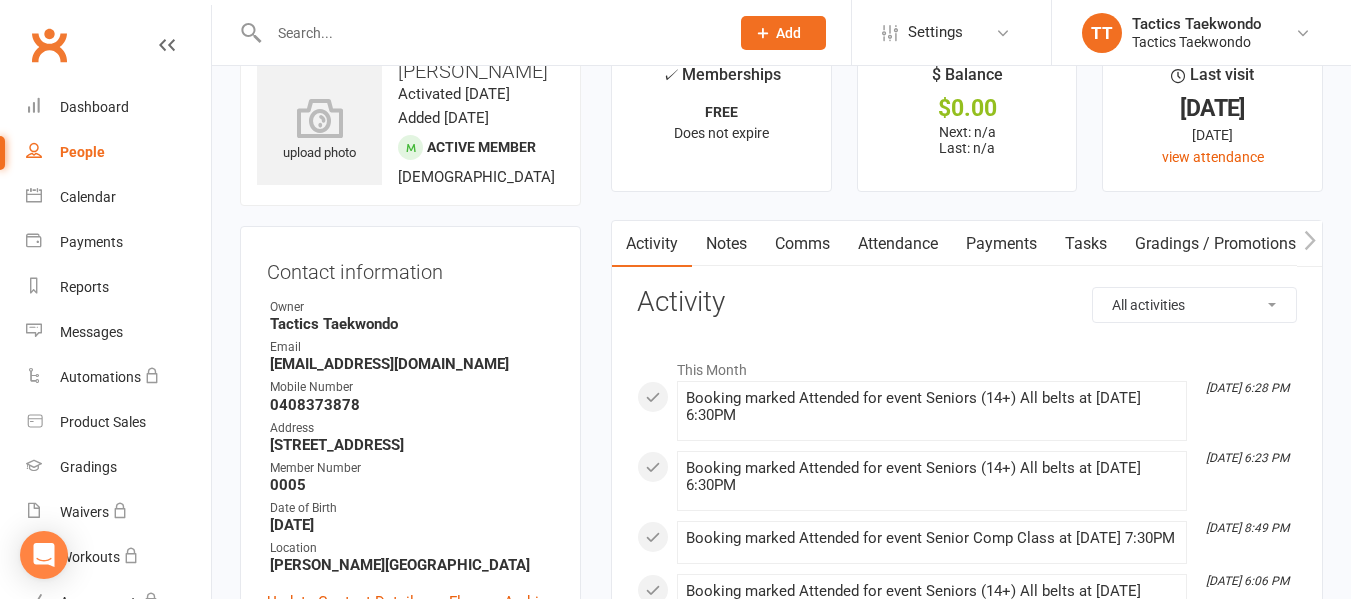 scroll, scrollTop: 100, scrollLeft: 0, axis: vertical 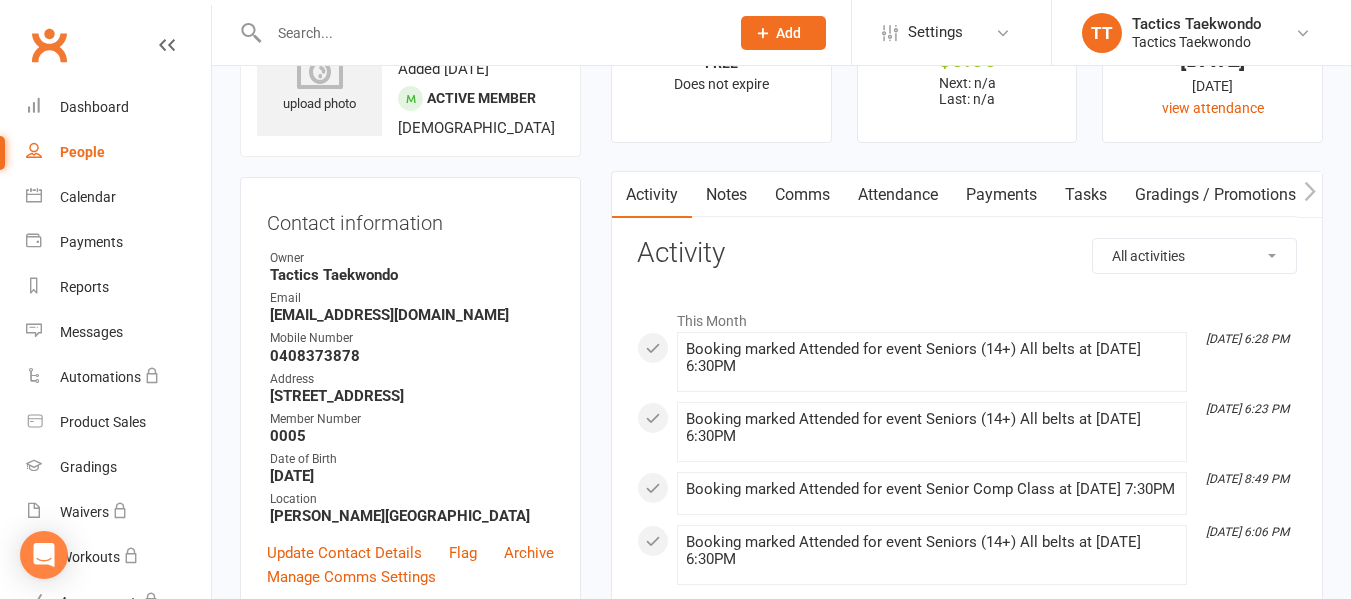 click on "Attendance" at bounding box center [898, 195] 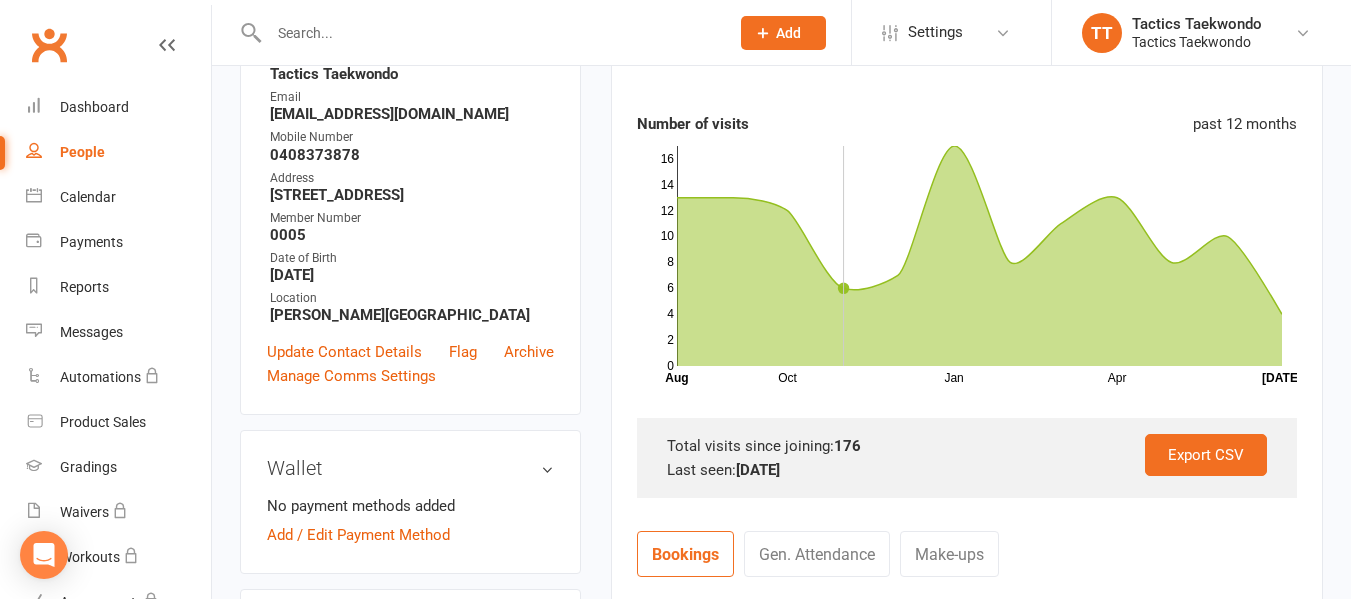 scroll, scrollTop: 300, scrollLeft: 0, axis: vertical 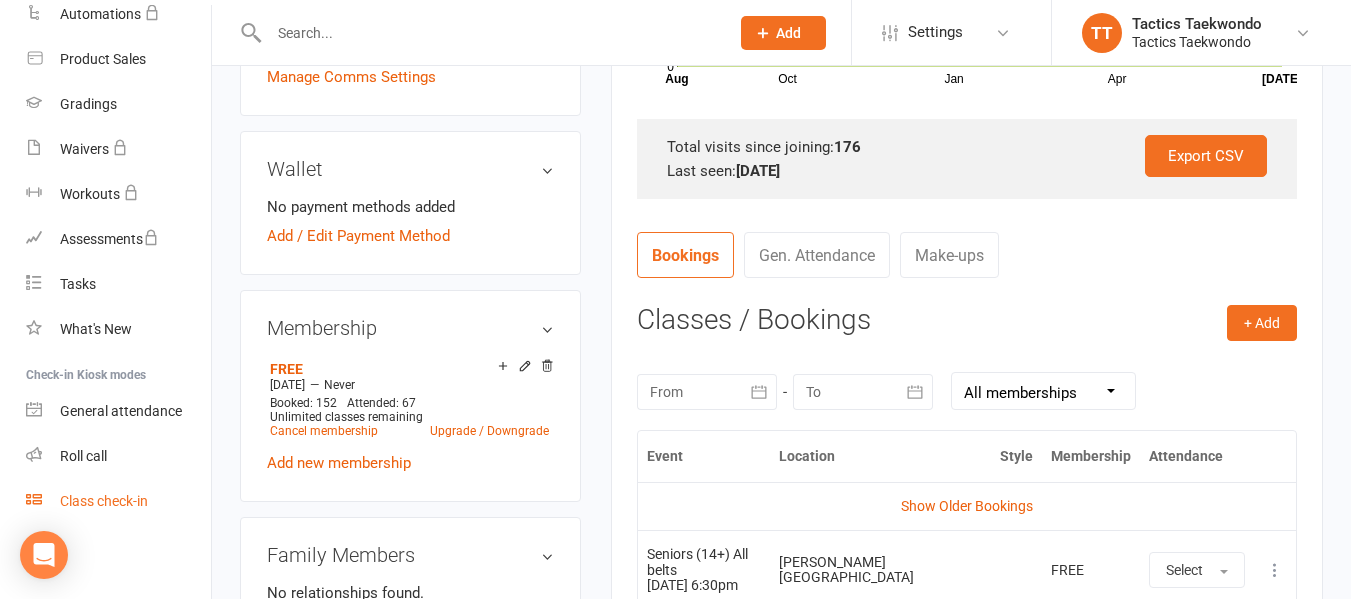 click on "Class check-in" at bounding box center [104, 501] 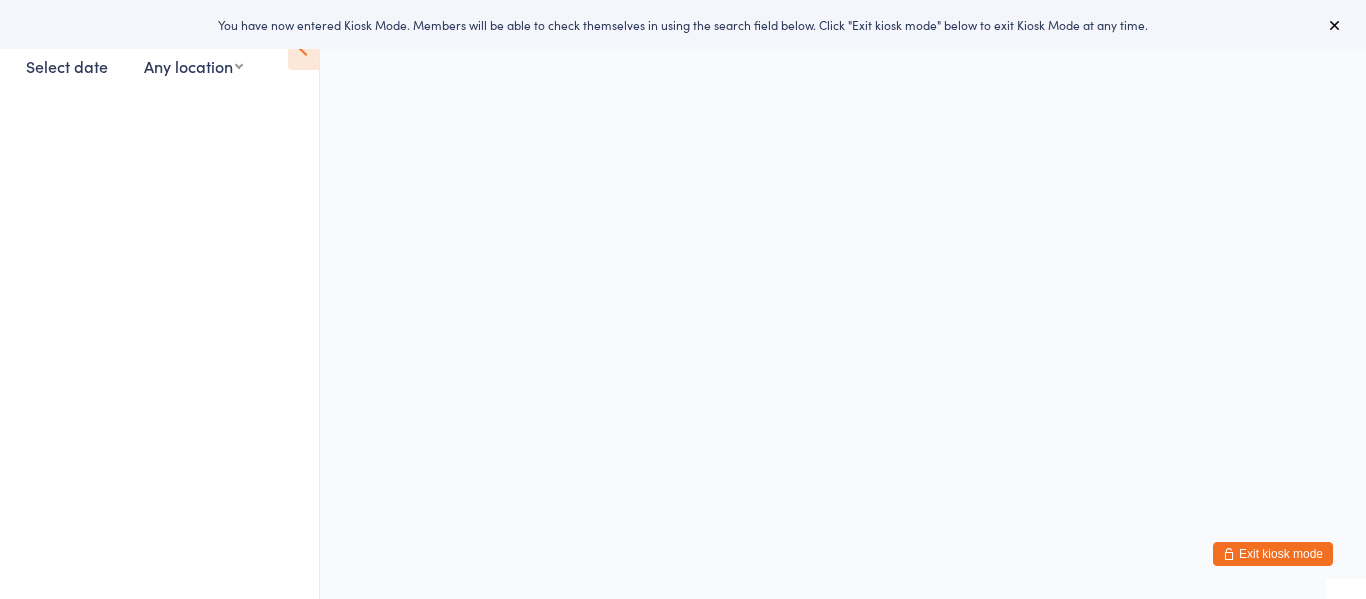 scroll, scrollTop: 0, scrollLeft: 0, axis: both 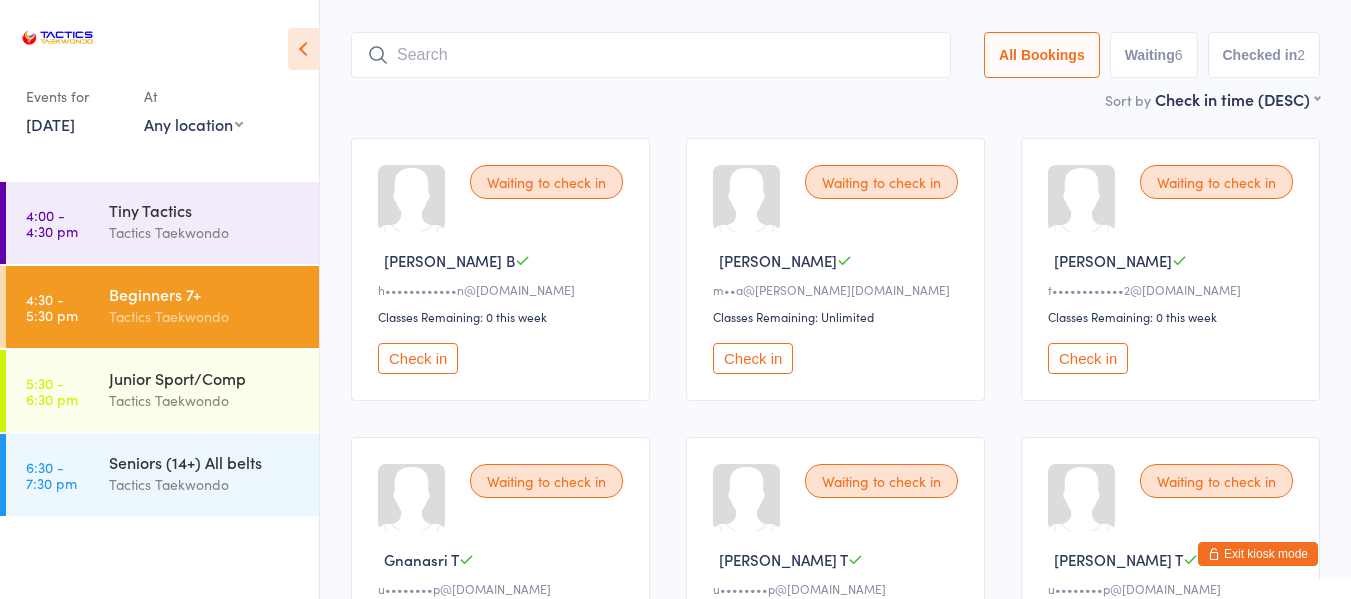 click on "Check in" at bounding box center (418, 358) 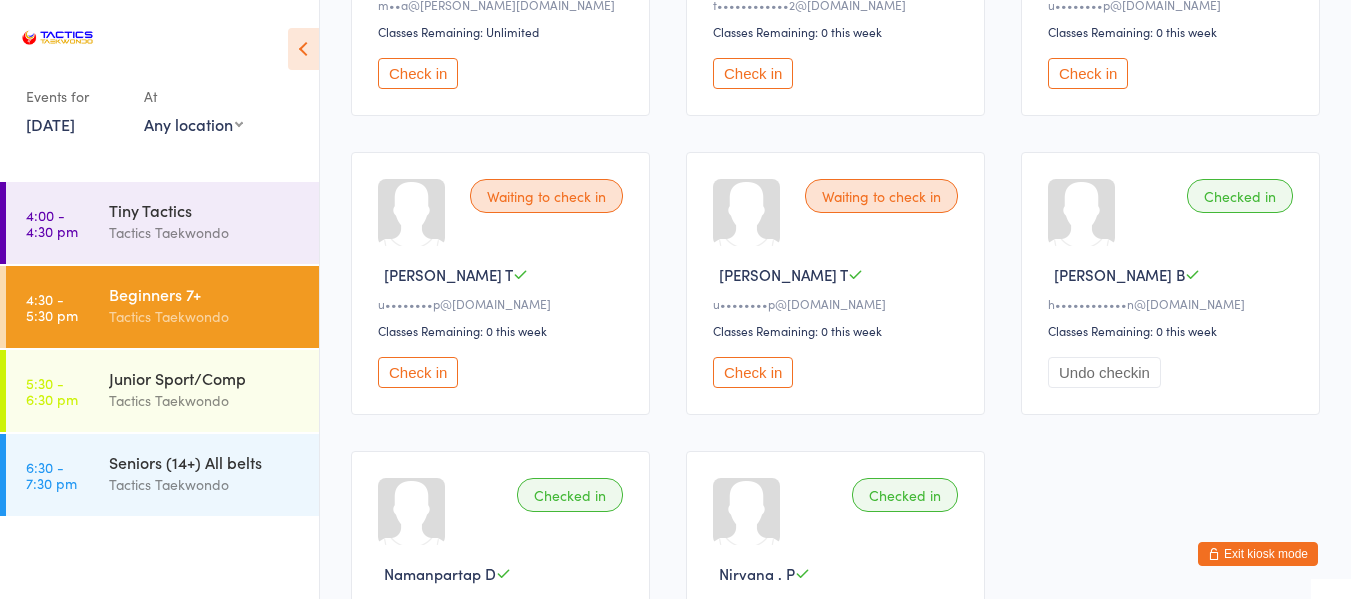 scroll, scrollTop: 333, scrollLeft: 0, axis: vertical 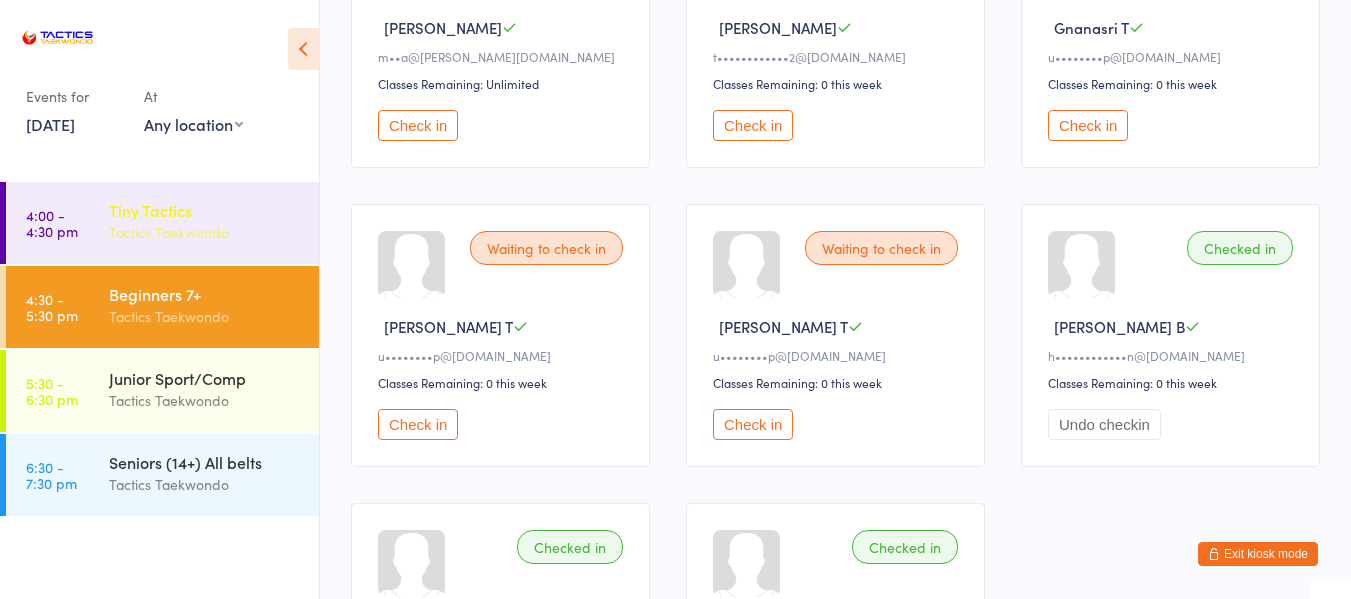 click on "Tactics Taekwondo" at bounding box center (205, 232) 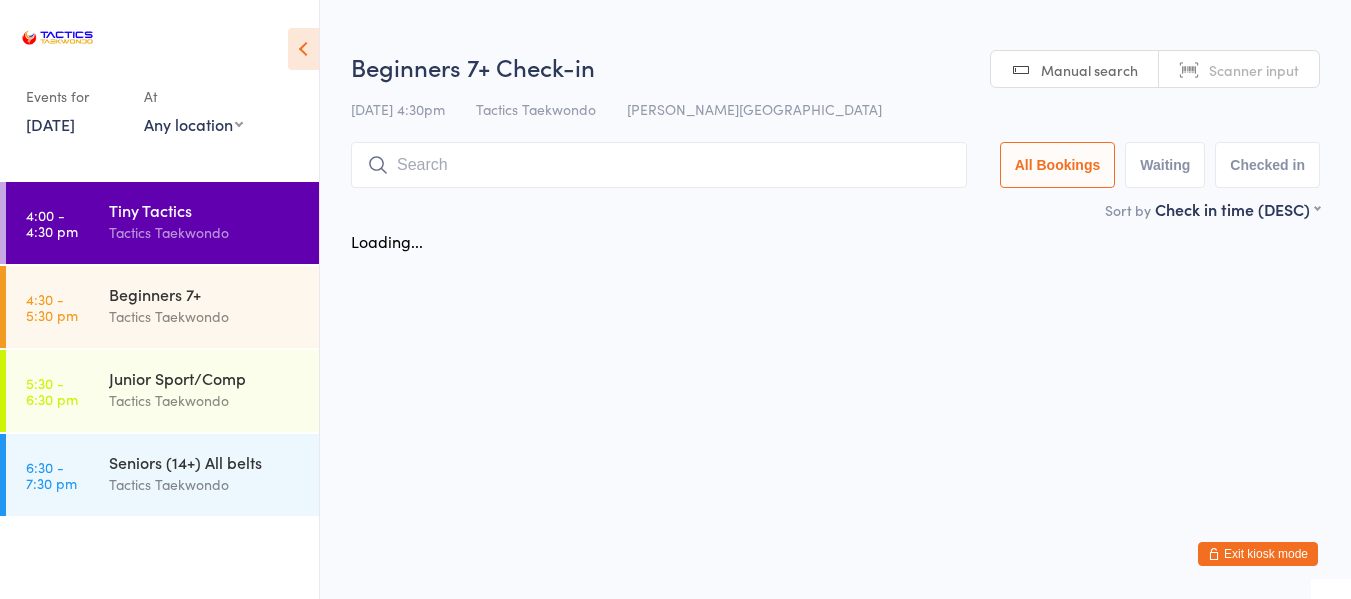 scroll, scrollTop: 0, scrollLeft: 0, axis: both 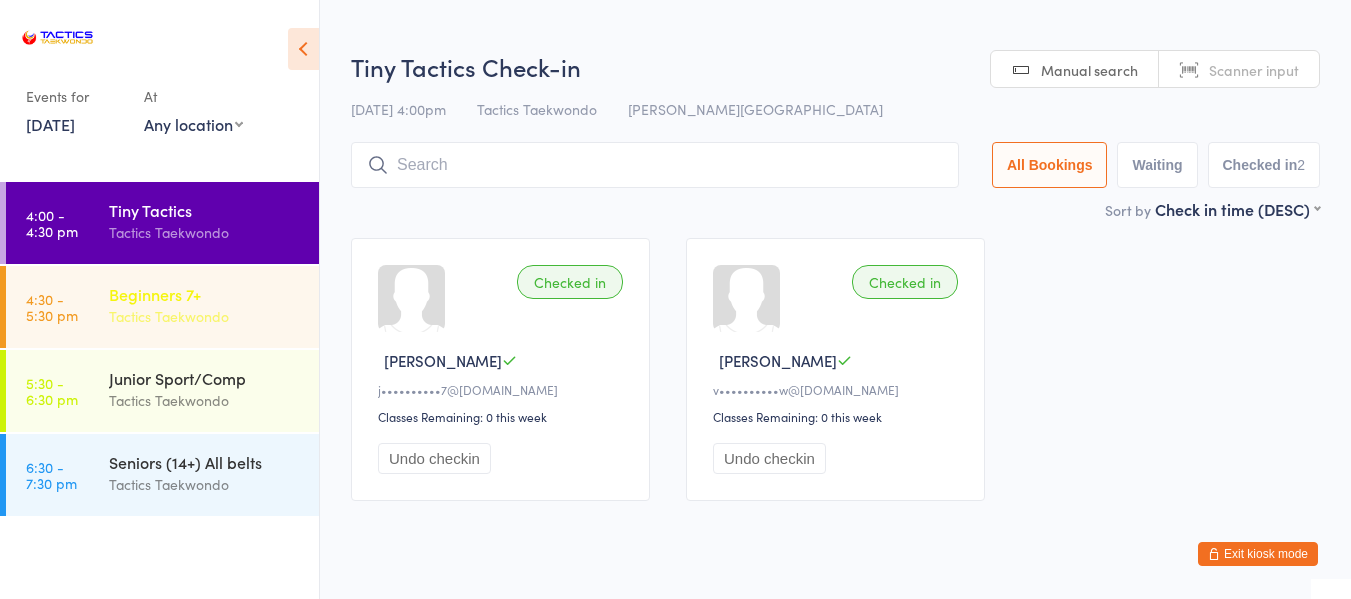 click on "Tactics Taekwondo" at bounding box center [205, 316] 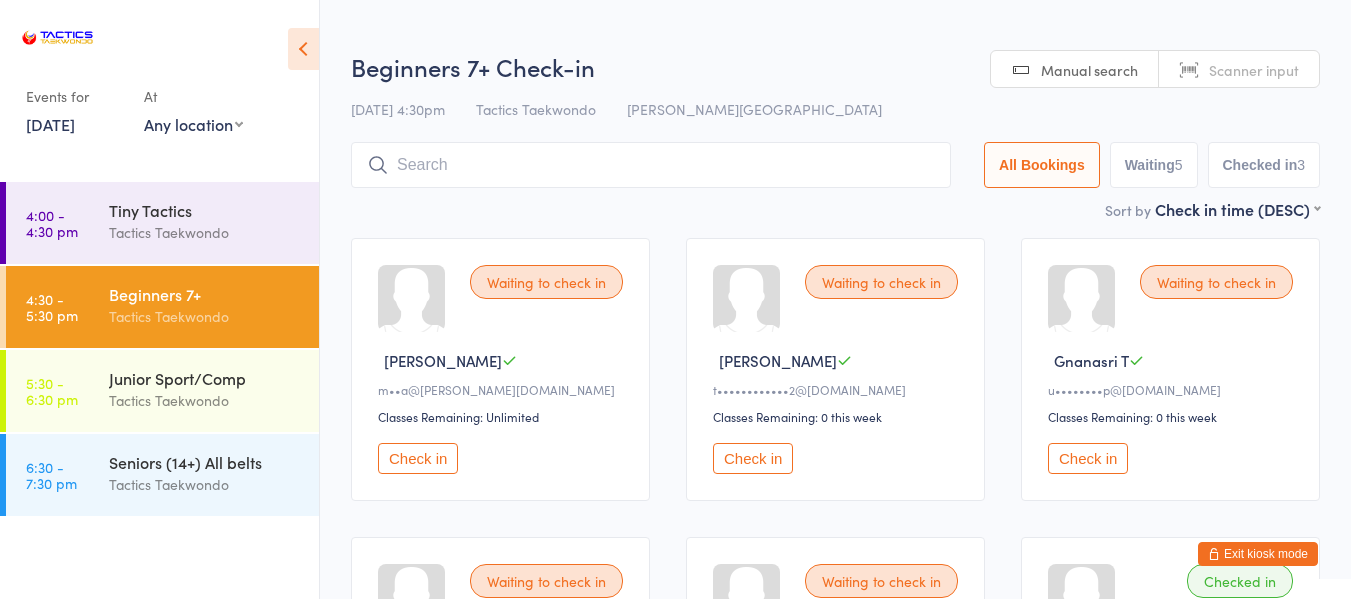 click on "Exit kiosk mode" at bounding box center [1258, 554] 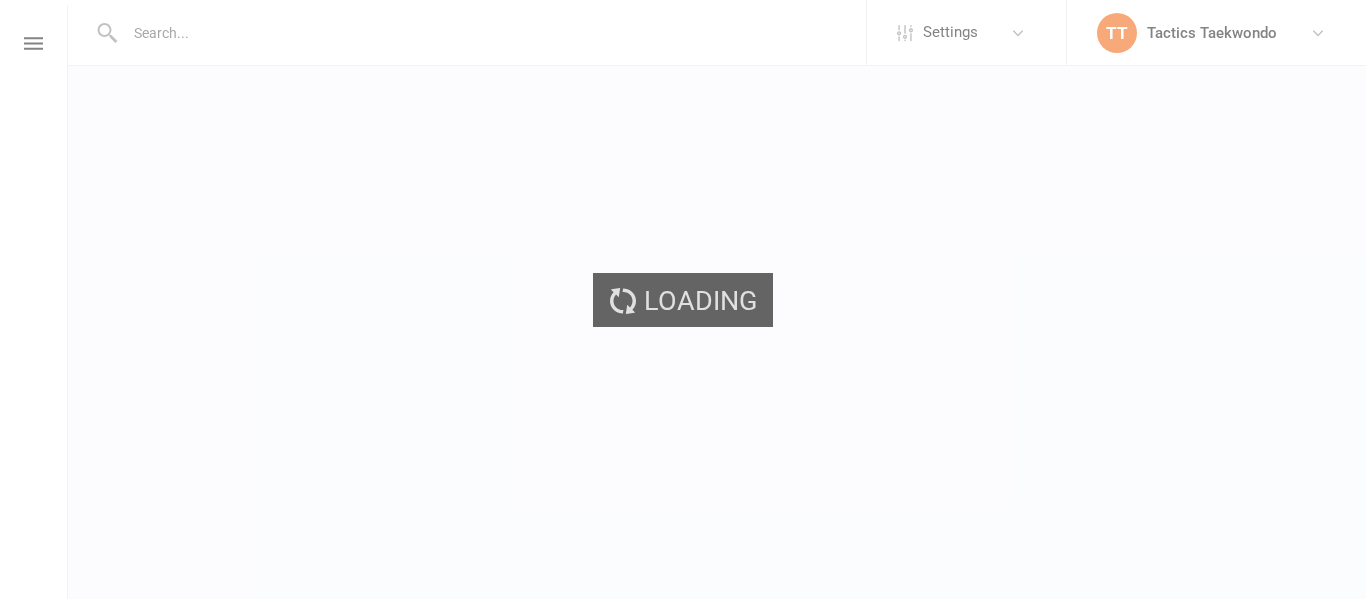 scroll, scrollTop: 0, scrollLeft: 0, axis: both 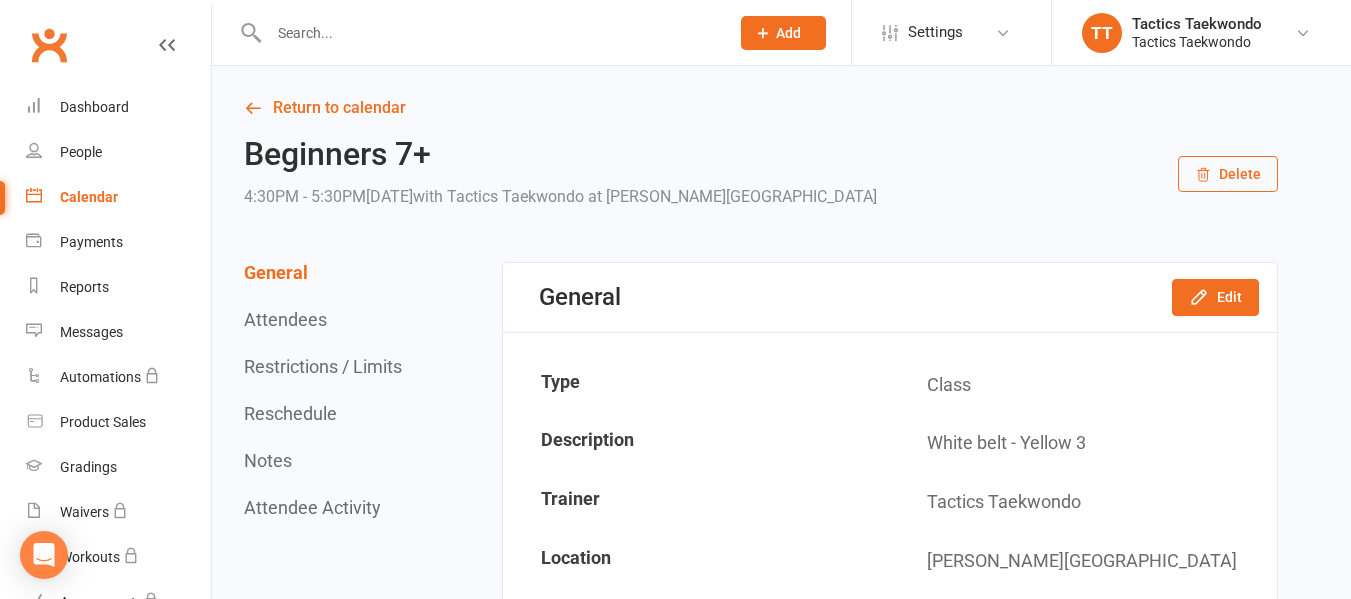 click at bounding box center (489, 33) 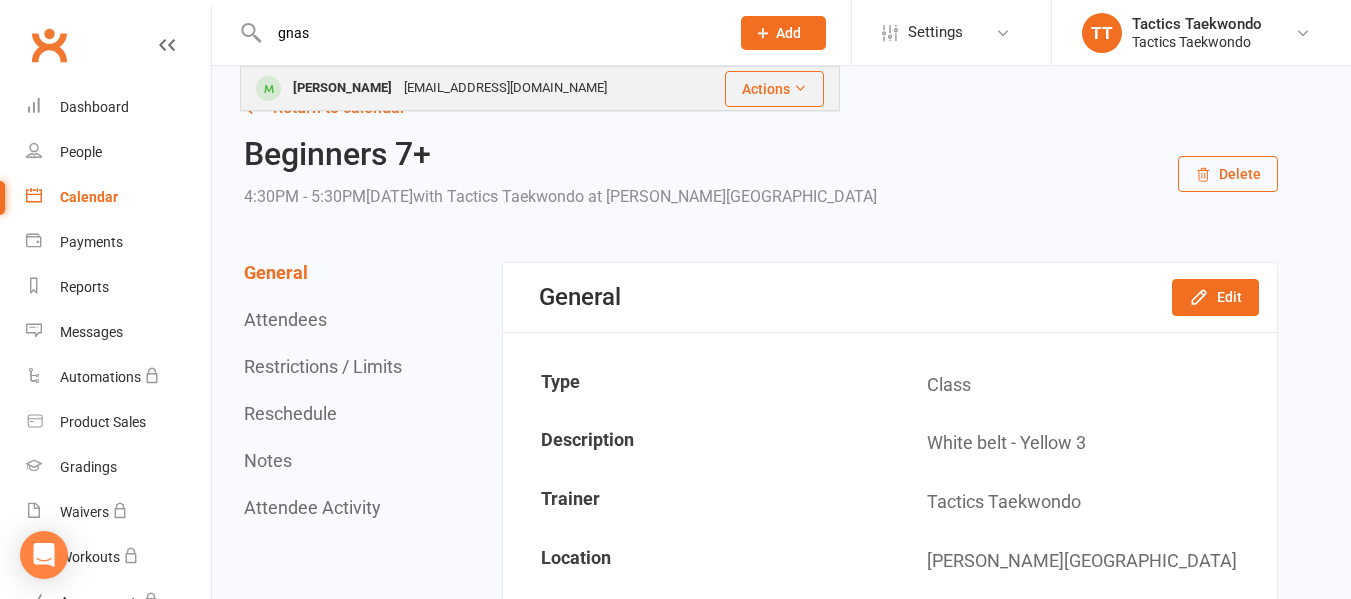 type on "gnas" 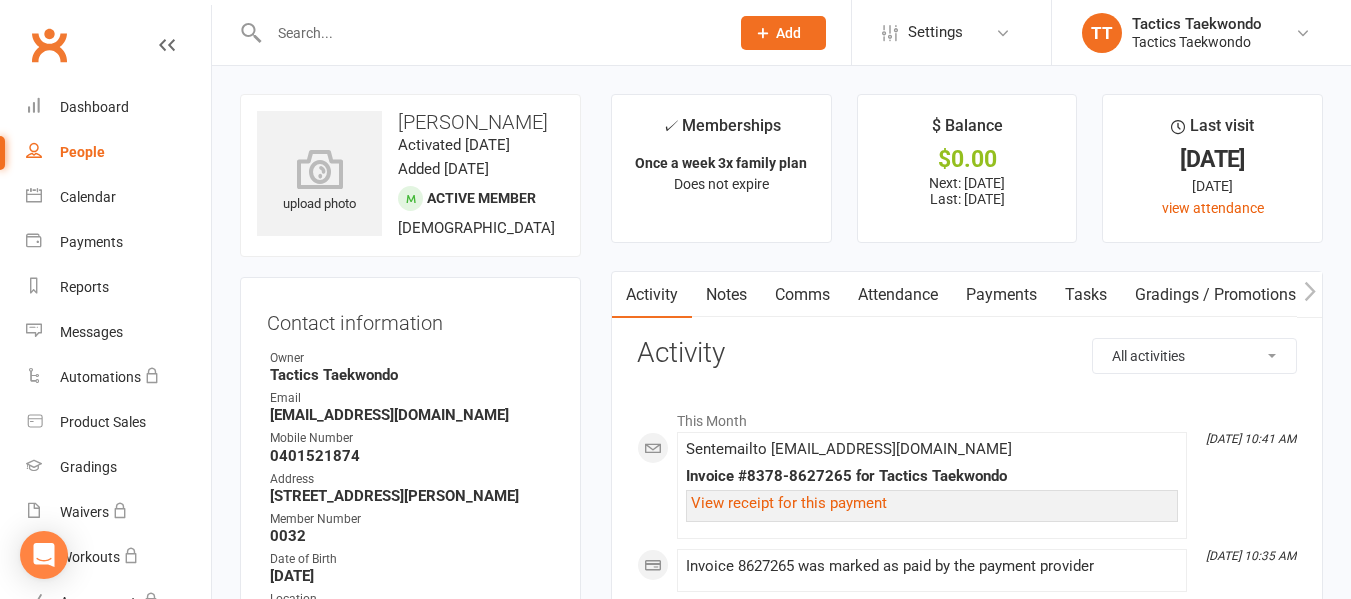 click on "Attendance" at bounding box center (898, 295) 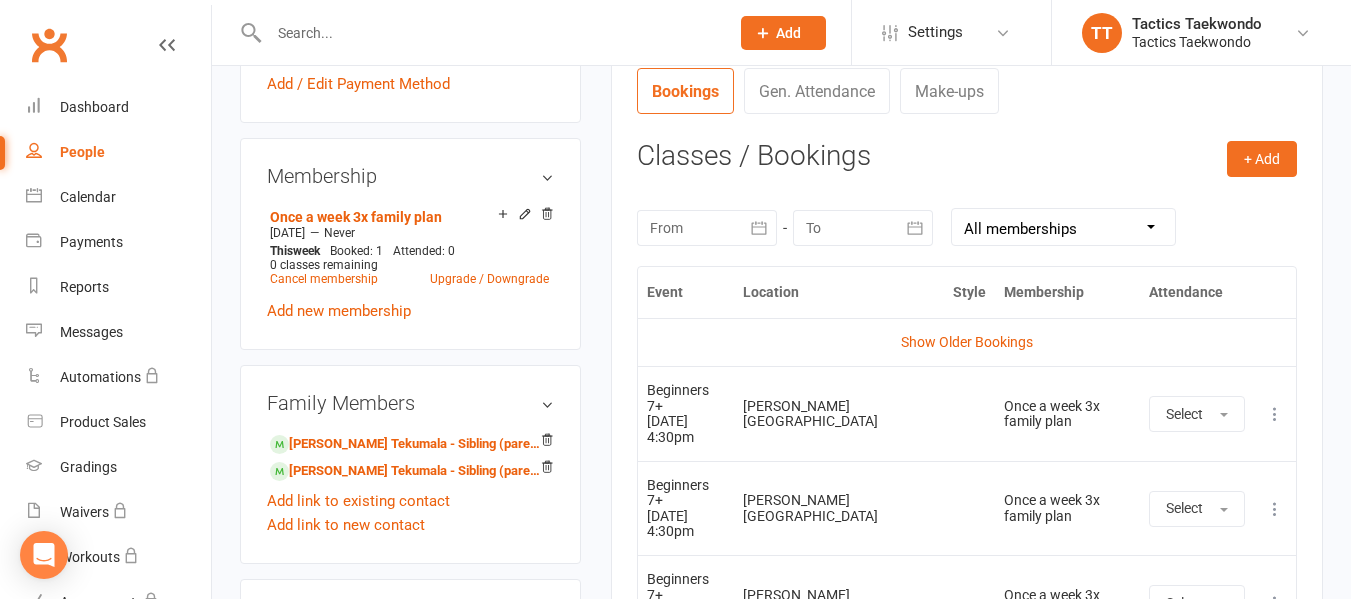 scroll, scrollTop: 800, scrollLeft: 0, axis: vertical 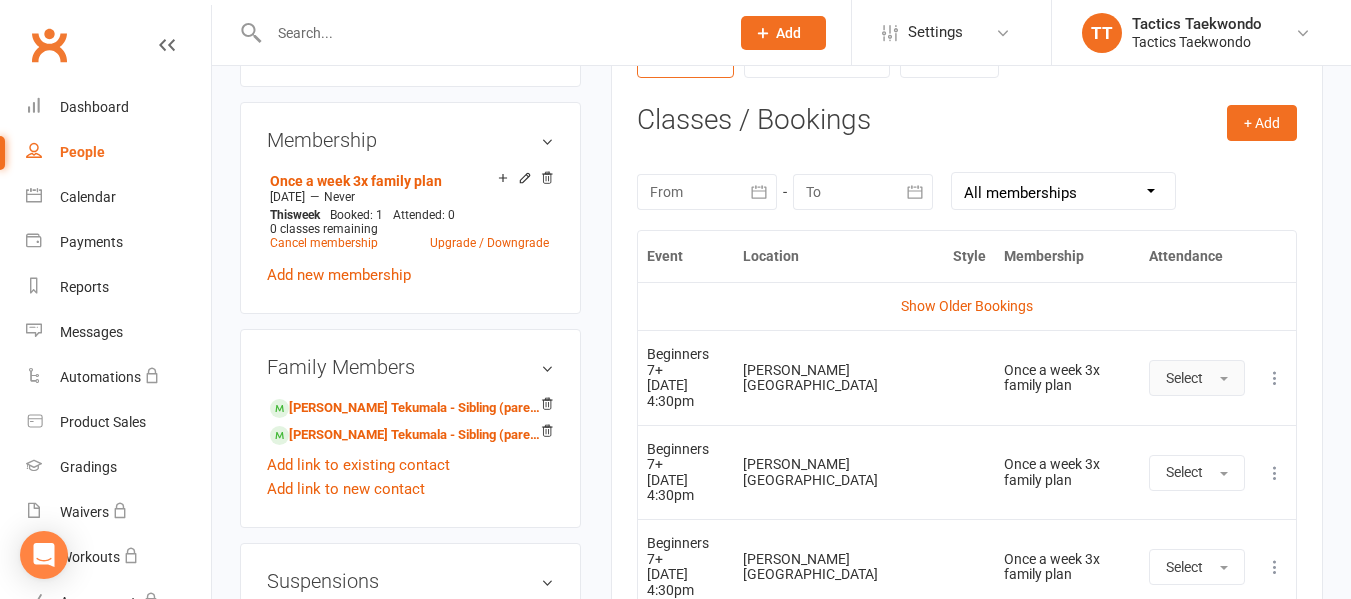 click on "Select" at bounding box center [1197, 378] 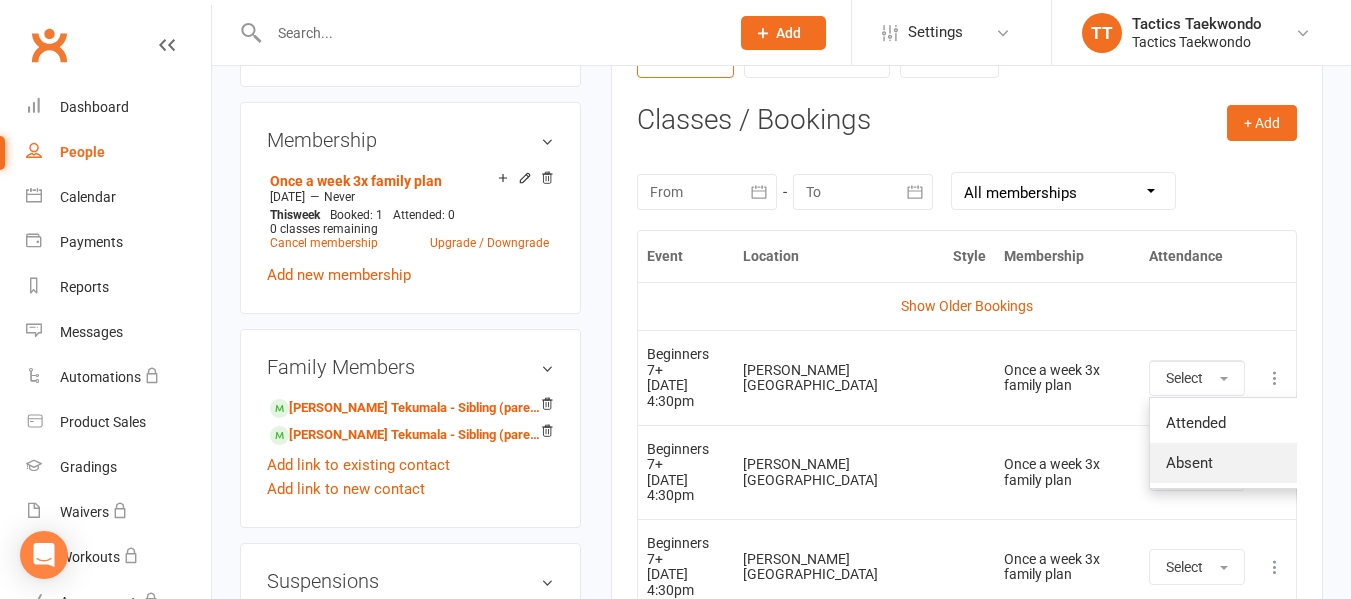 click on "Absent" at bounding box center [1249, 463] 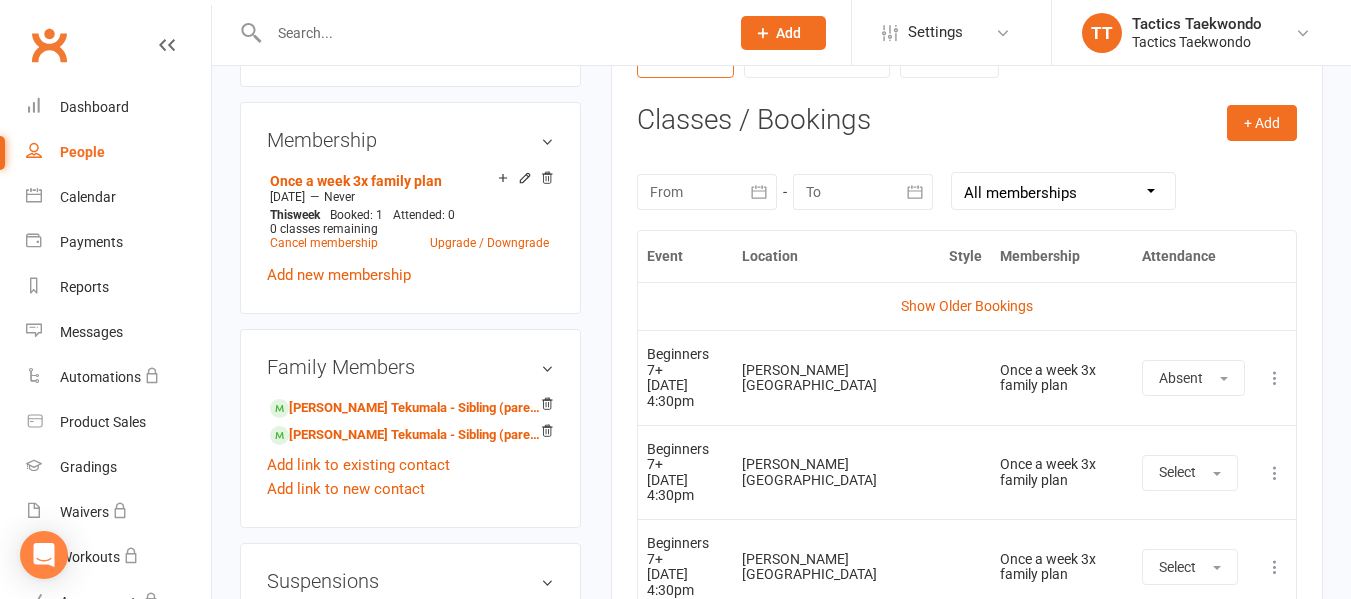 click at bounding box center [489, 33] 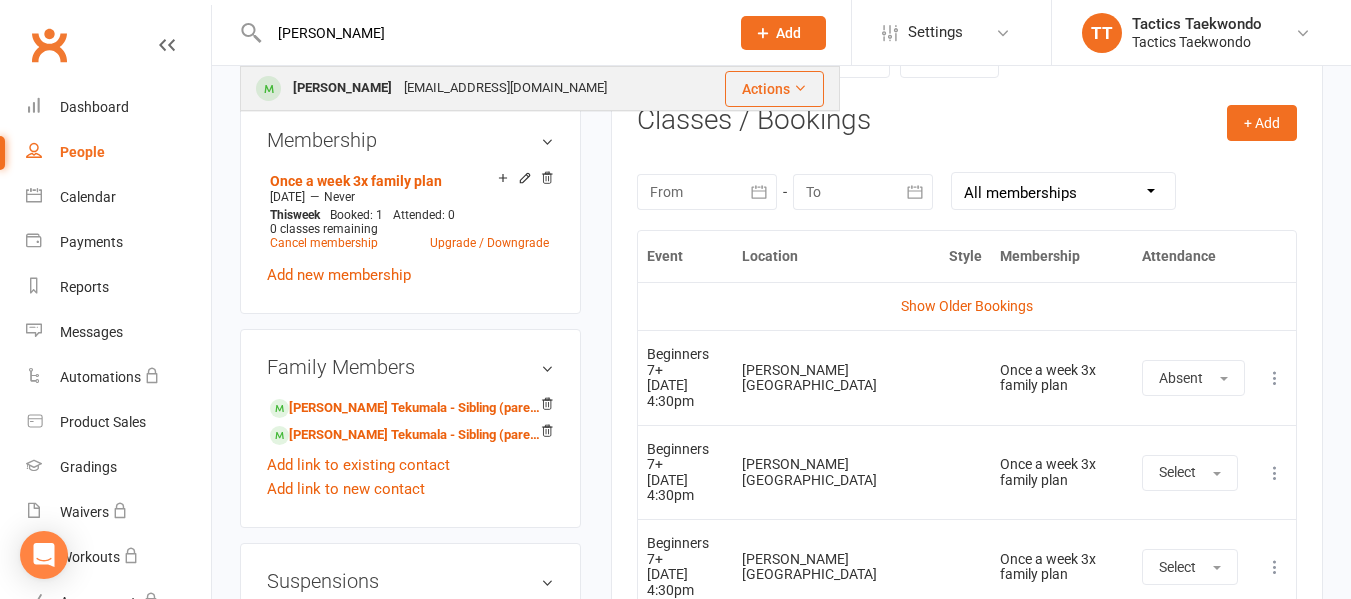 type on "hiren" 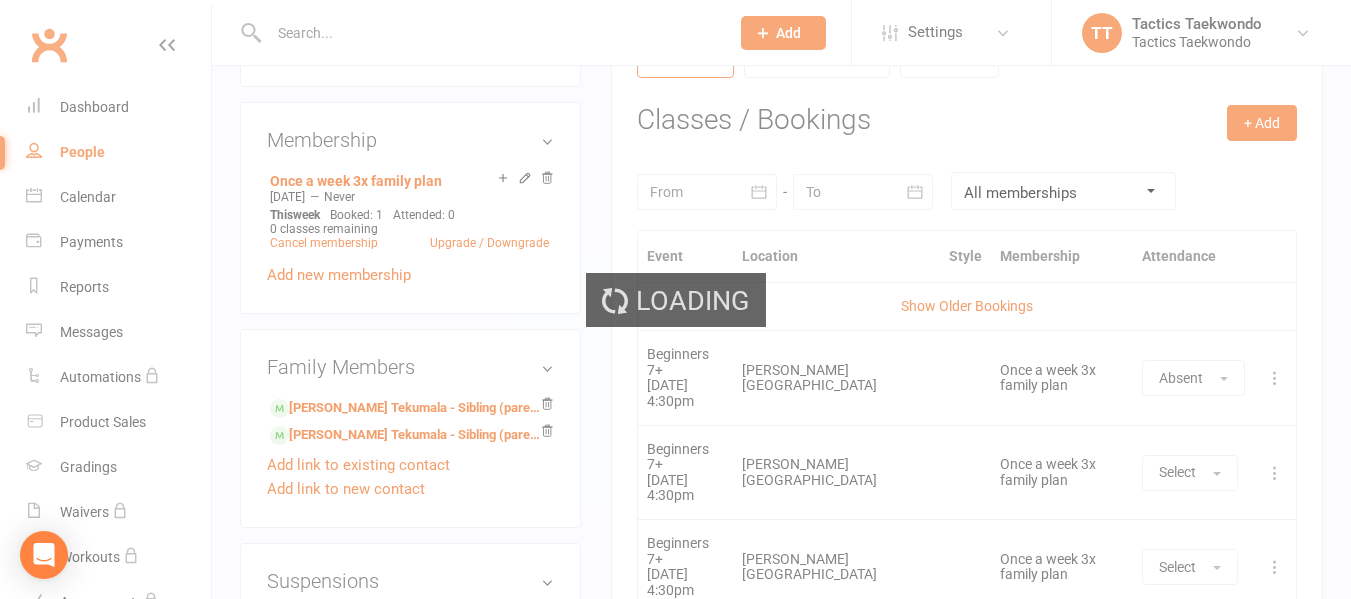 scroll, scrollTop: 0, scrollLeft: 0, axis: both 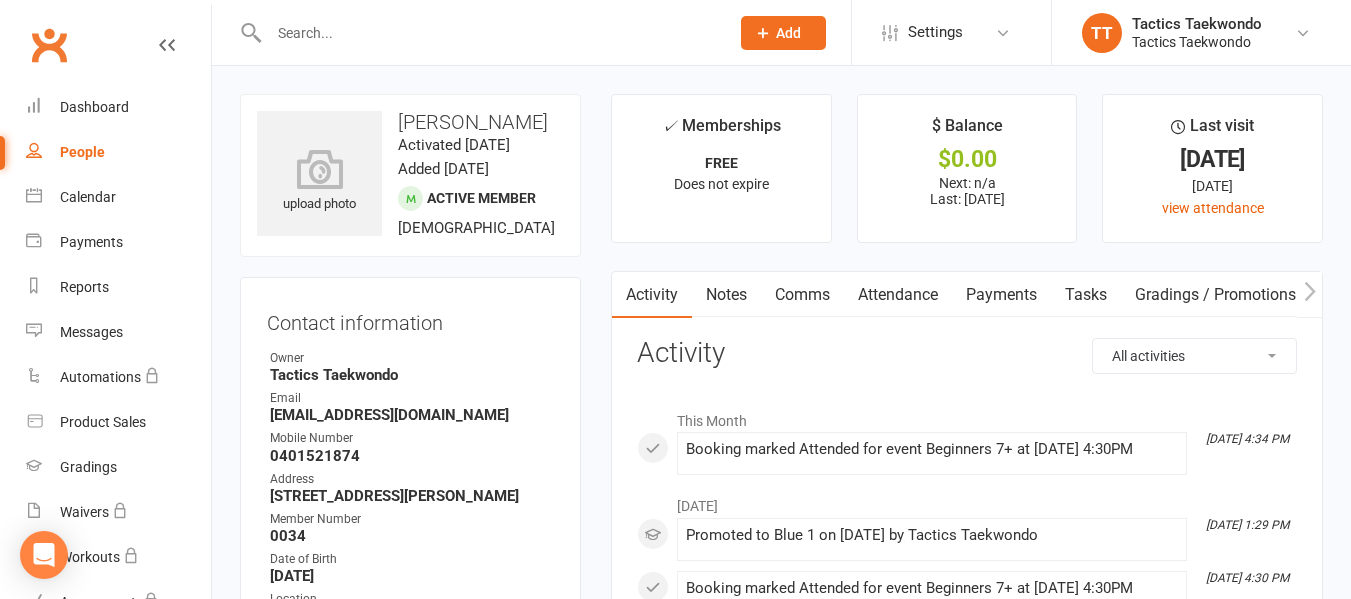 click on "Attendance" at bounding box center [898, 295] 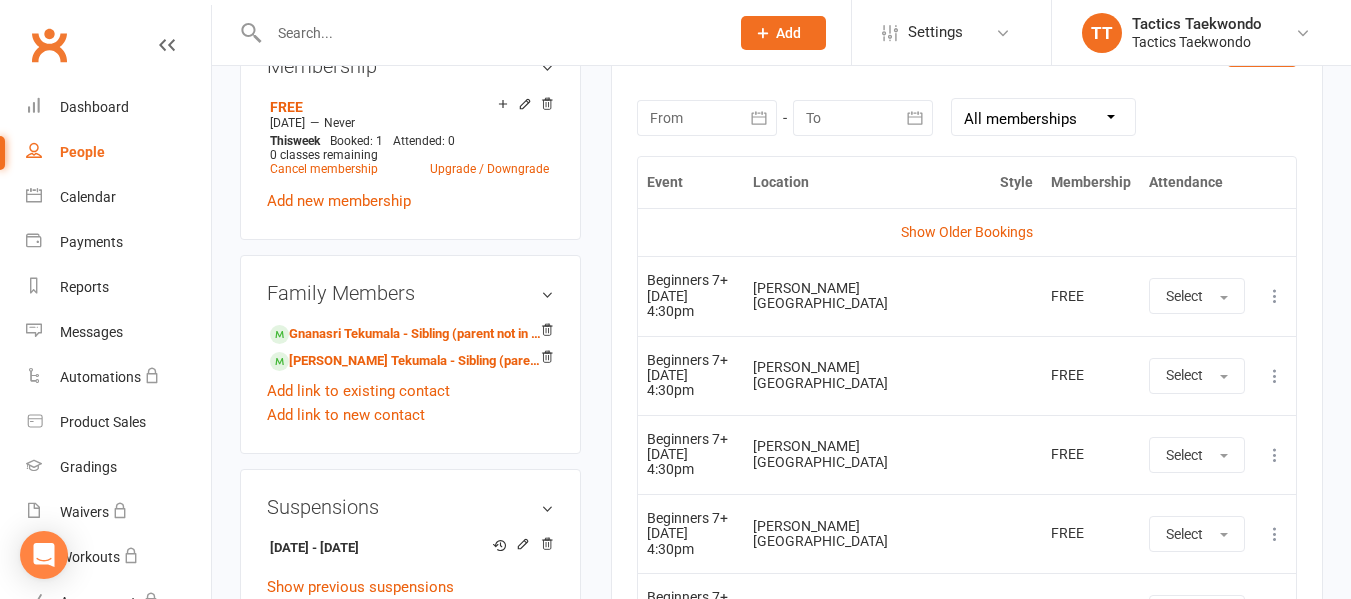 scroll, scrollTop: 900, scrollLeft: 0, axis: vertical 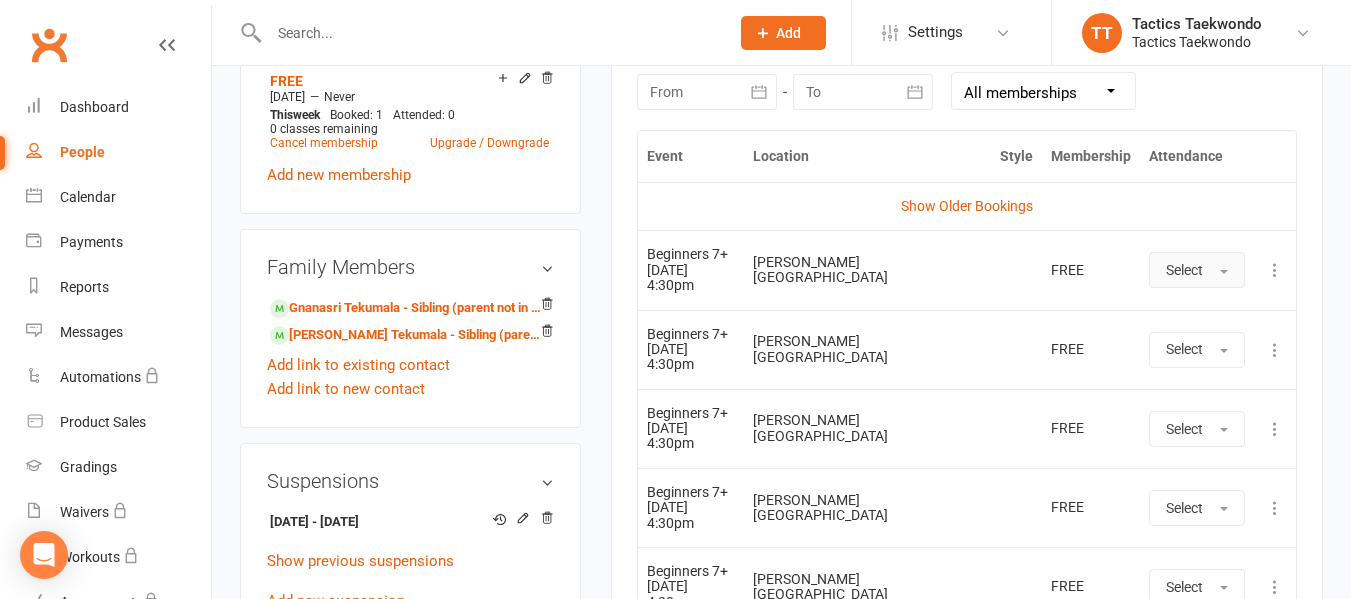click on "Select" at bounding box center (1197, 270) 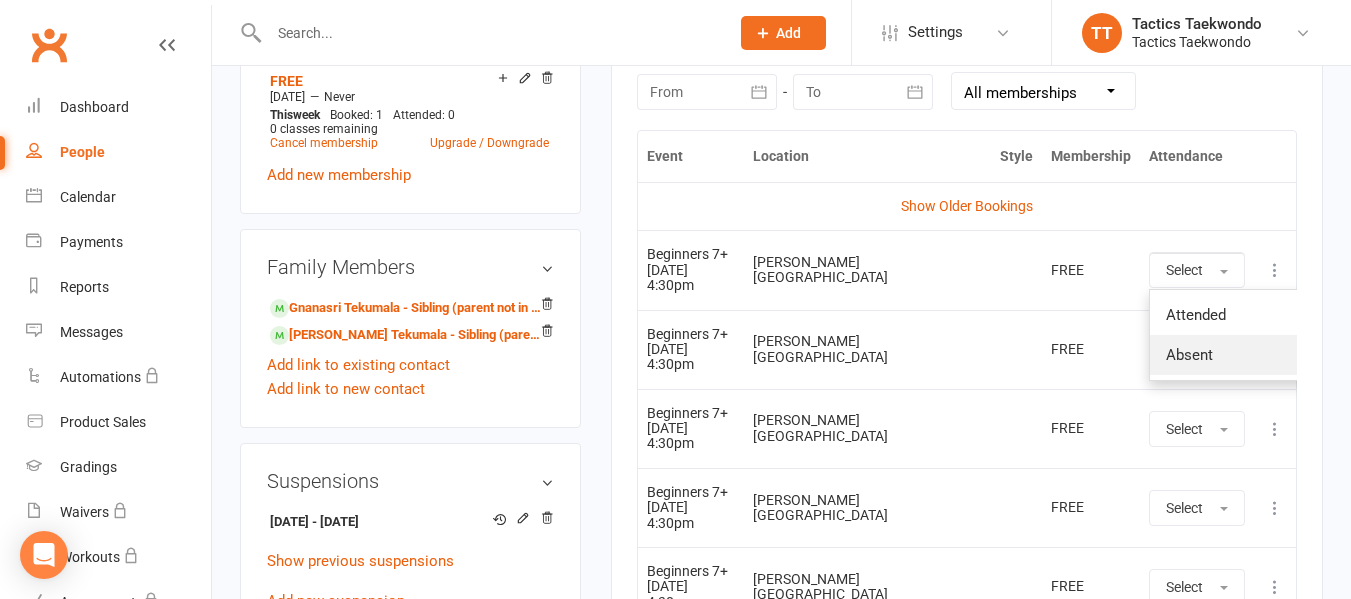 click on "Absent" at bounding box center (1189, 355) 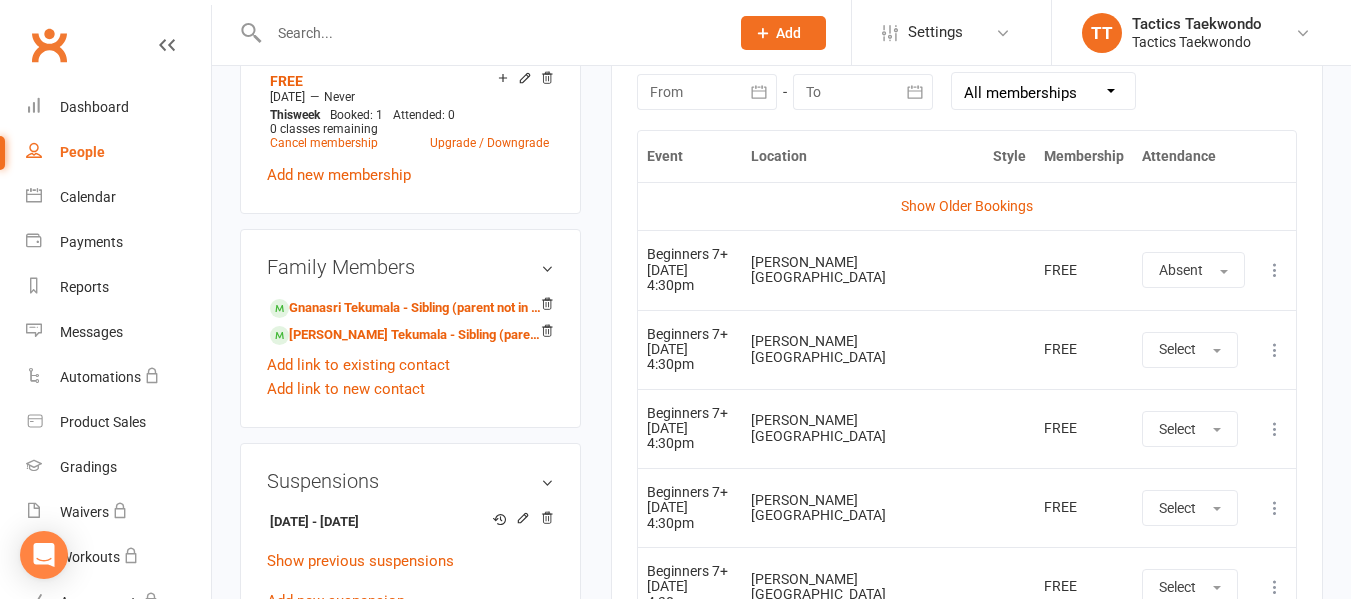 click at bounding box center (489, 33) 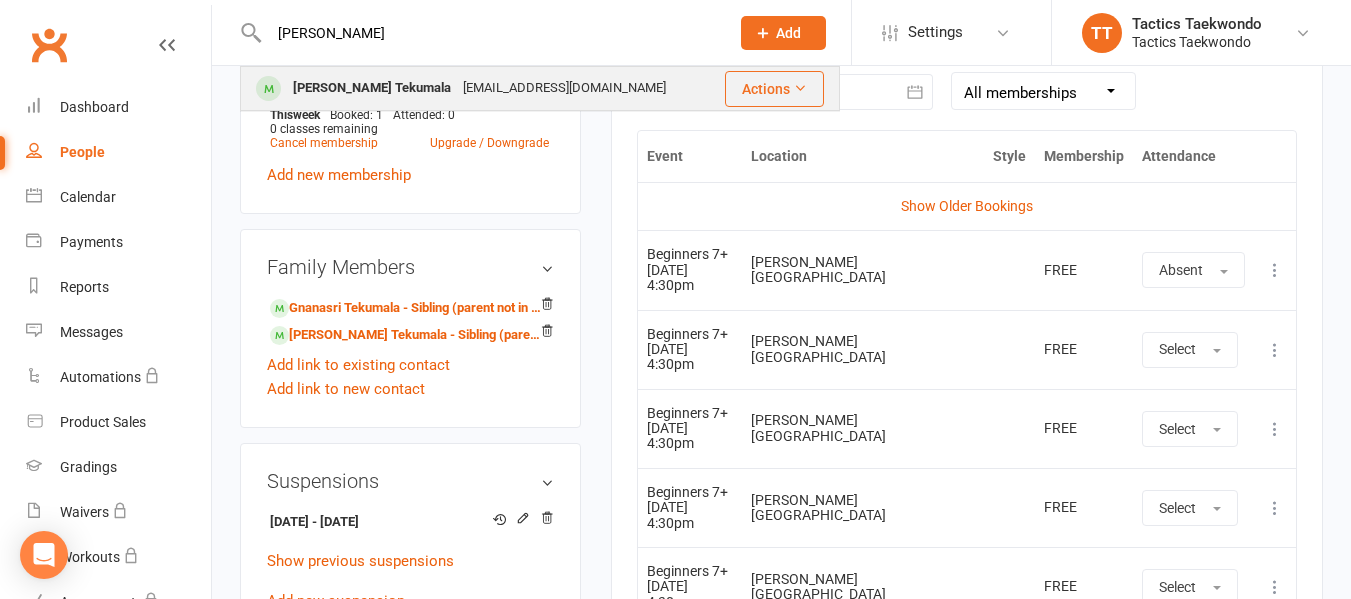 type on "hiten" 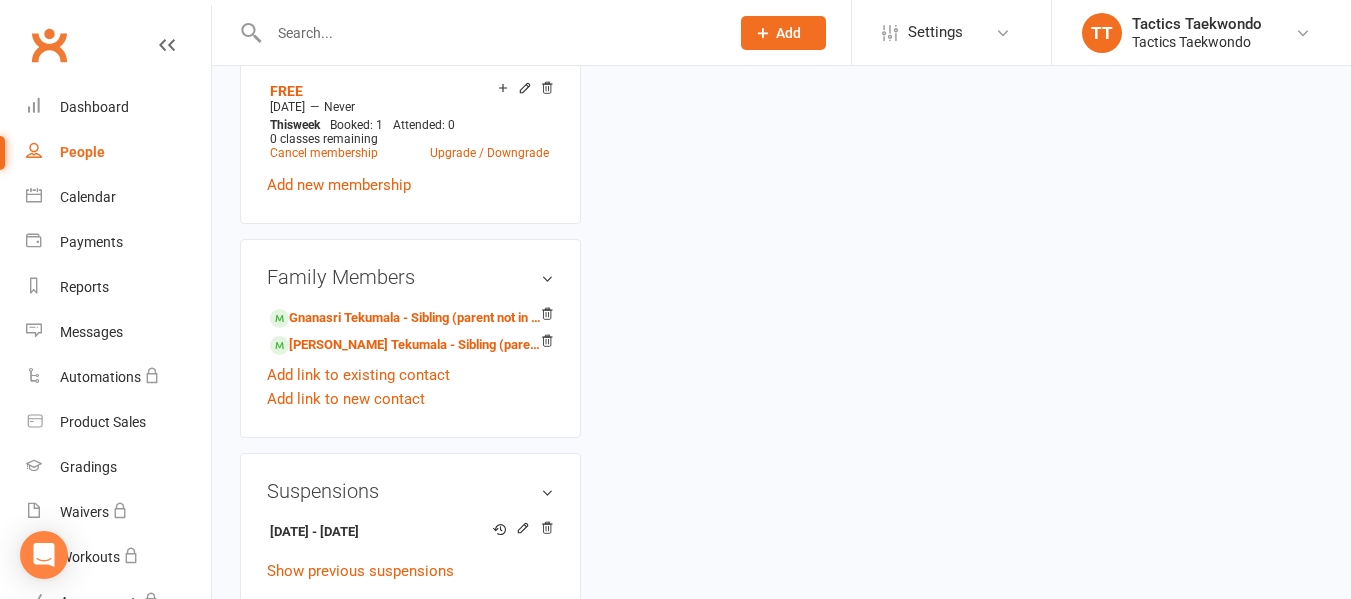 scroll, scrollTop: 0, scrollLeft: 0, axis: both 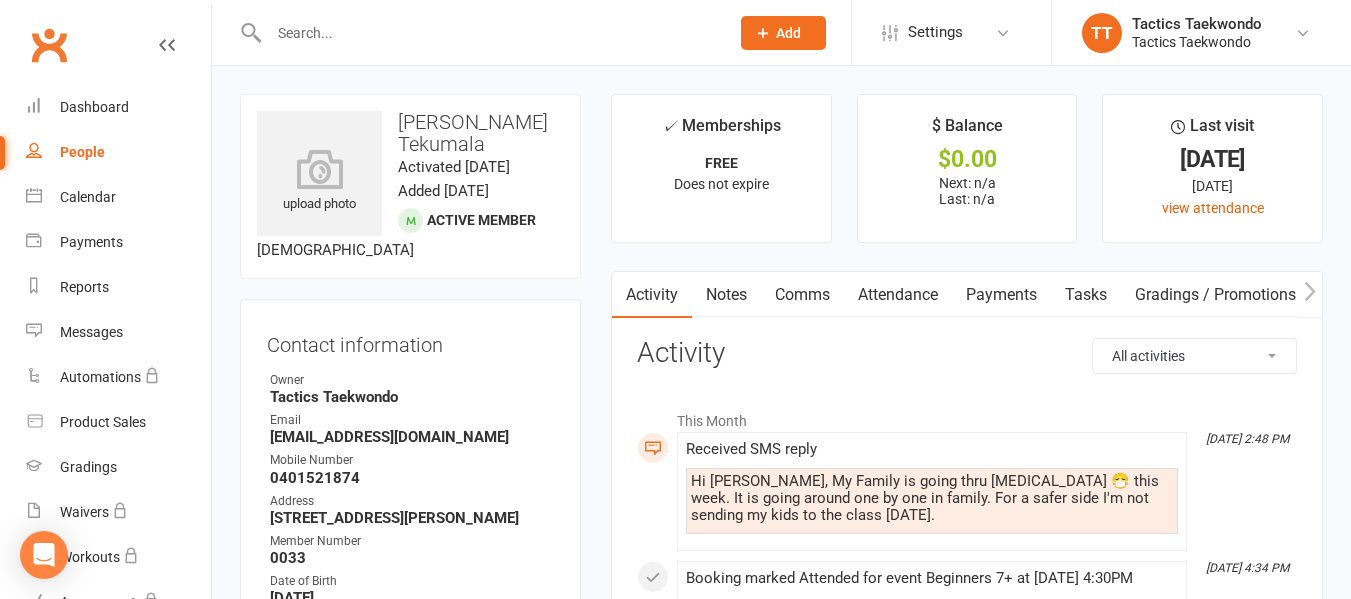 click on "Attendance" at bounding box center (898, 295) 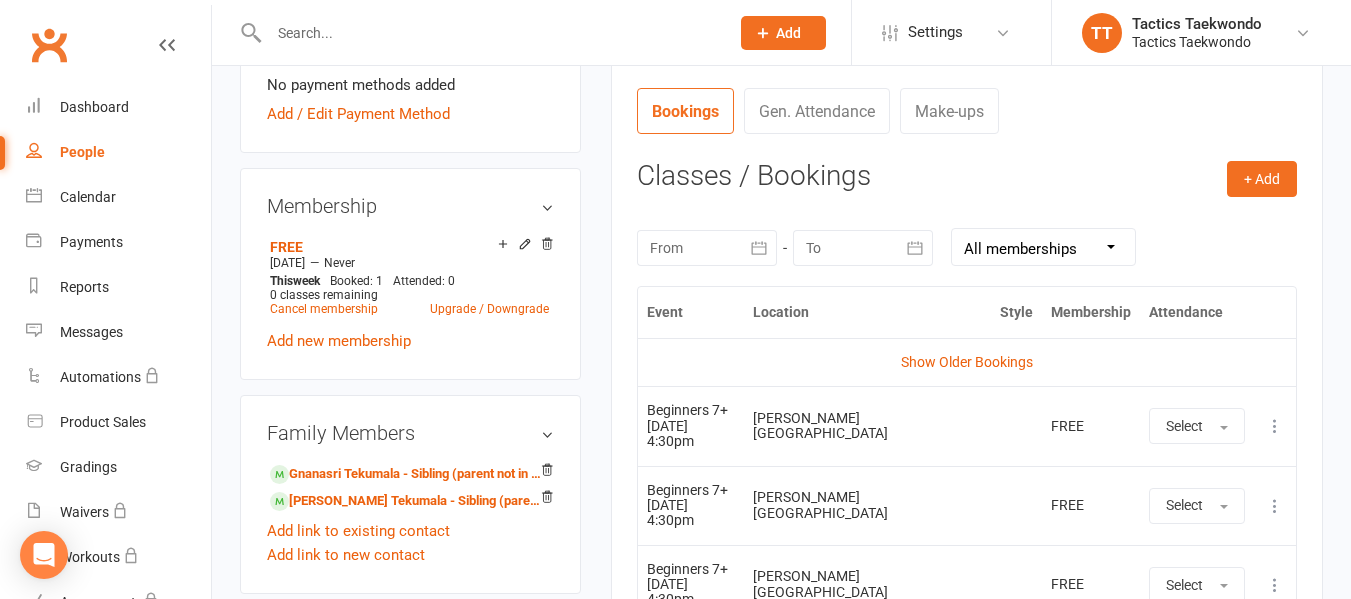 scroll, scrollTop: 800, scrollLeft: 0, axis: vertical 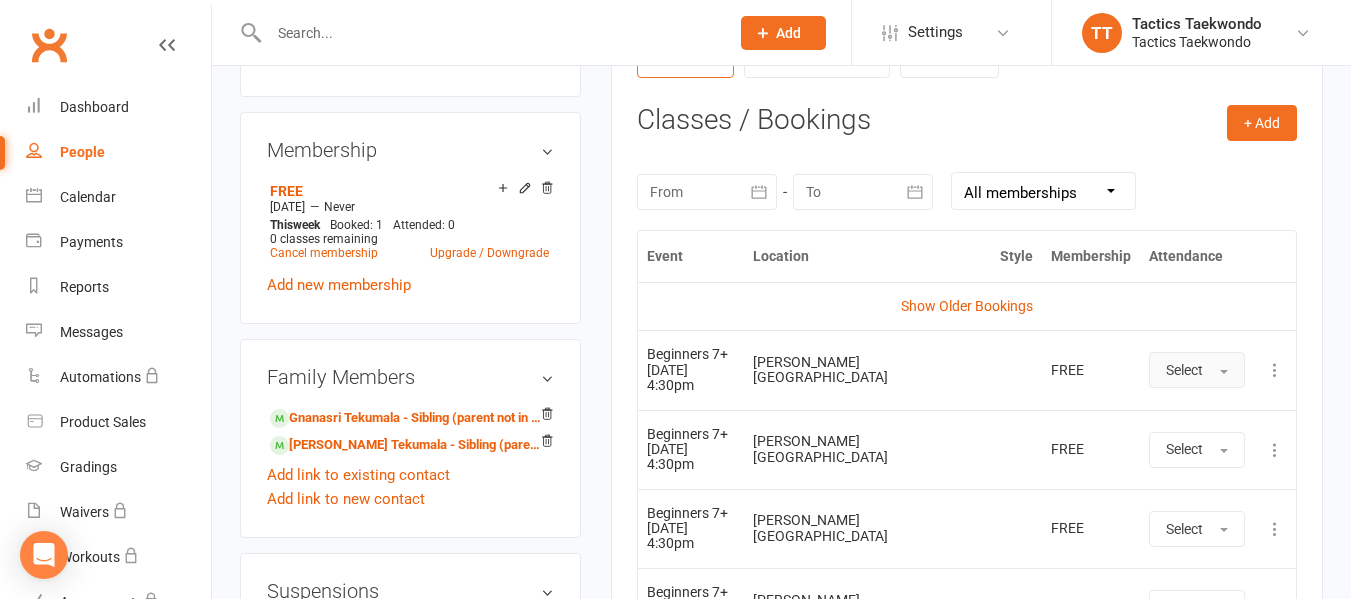 click at bounding box center [1224, 372] 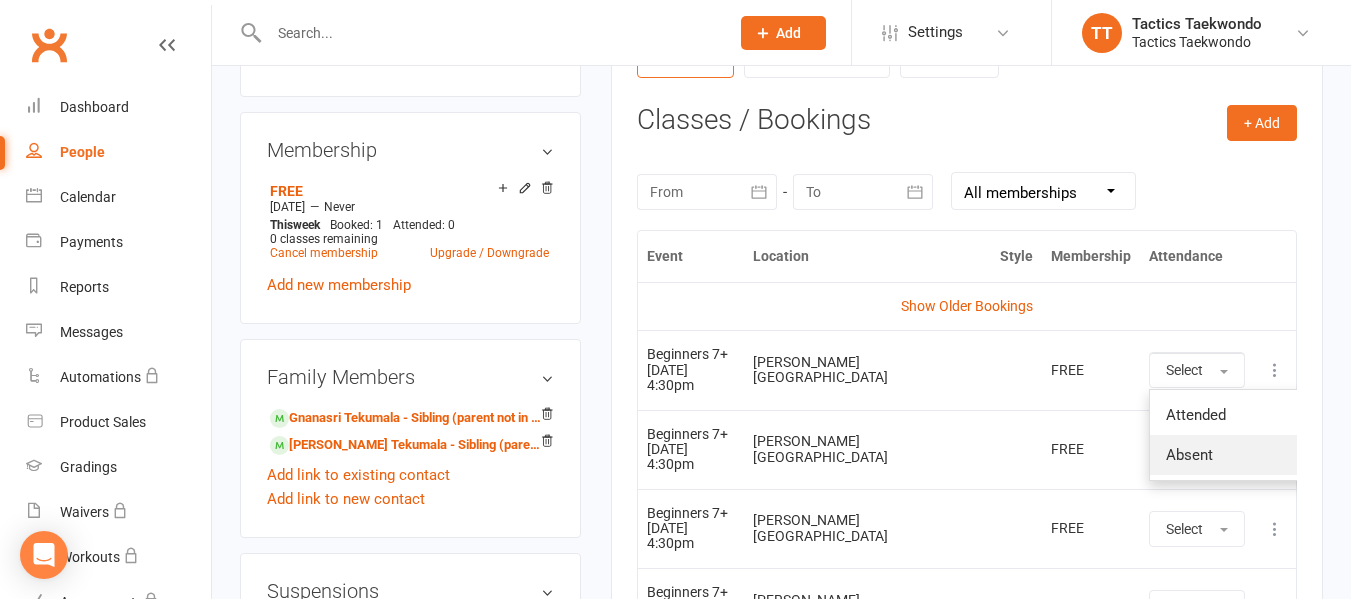 click on "Absent" at bounding box center [1189, 455] 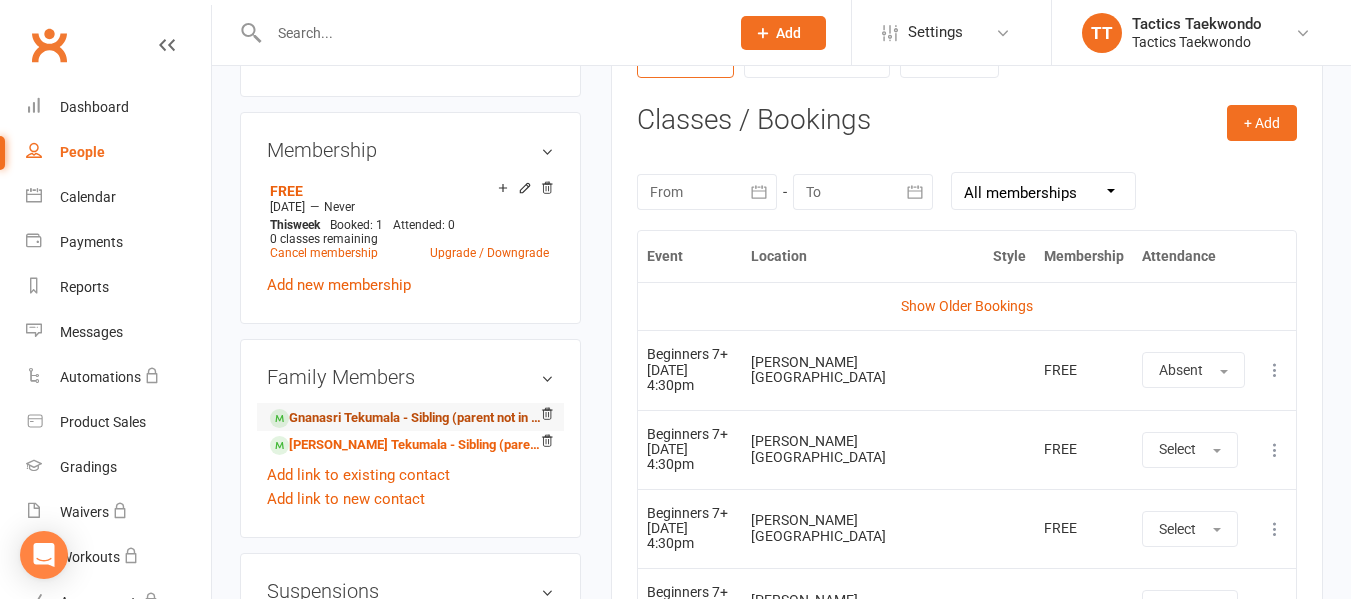 click on "Gnanasri Tekumala - Sibling (parent not in system)" at bounding box center (407, 418) 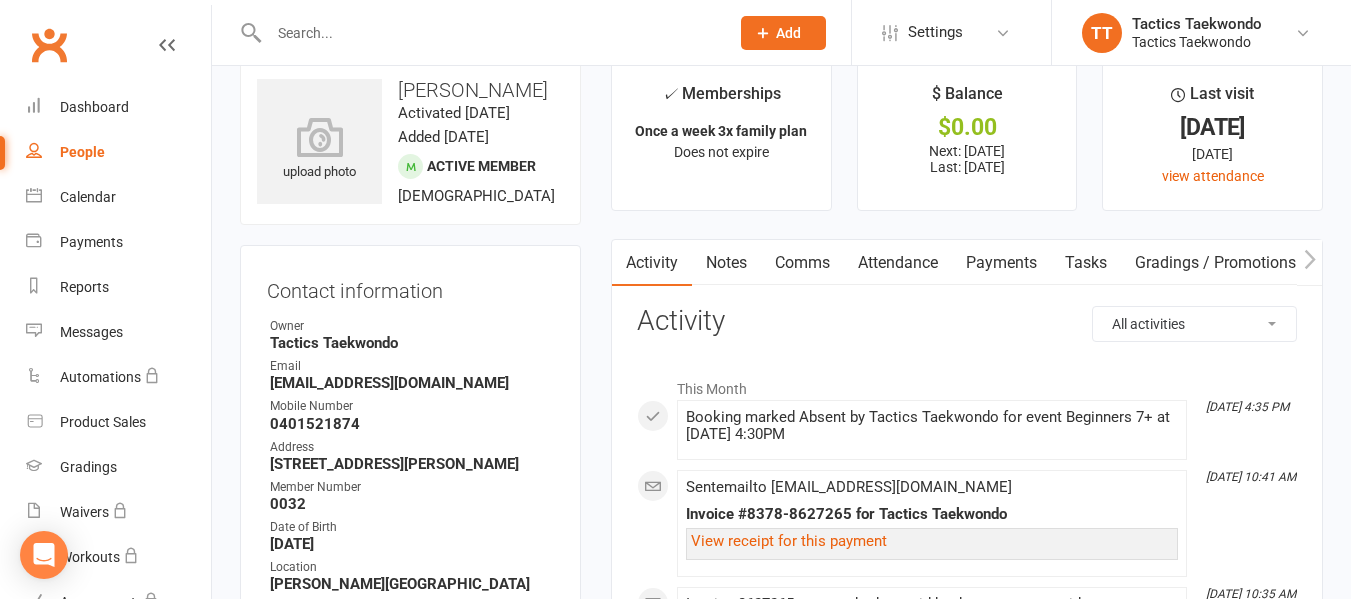 scroll, scrollTop: 0, scrollLeft: 0, axis: both 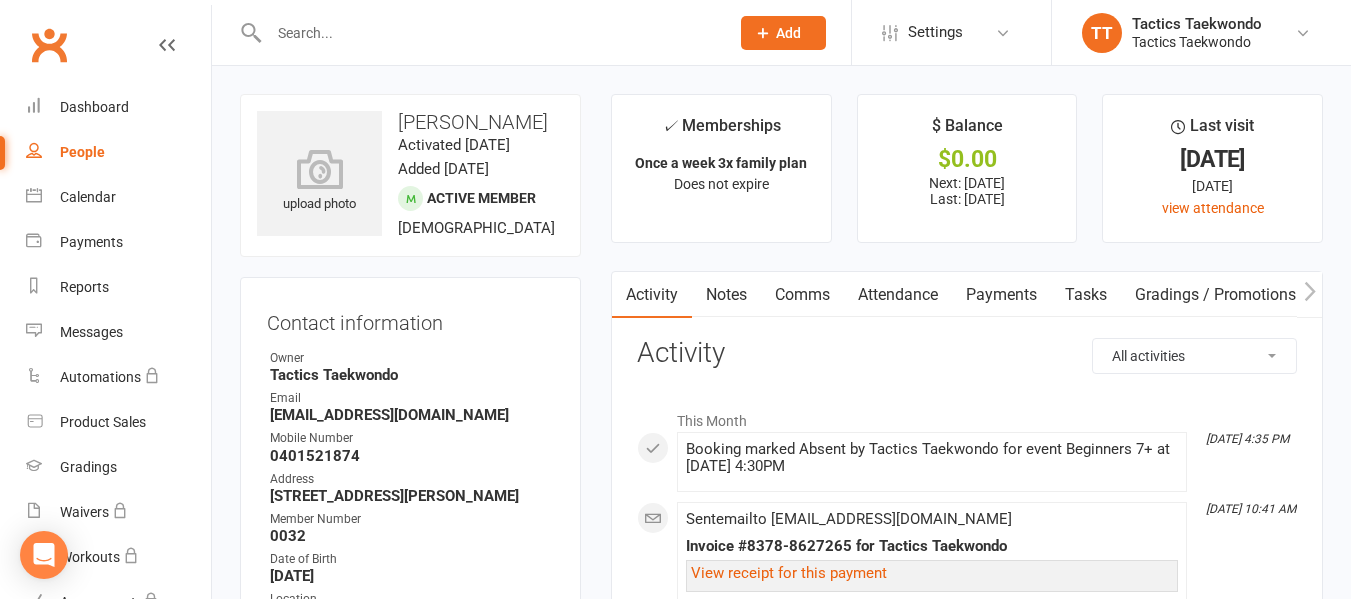 click at bounding box center (489, 33) 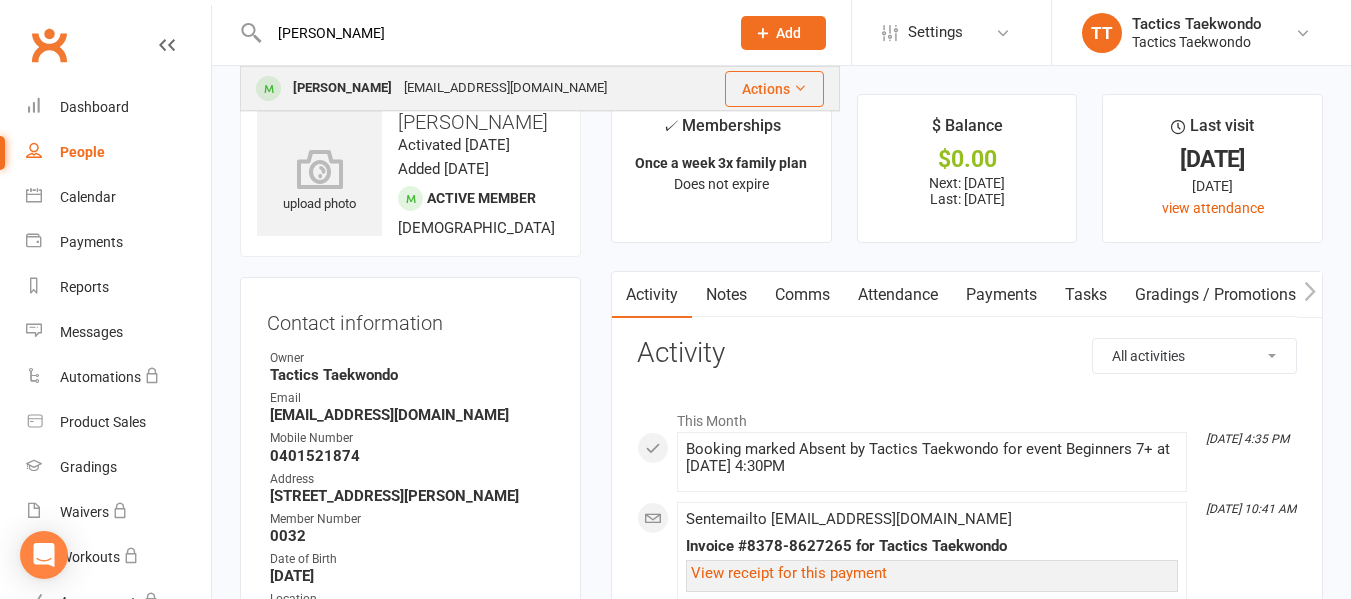 type on "mabe" 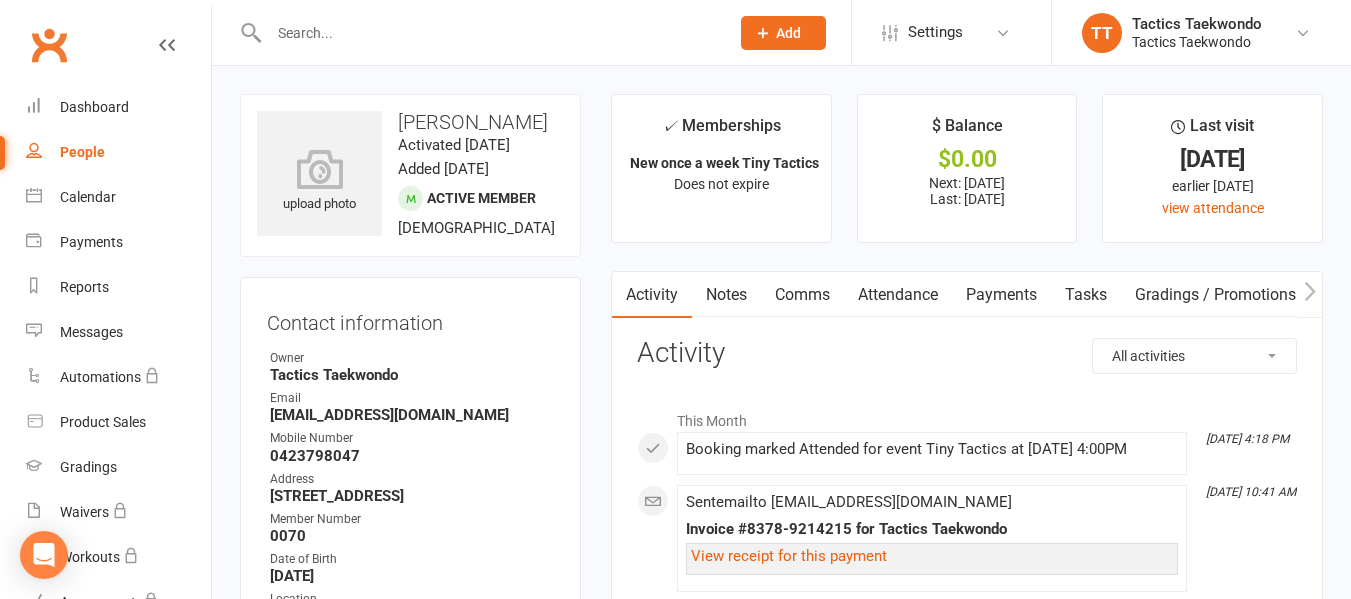 click on "Attendance" at bounding box center (898, 295) 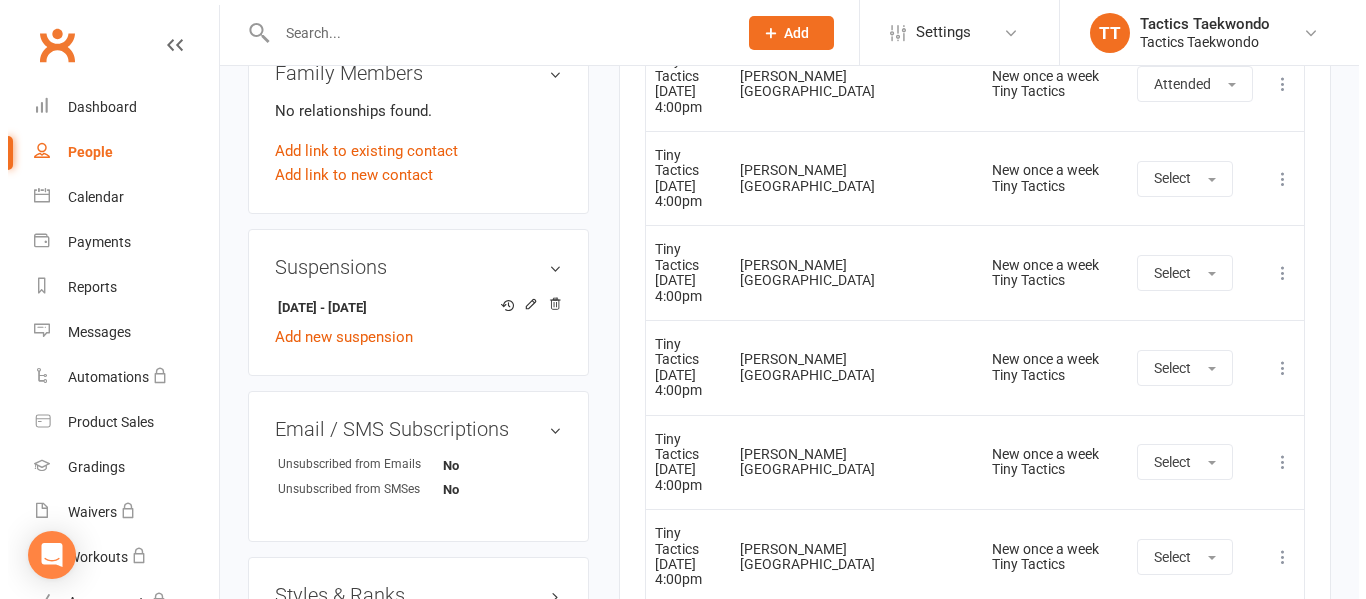 scroll, scrollTop: 1100, scrollLeft: 0, axis: vertical 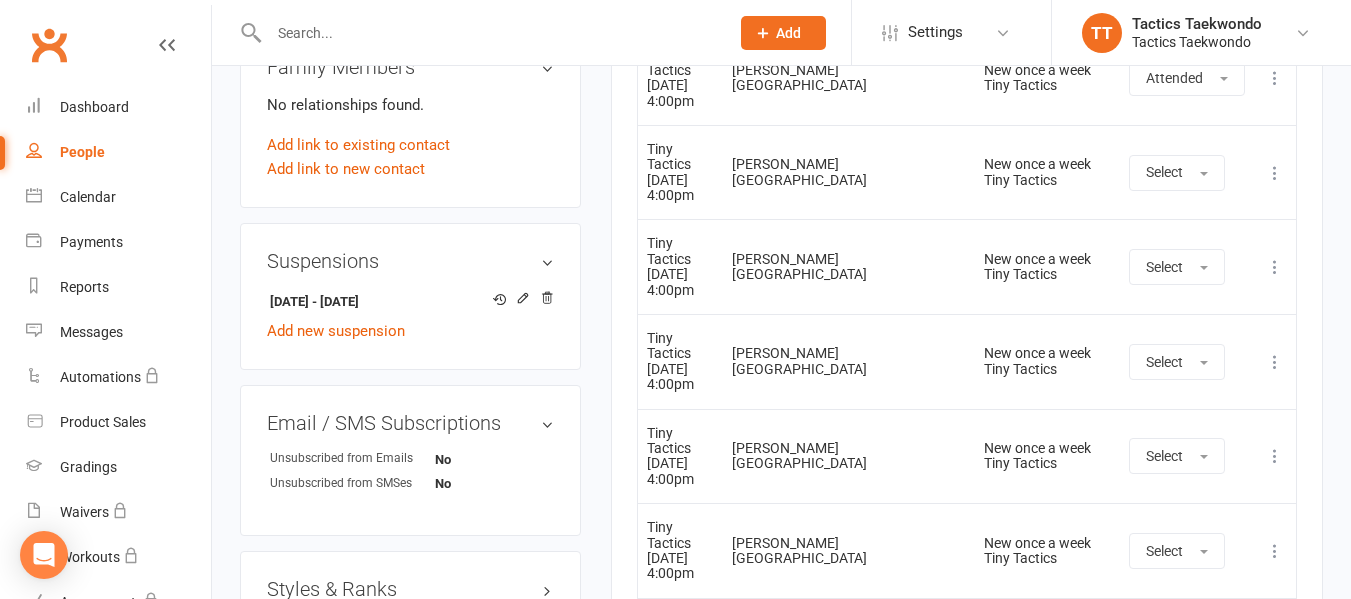 click at bounding box center [1275, 267] 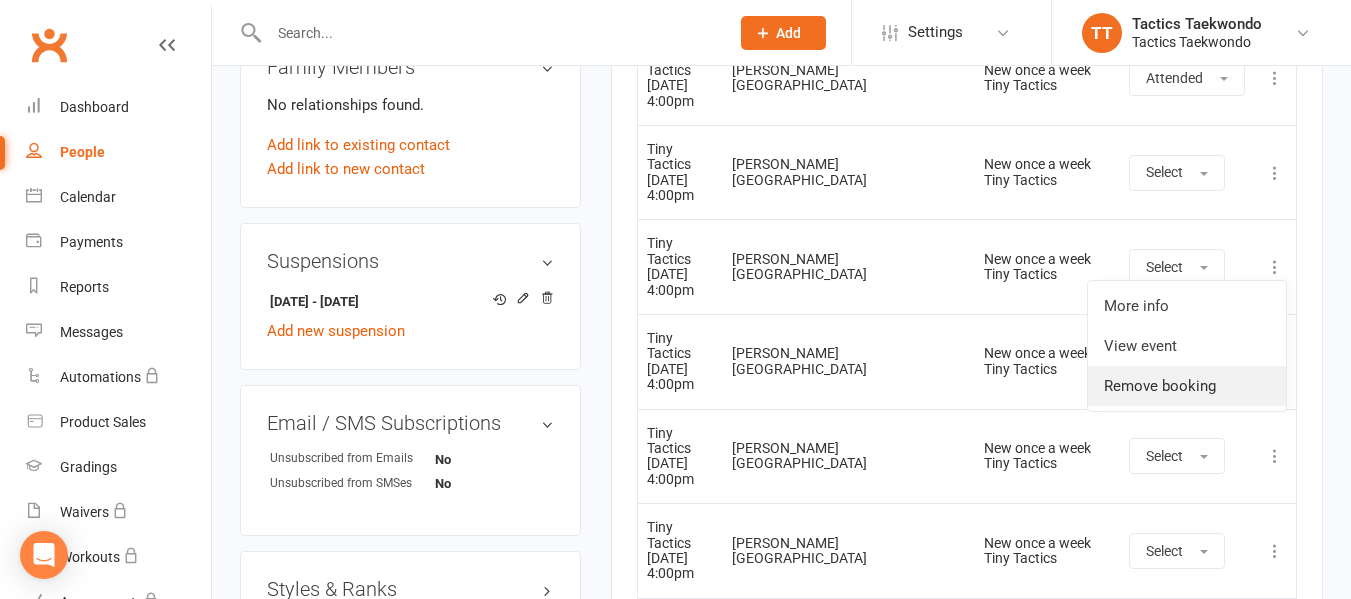 click on "Remove booking" at bounding box center [1187, 386] 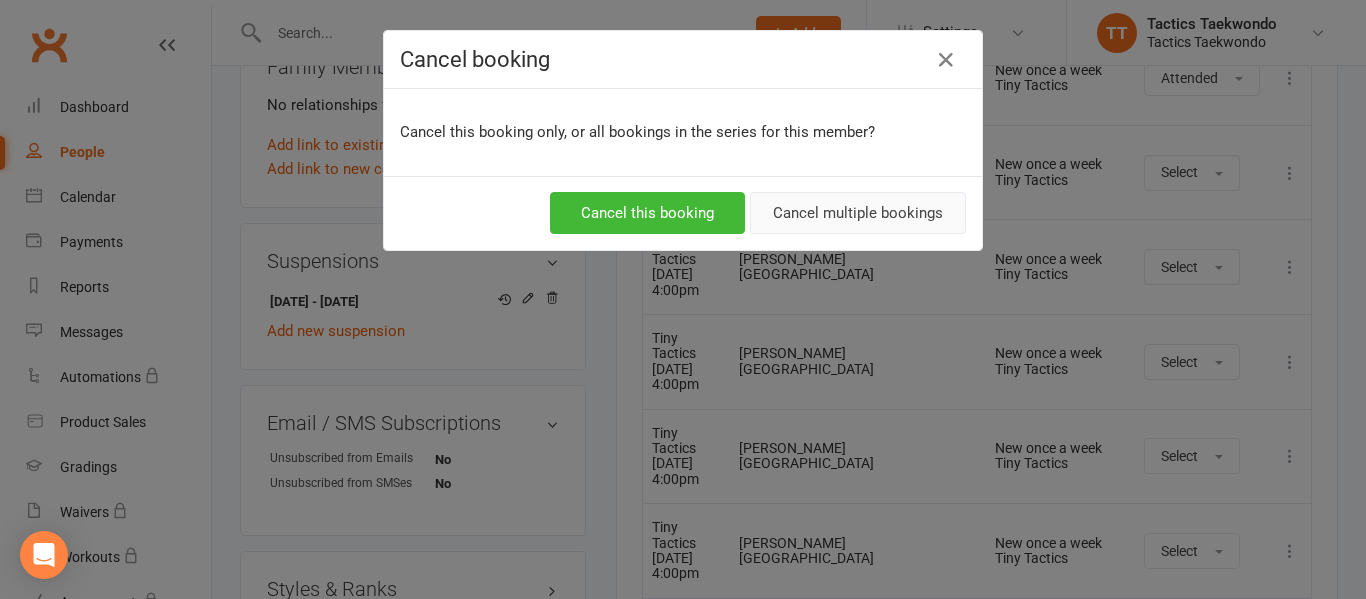 click on "Cancel multiple bookings" at bounding box center [858, 213] 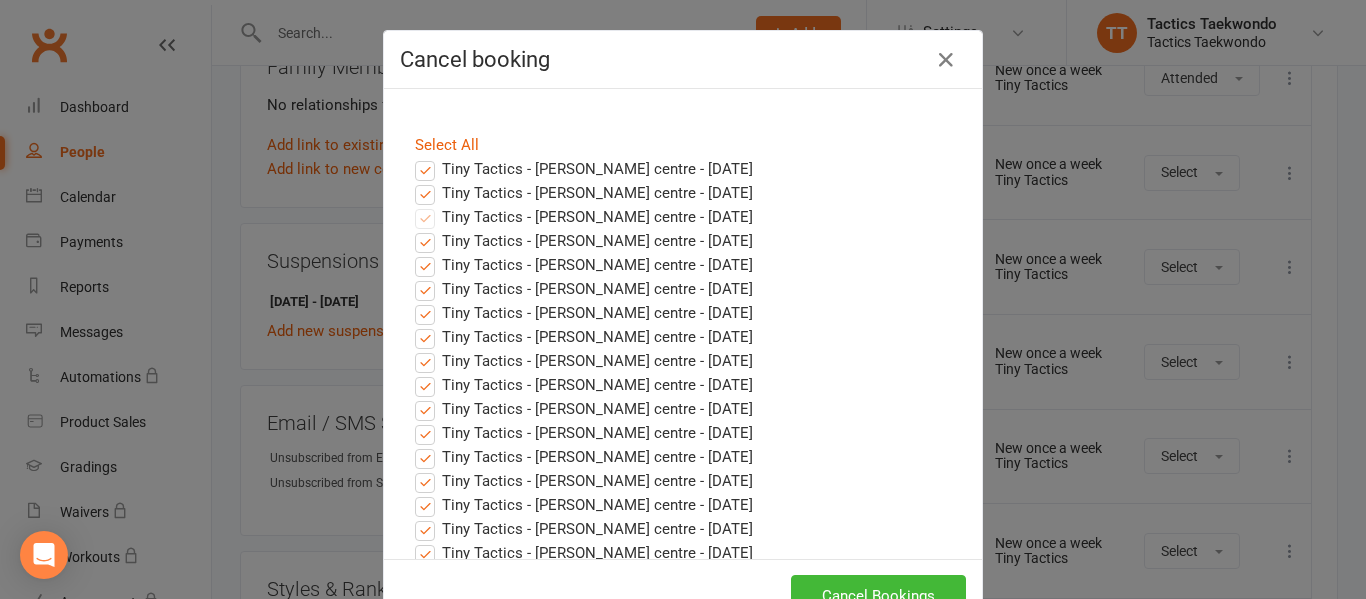 click on "Tiny Tactics - Margary Dunn centre - Jul 11, 2025" at bounding box center [584, 169] 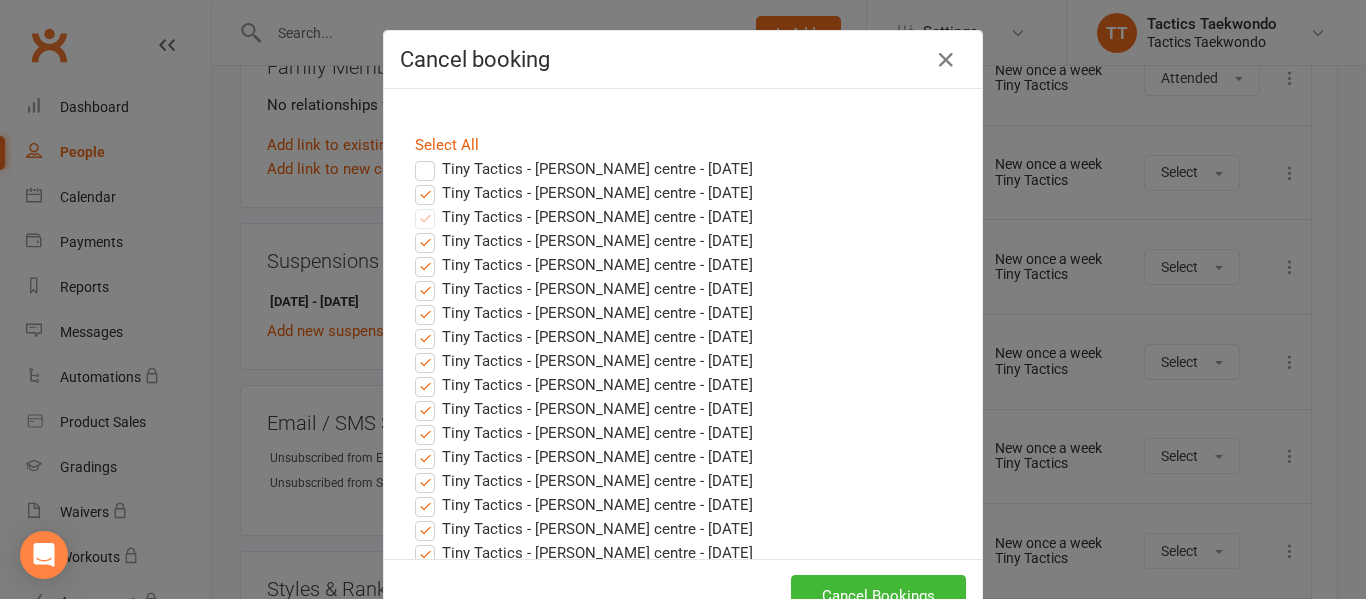 click on "Tiny Tactics - Margary Dunn centre - Jul 18, 2025" at bounding box center (584, 193) 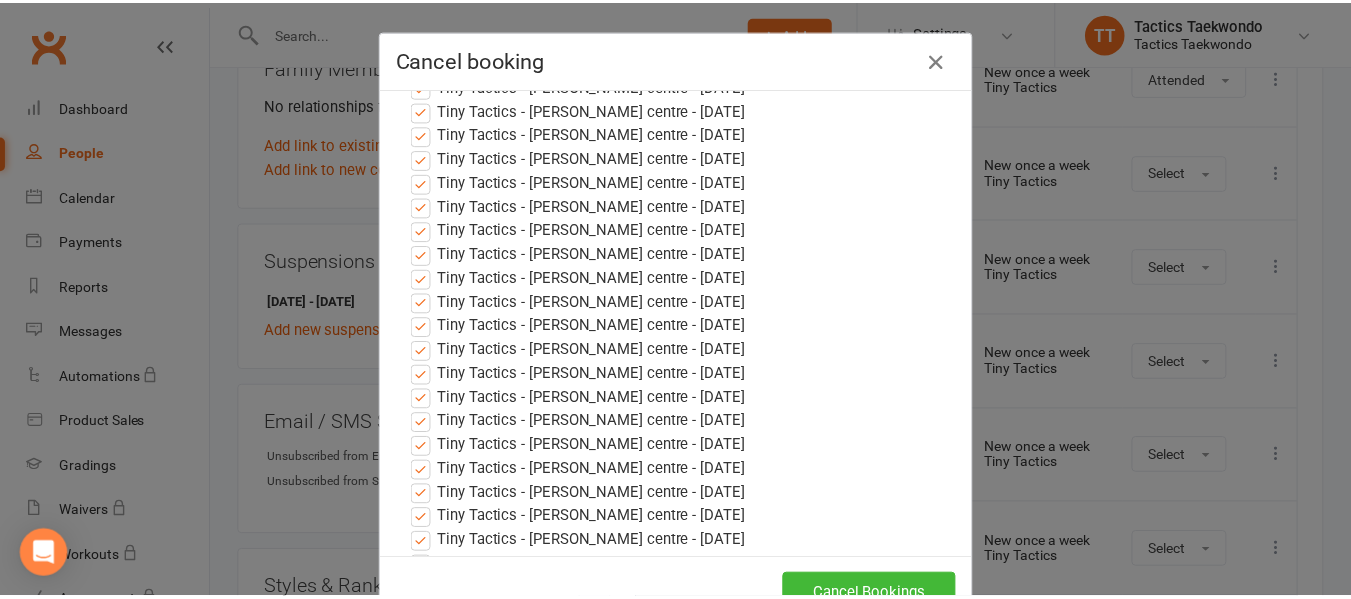 scroll, scrollTop: 300, scrollLeft: 0, axis: vertical 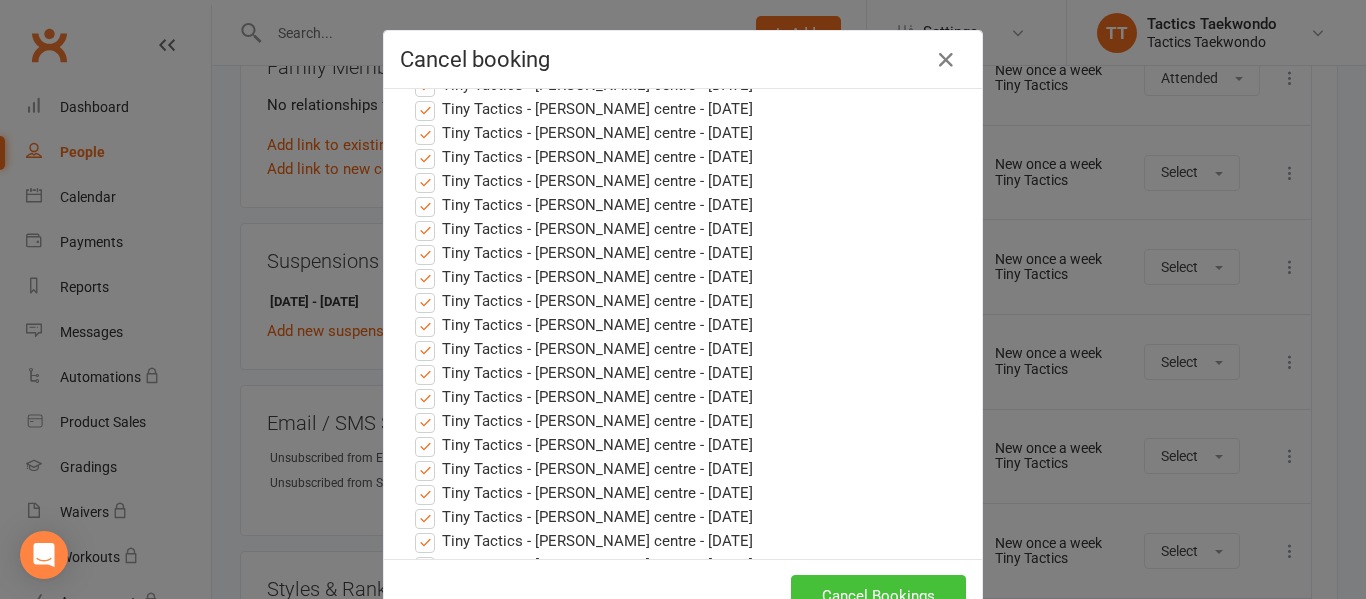 click on "Cancel Bookings" at bounding box center [878, 596] 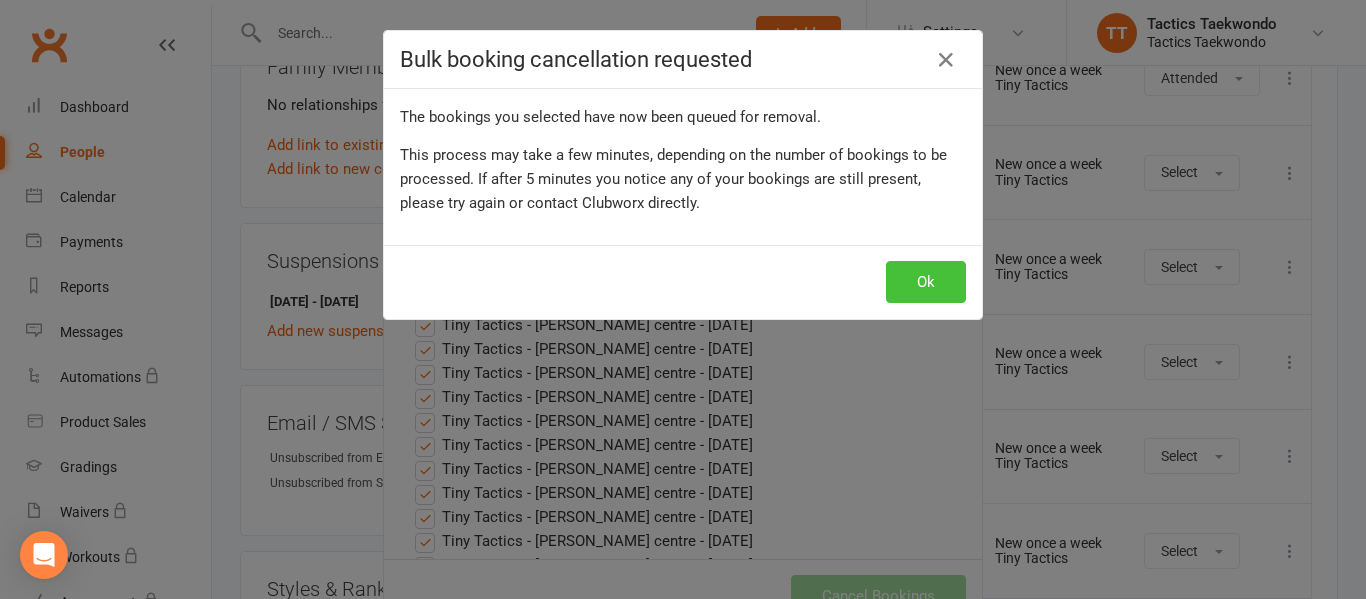 click on "Ok" at bounding box center (926, 282) 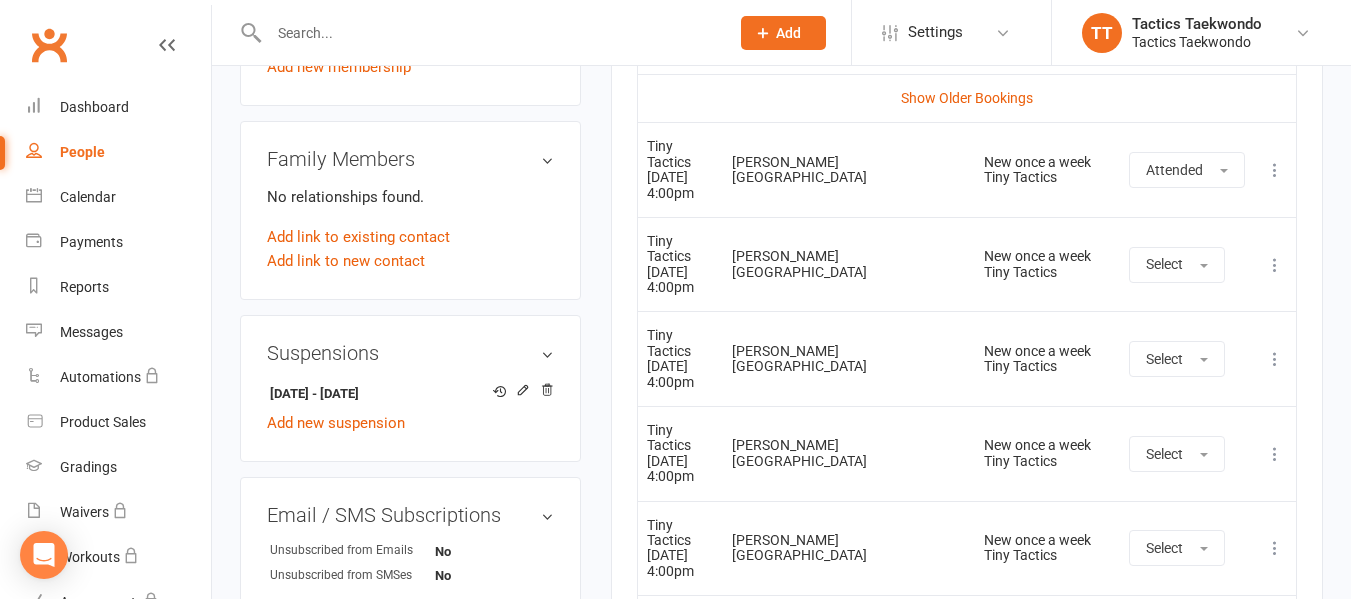 scroll, scrollTop: 1000, scrollLeft: 0, axis: vertical 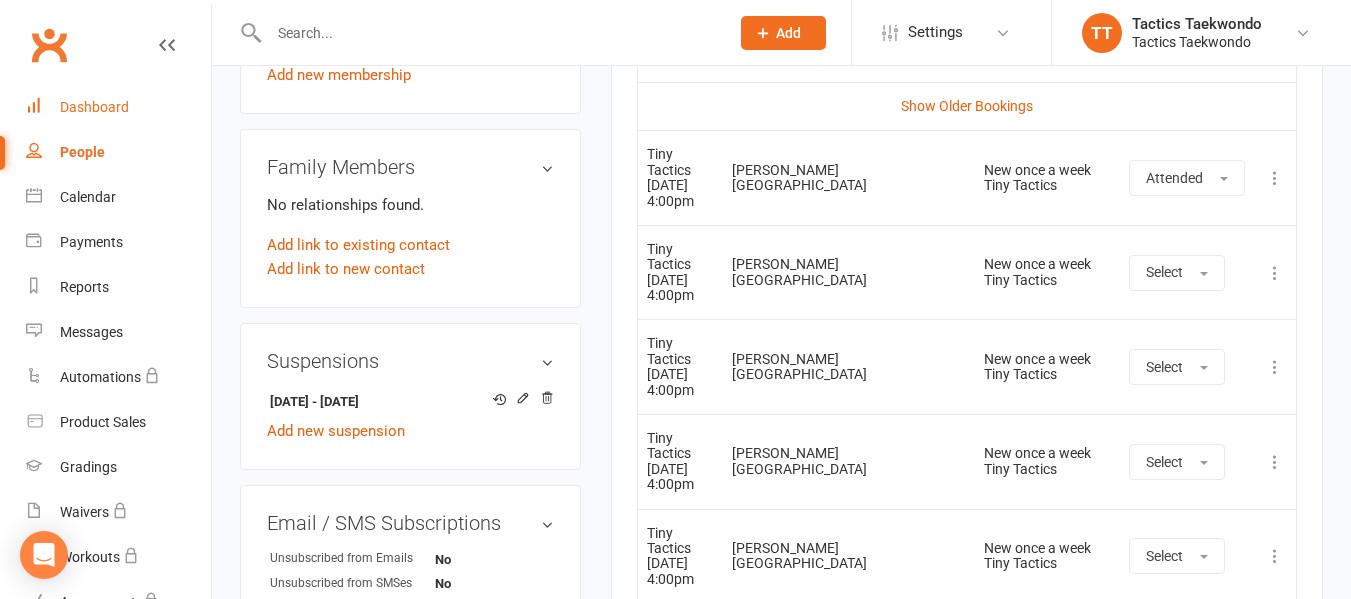 click on "Dashboard" at bounding box center (94, 107) 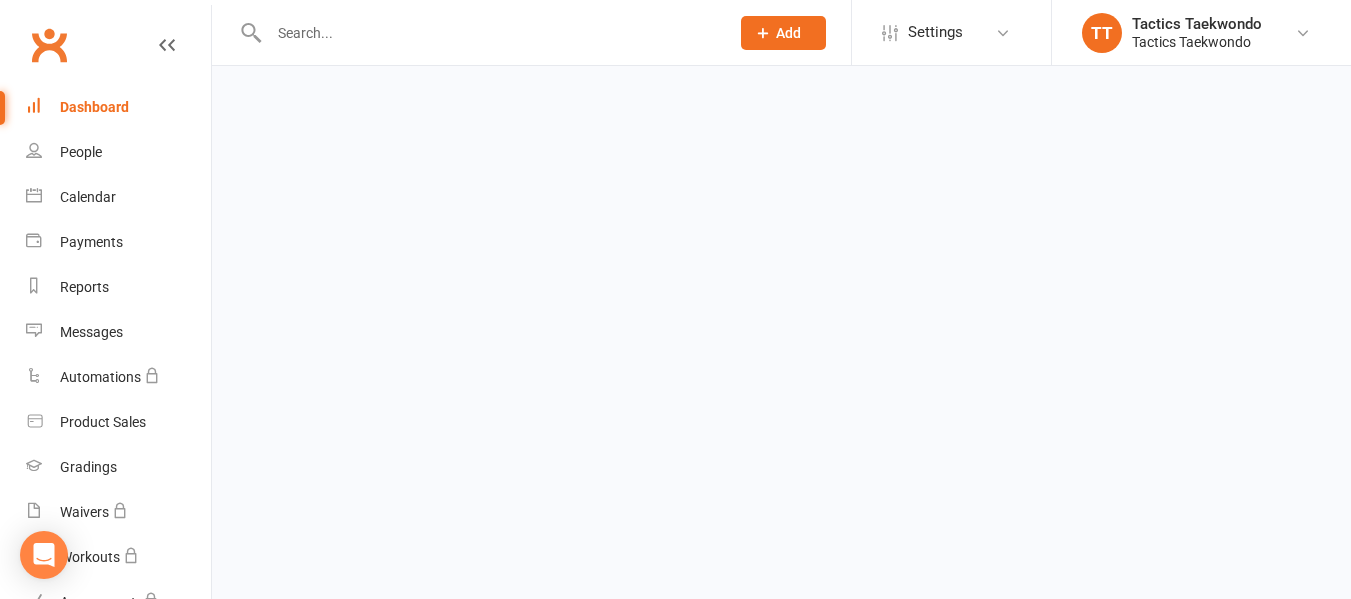 scroll, scrollTop: 0, scrollLeft: 0, axis: both 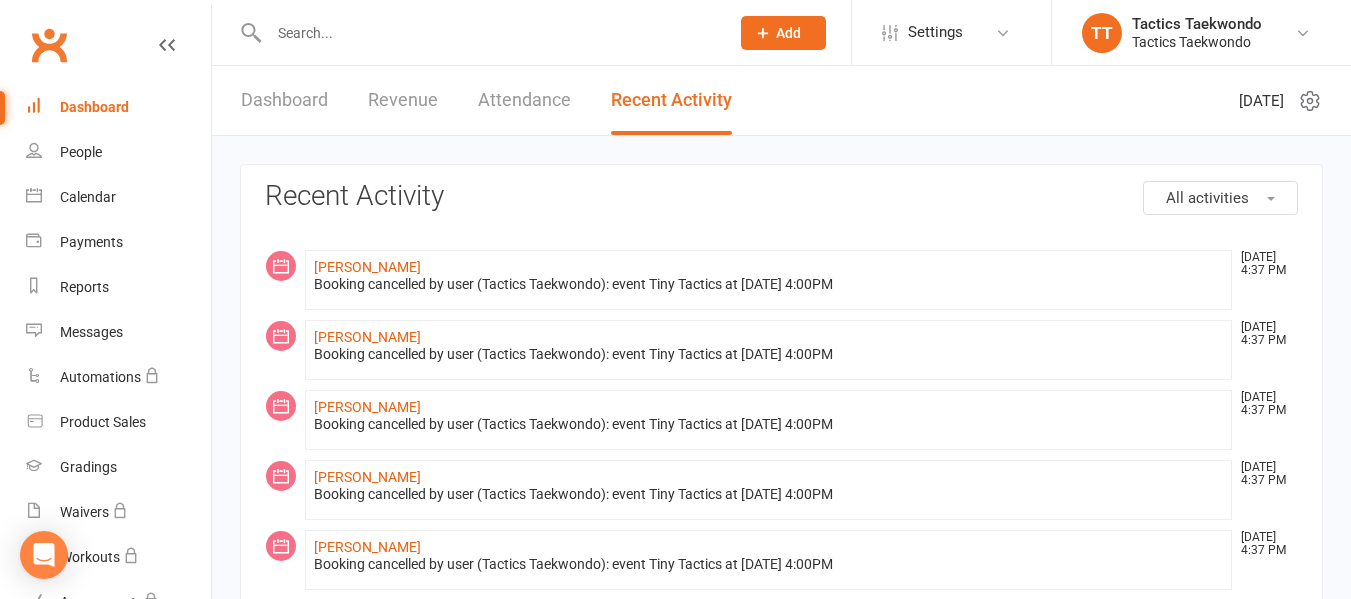 click at bounding box center [489, 33] 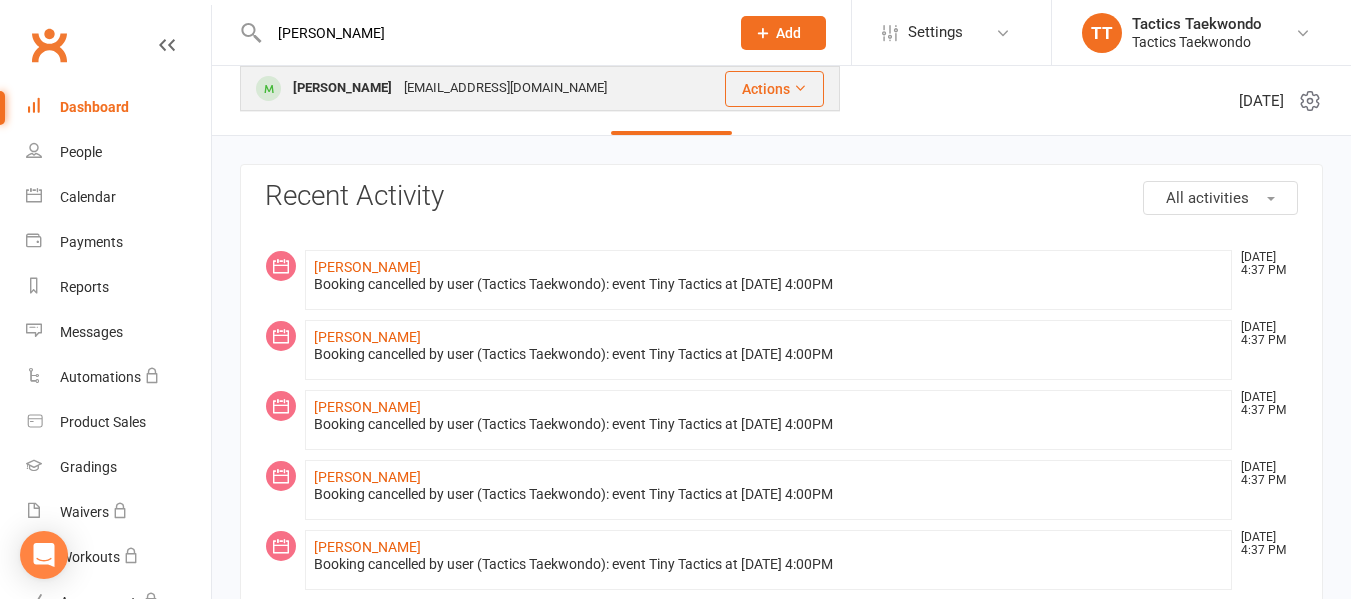 type on "mabel" 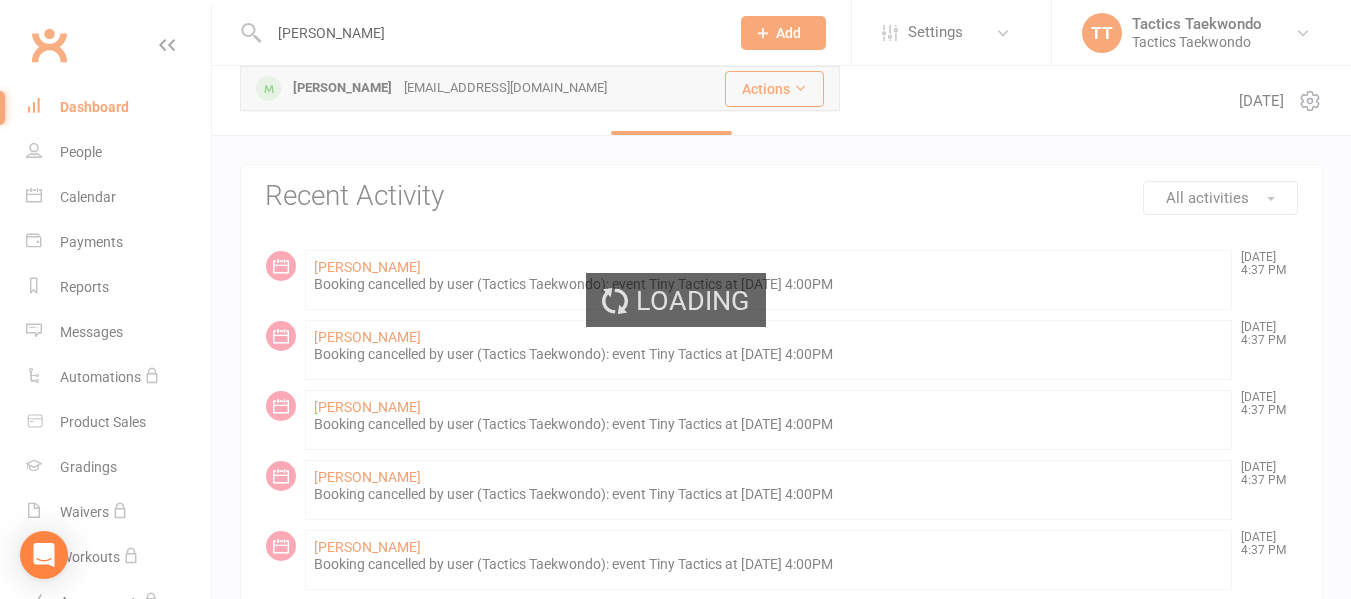 type 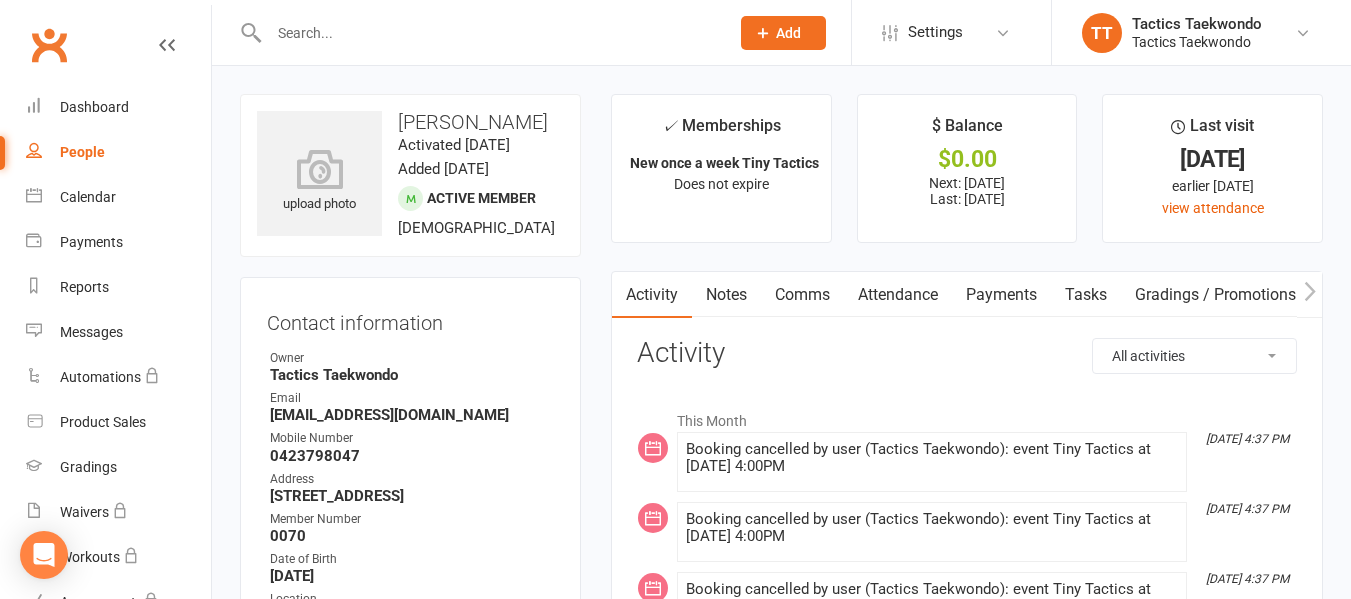 click on "Attendance" at bounding box center [898, 295] 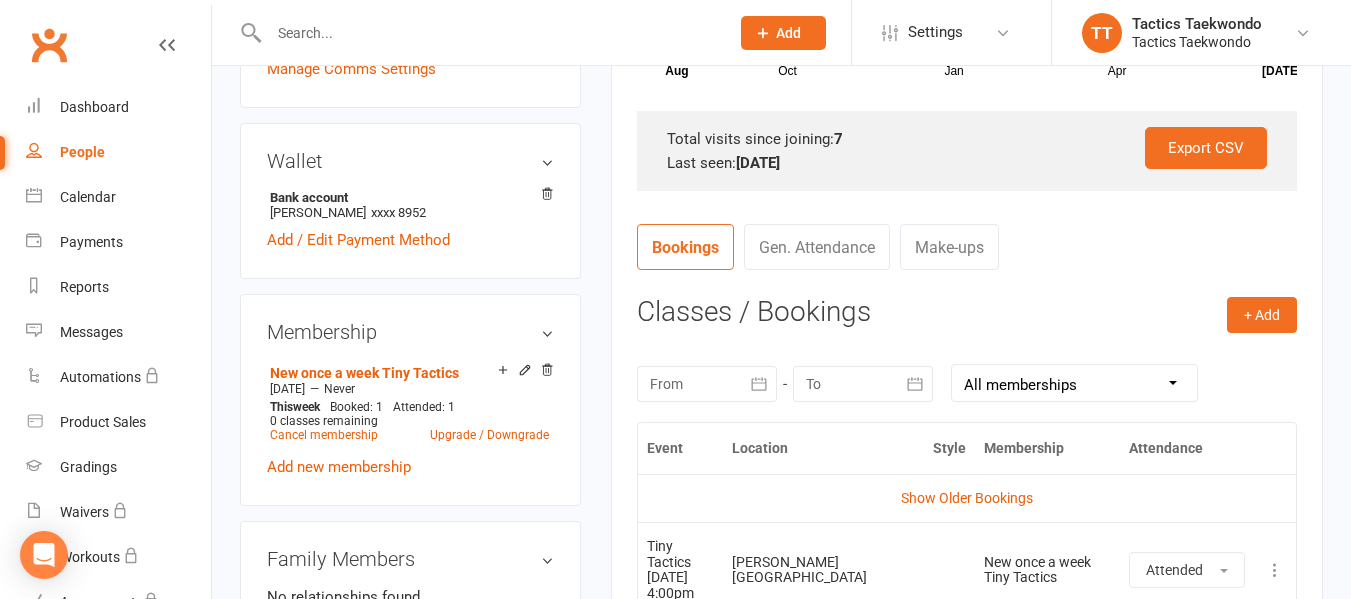 scroll, scrollTop: 600, scrollLeft: 0, axis: vertical 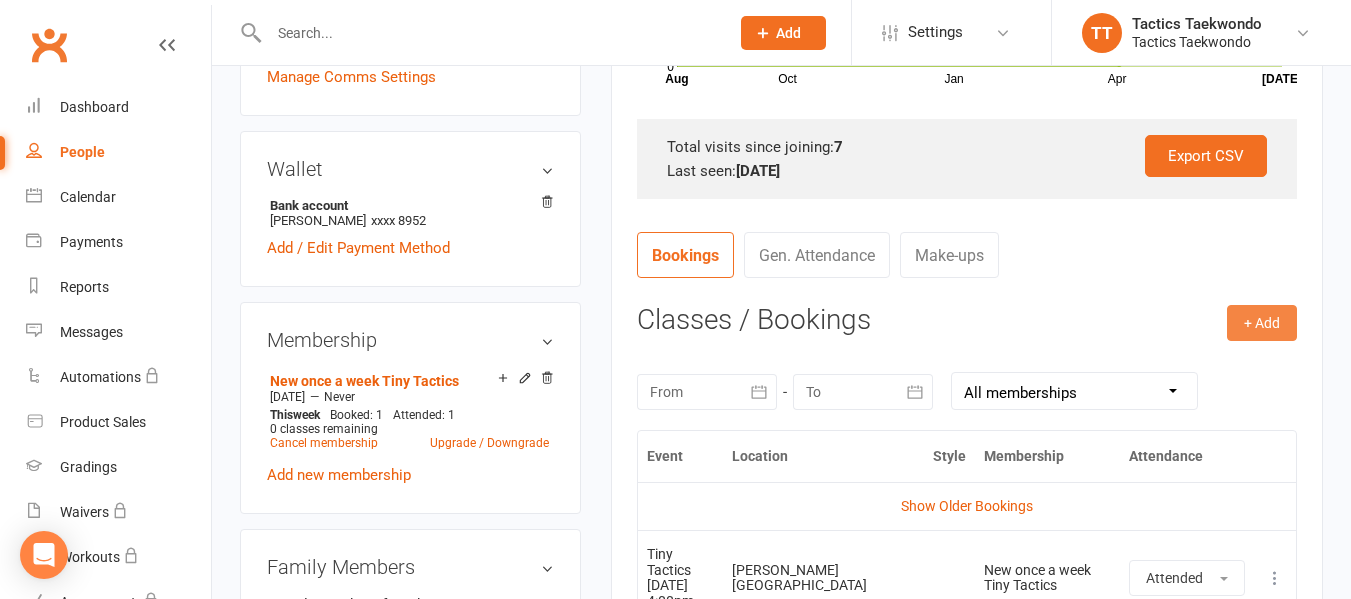click on "+ Add" at bounding box center (1262, 323) 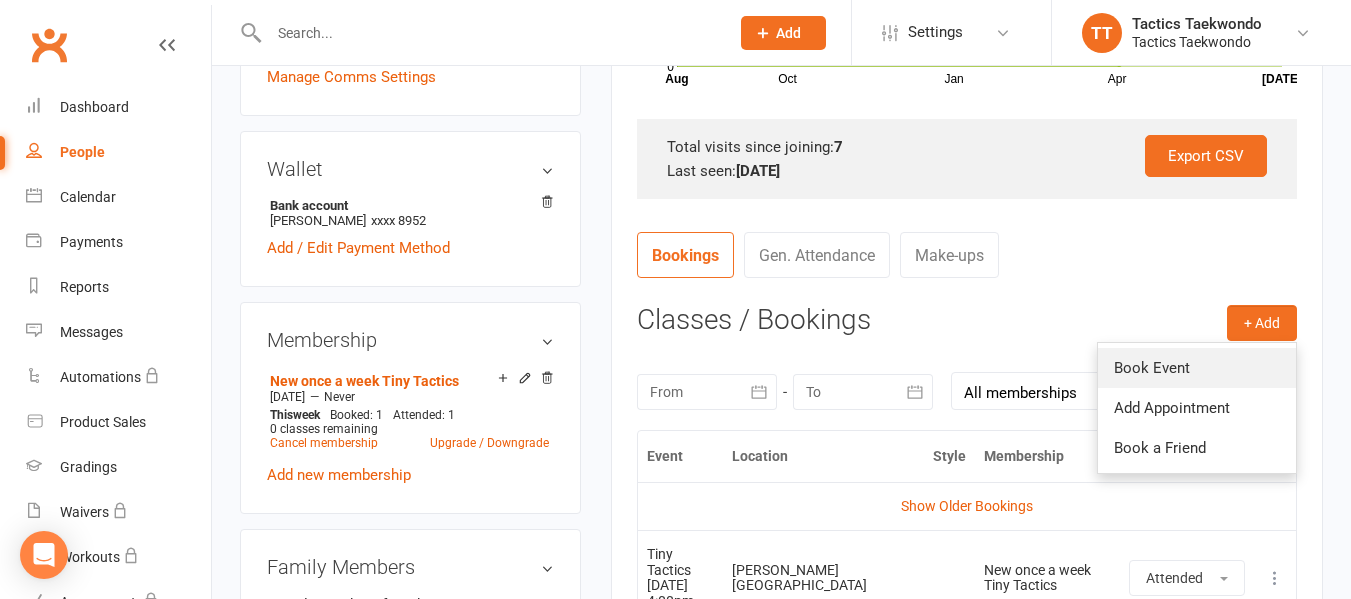 click on "Book Event" at bounding box center [1197, 368] 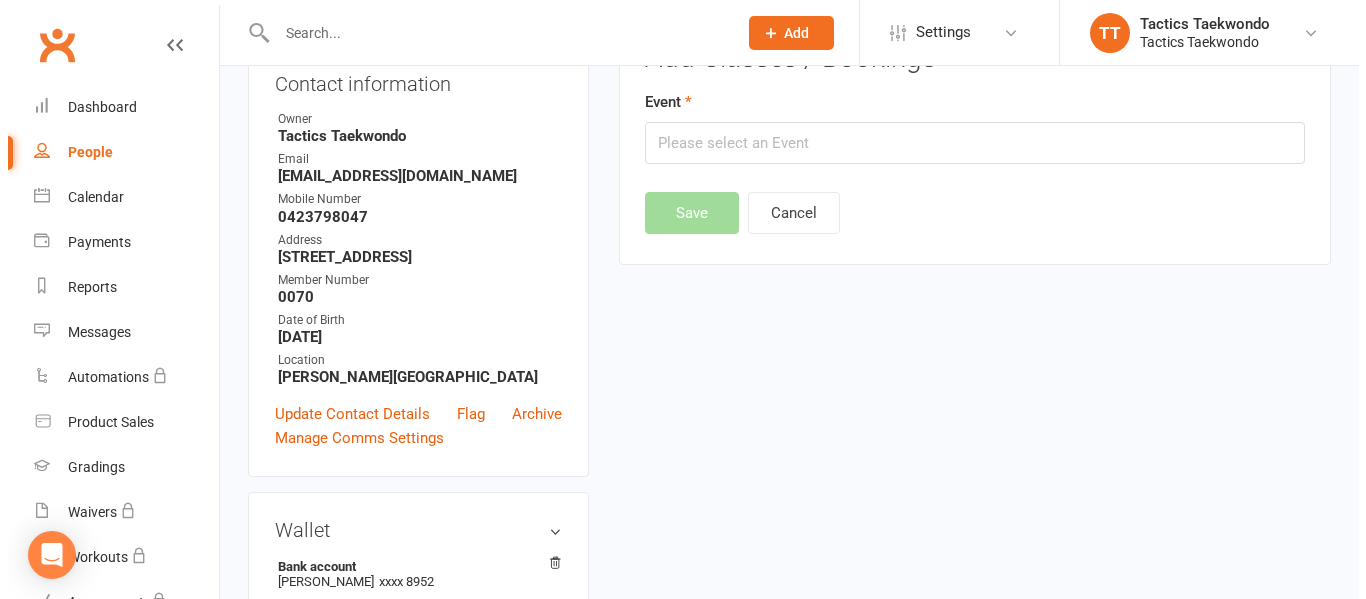scroll, scrollTop: 171, scrollLeft: 0, axis: vertical 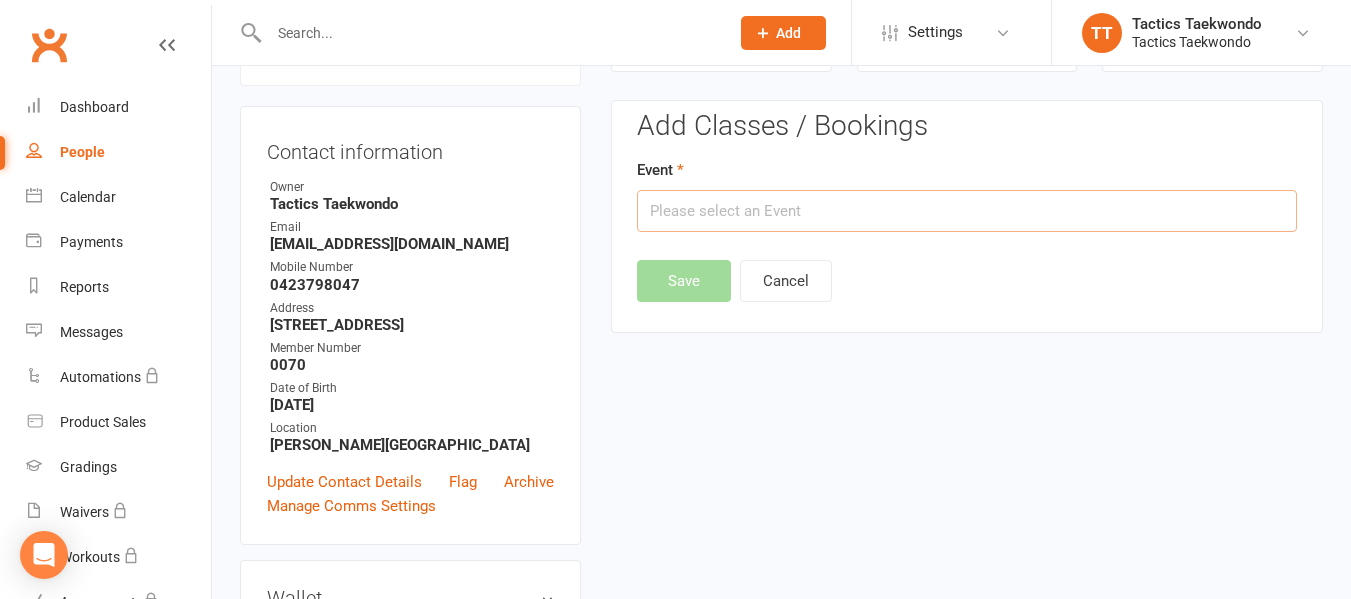 click at bounding box center (967, 211) 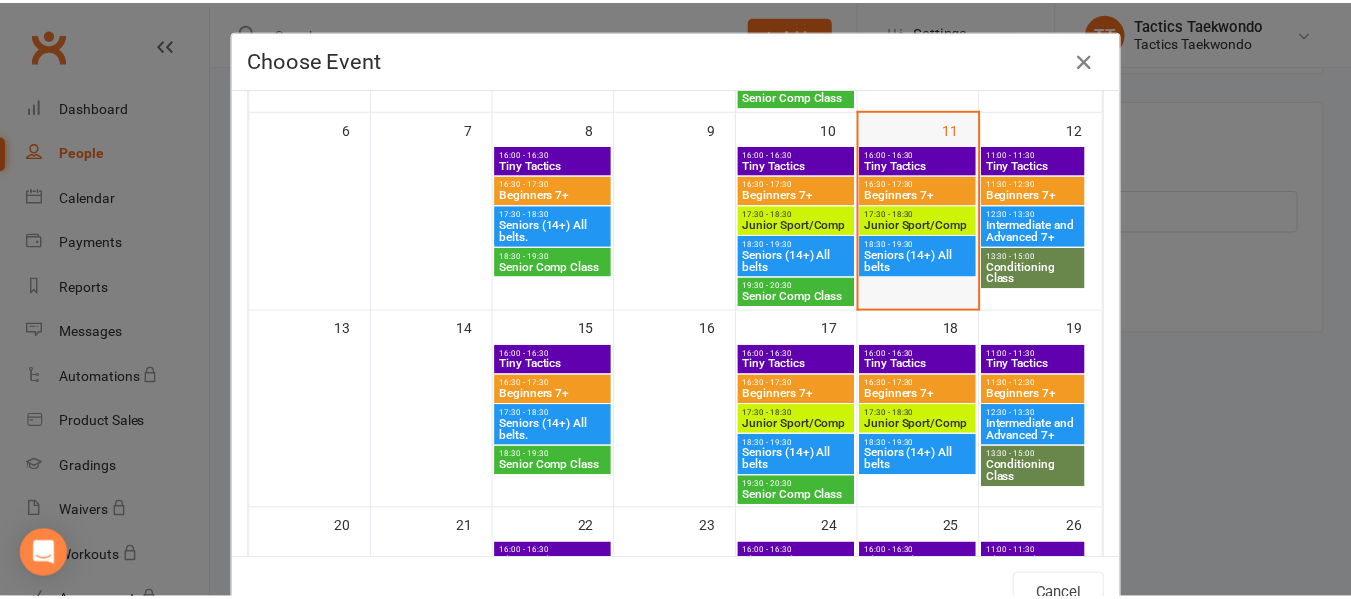 scroll, scrollTop: 400, scrollLeft: 0, axis: vertical 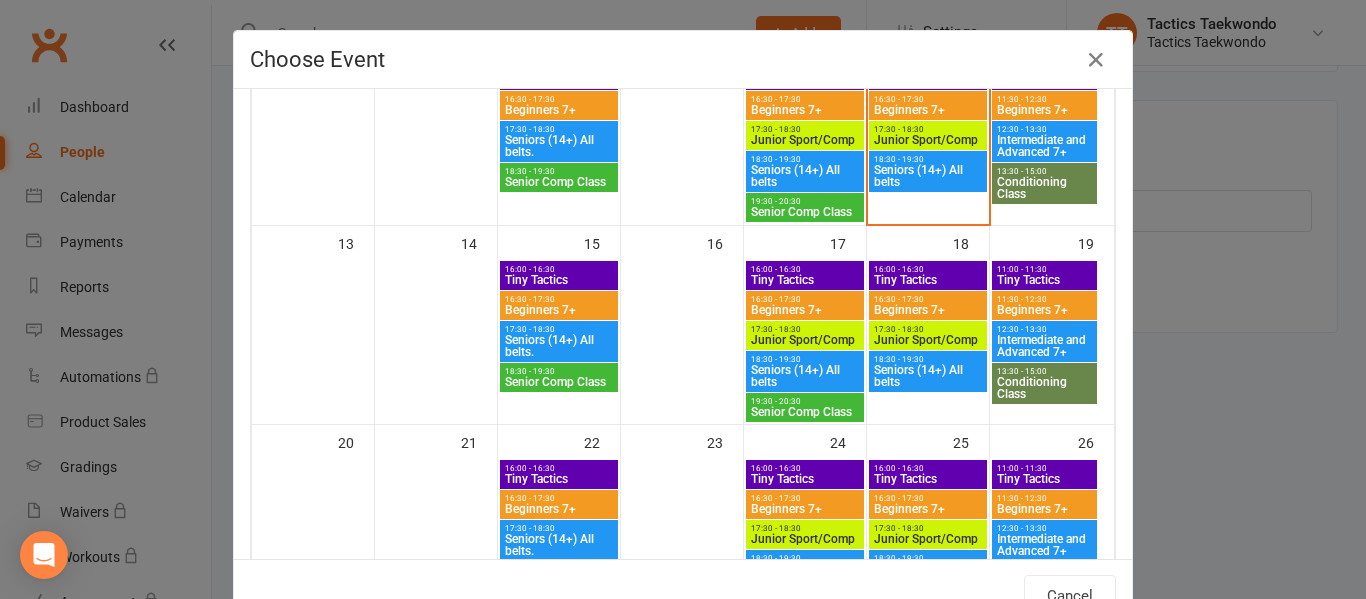 click on "Tiny Tactics" at bounding box center [805, 479] 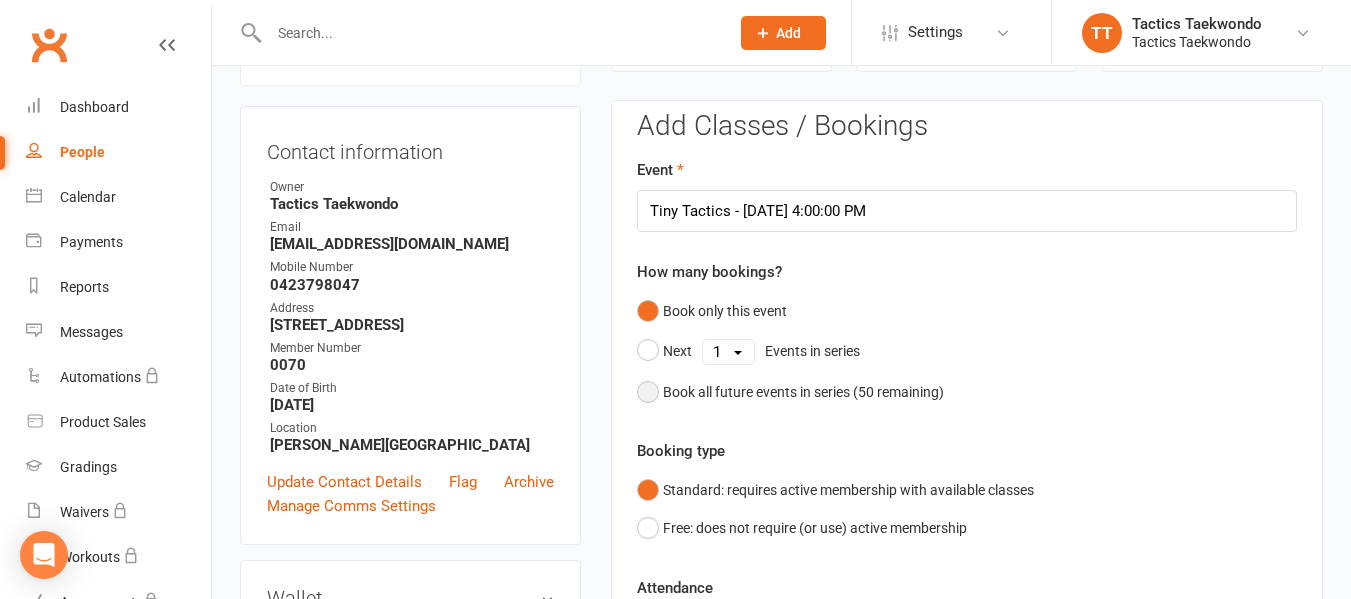 click on "Book all future events in series ( 50   remaining)" at bounding box center (790, 392) 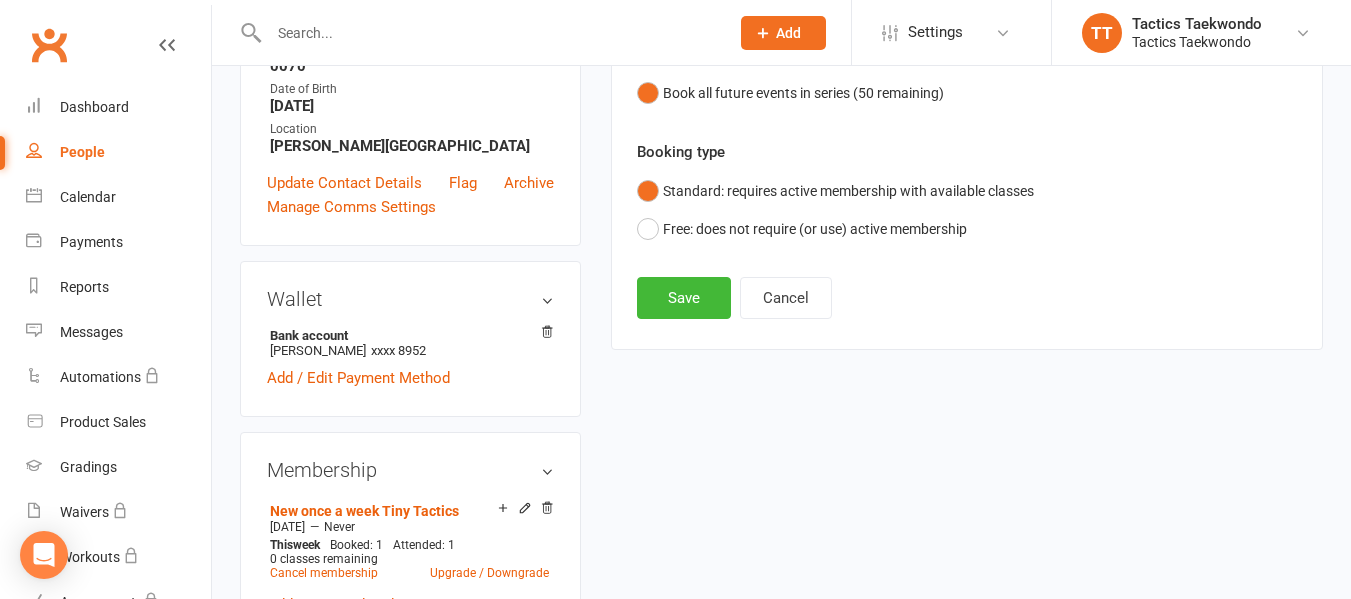 scroll, scrollTop: 471, scrollLeft: 0, axis: vertical 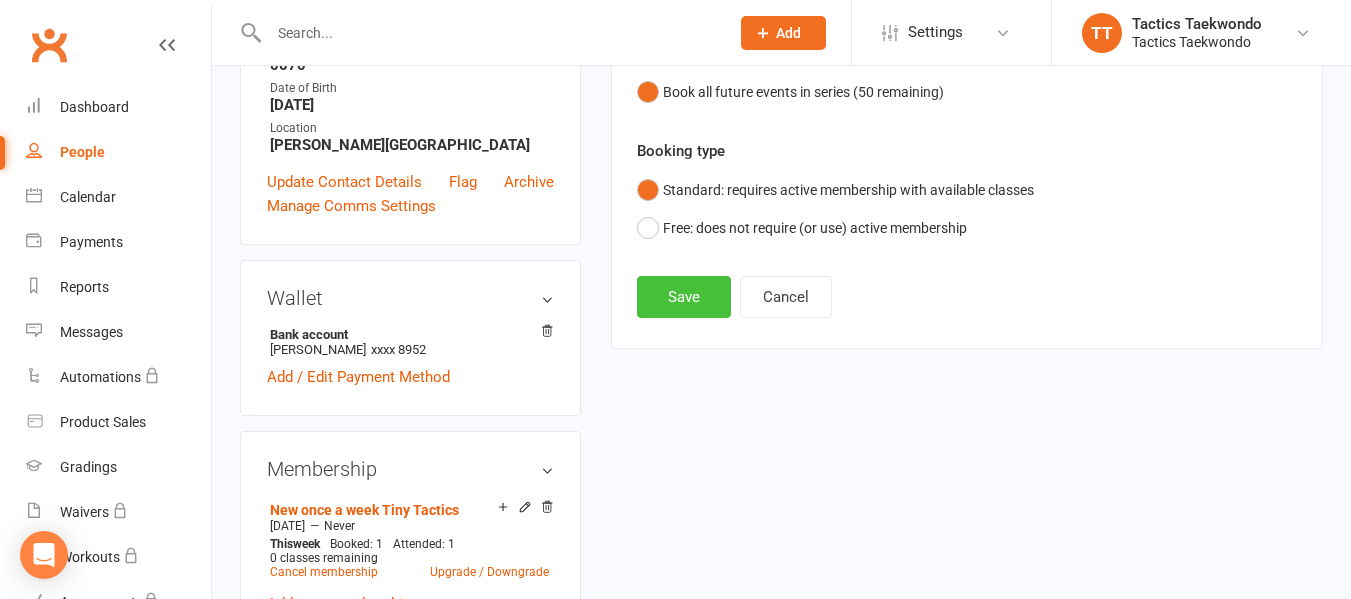 click on "Save" at bounding box center (684, 297) 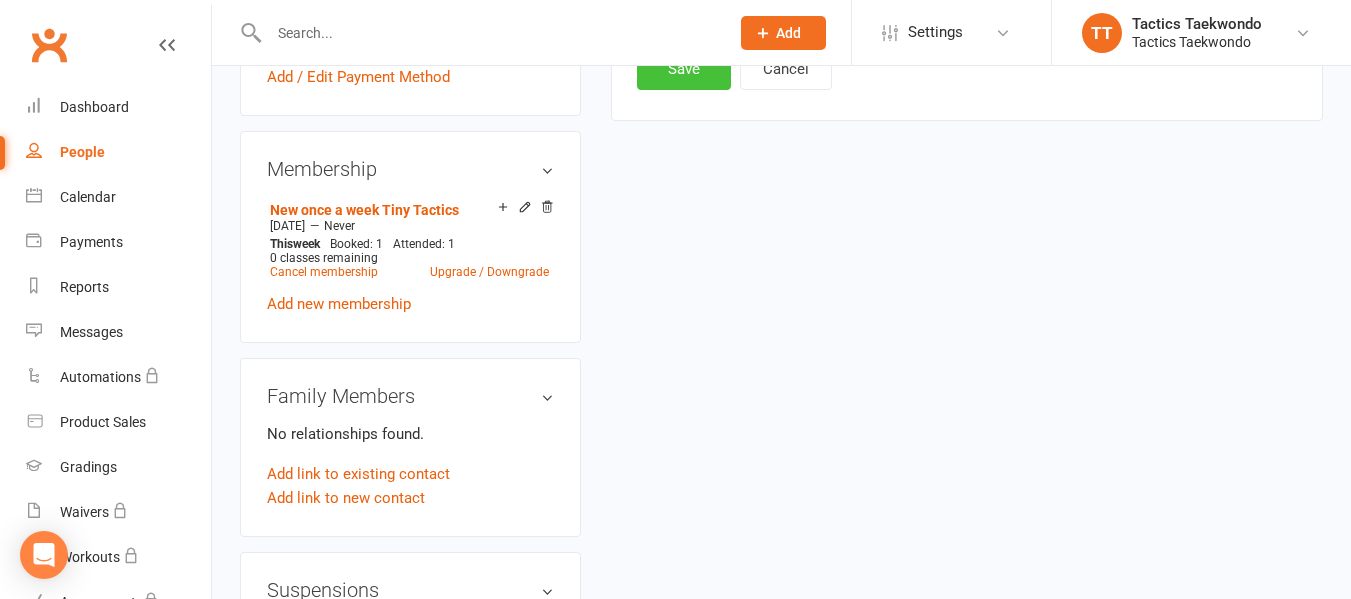 scroll, scrollTop: 871, scrollLeft: 0, axis: vertical 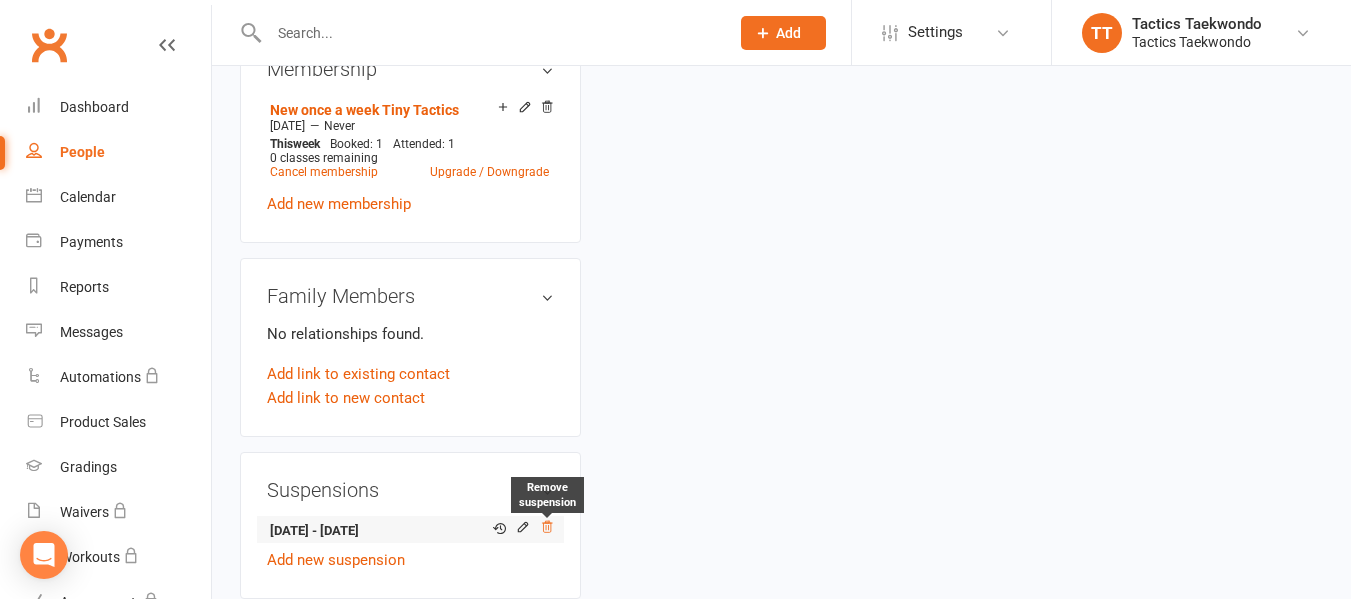 click 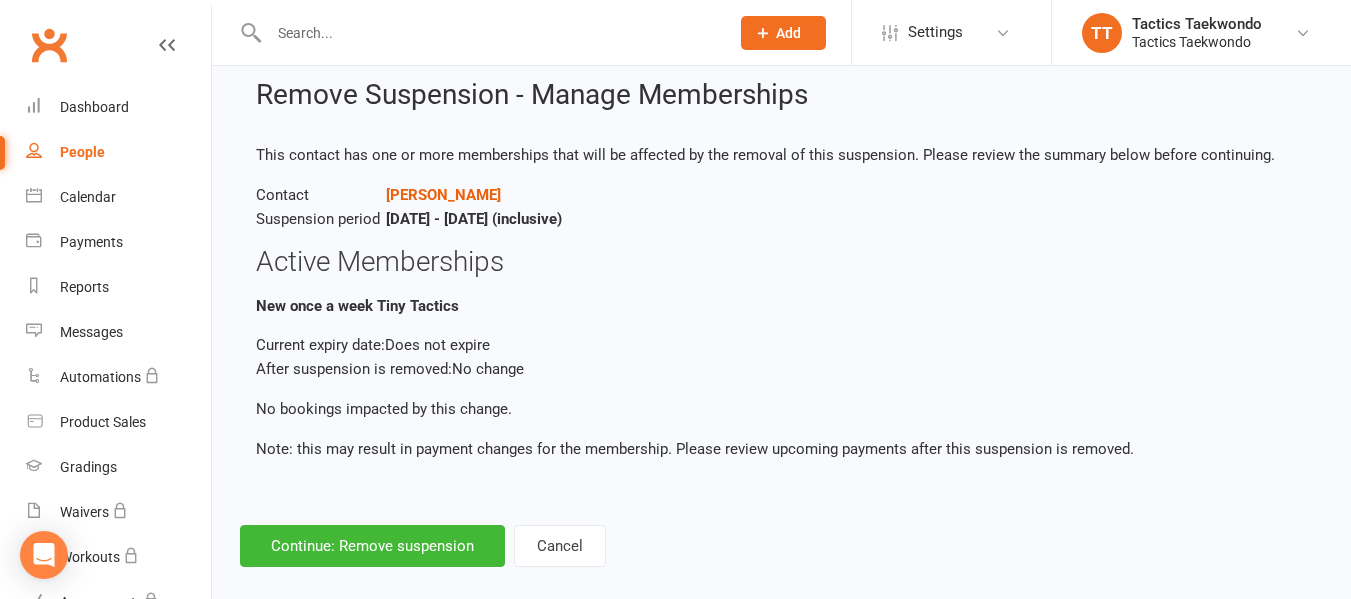 scroll, scrollTop: 71, scrollLeft: 0, axis: vertical 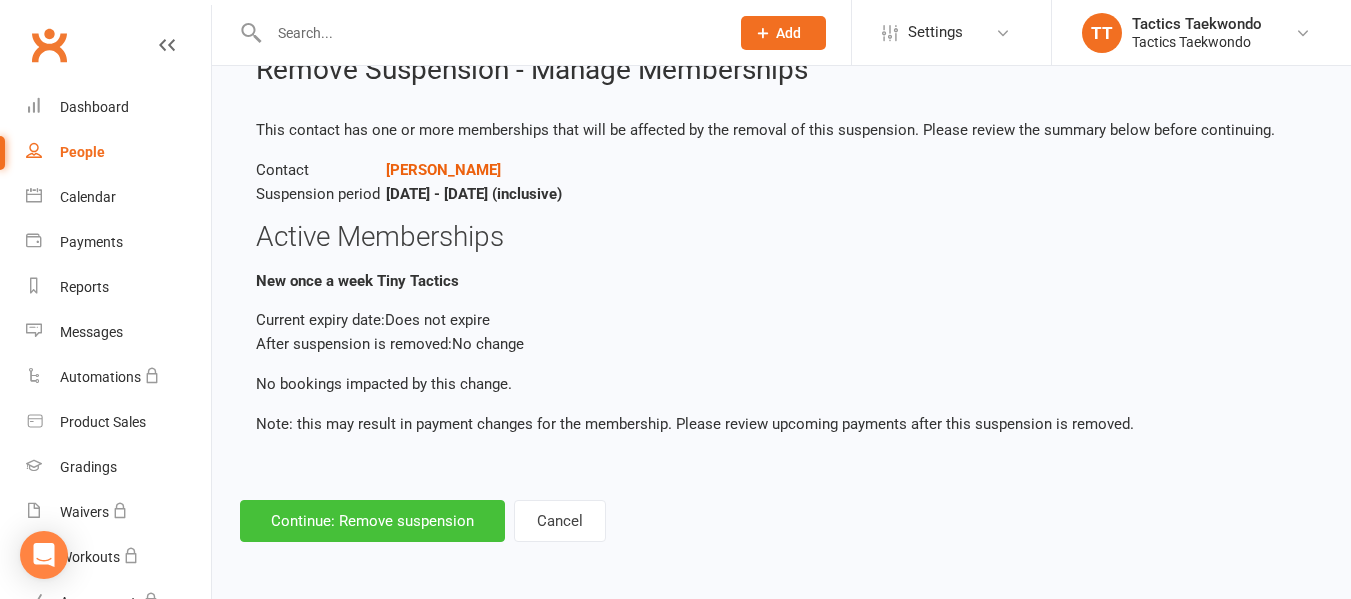 click on "Continue: Remove suspension" at bounding box center (372, 521) 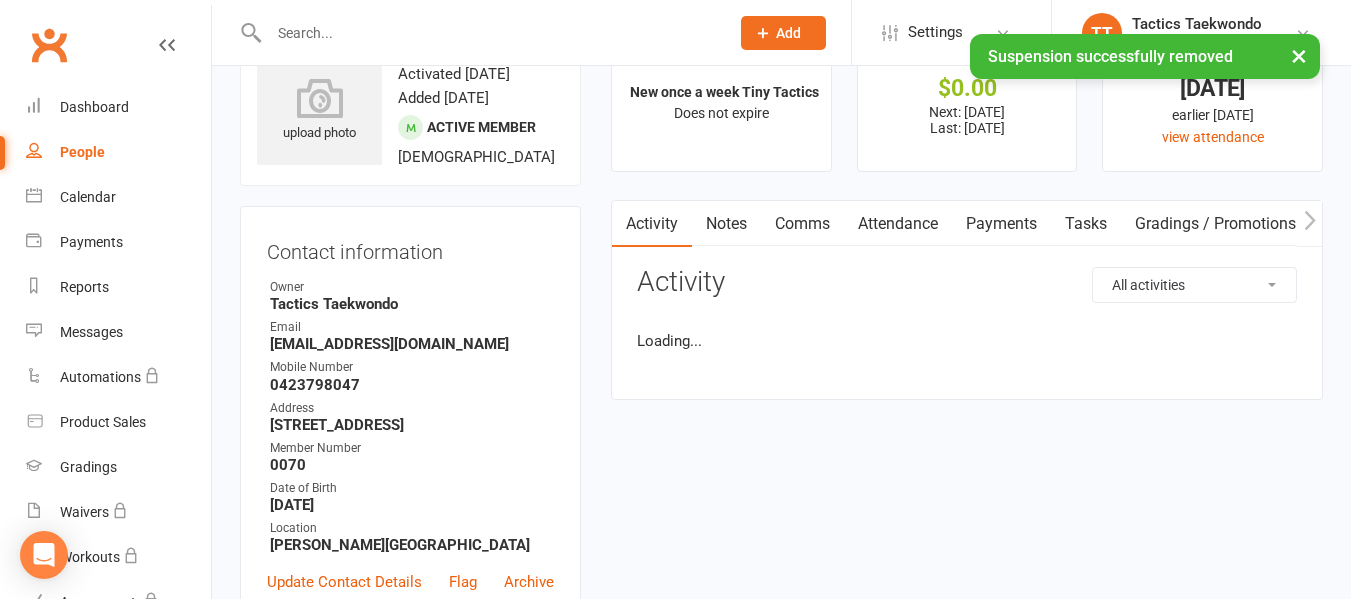 scroll, scrollTop: 0, scrollLeft: 0, axis: both 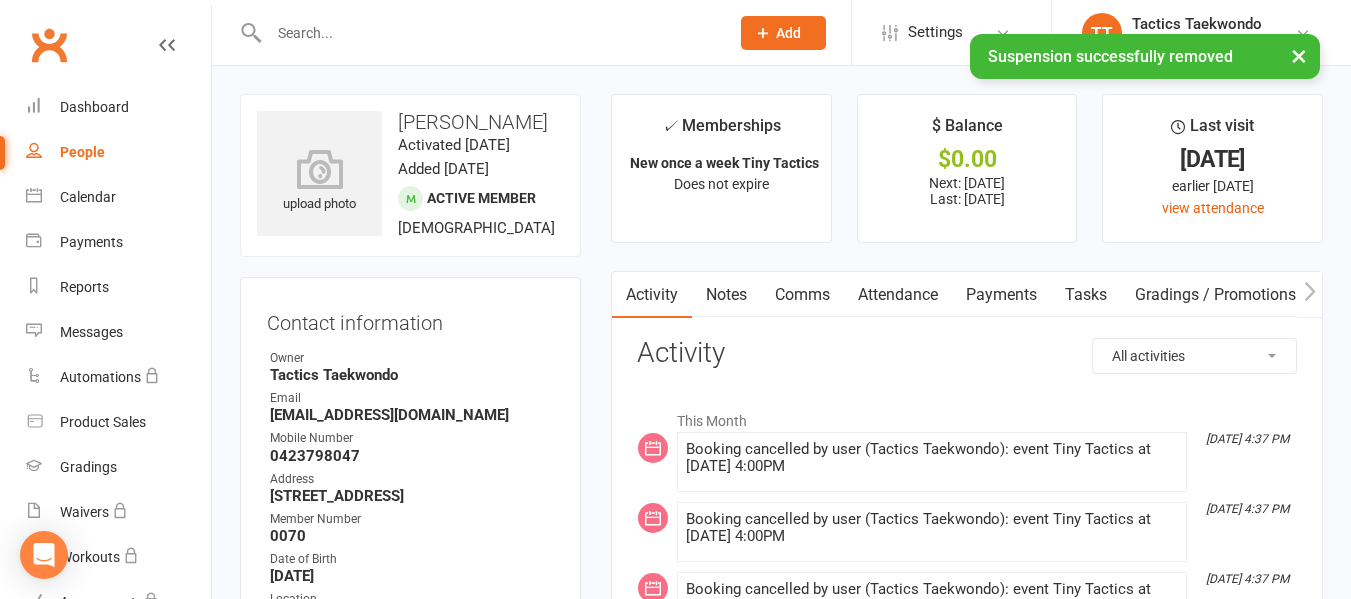 click on "Attendance" at bounding box center [898, 295] 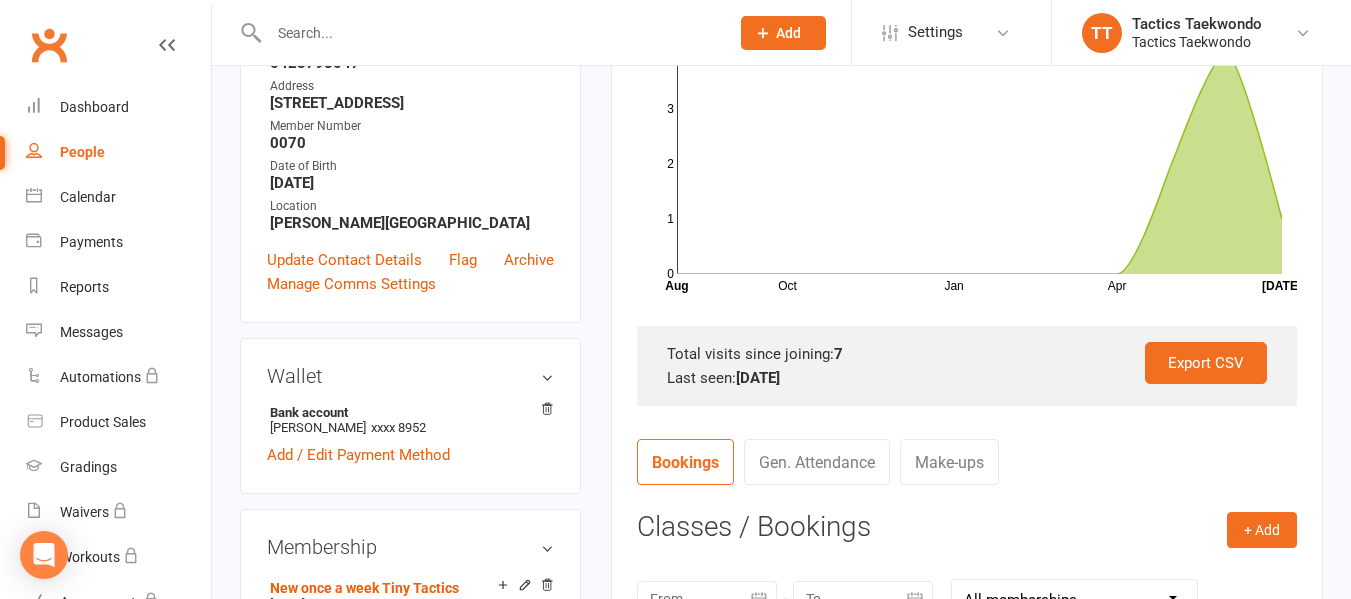 scroll, scrollTop: 400, scrollLeft: 0, axis: vertical 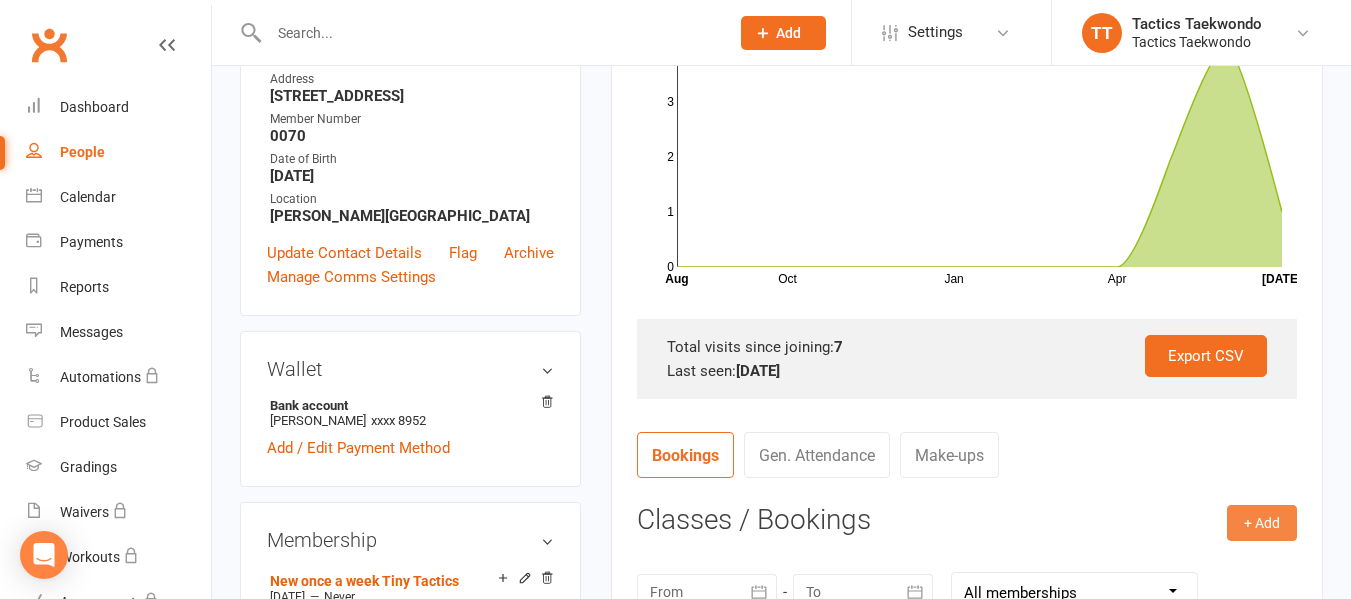 click on "+ Add" at bounding box center [1262, 523] 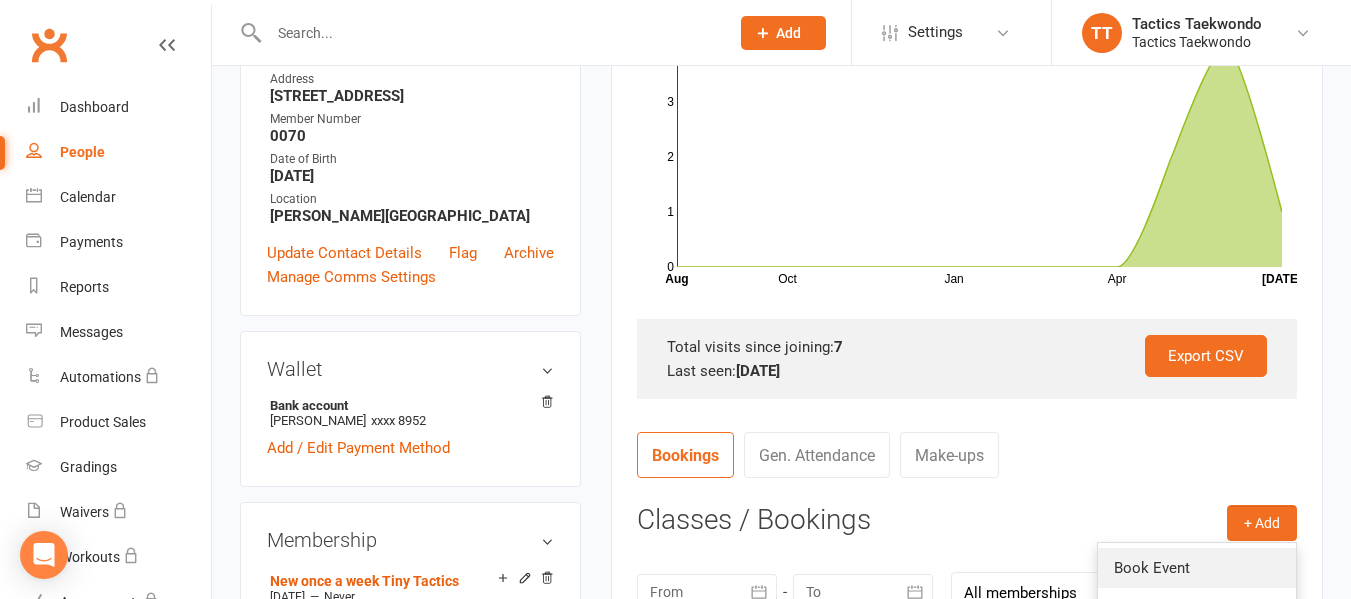 click on "Book Event" at bounding box center [1197, 568] 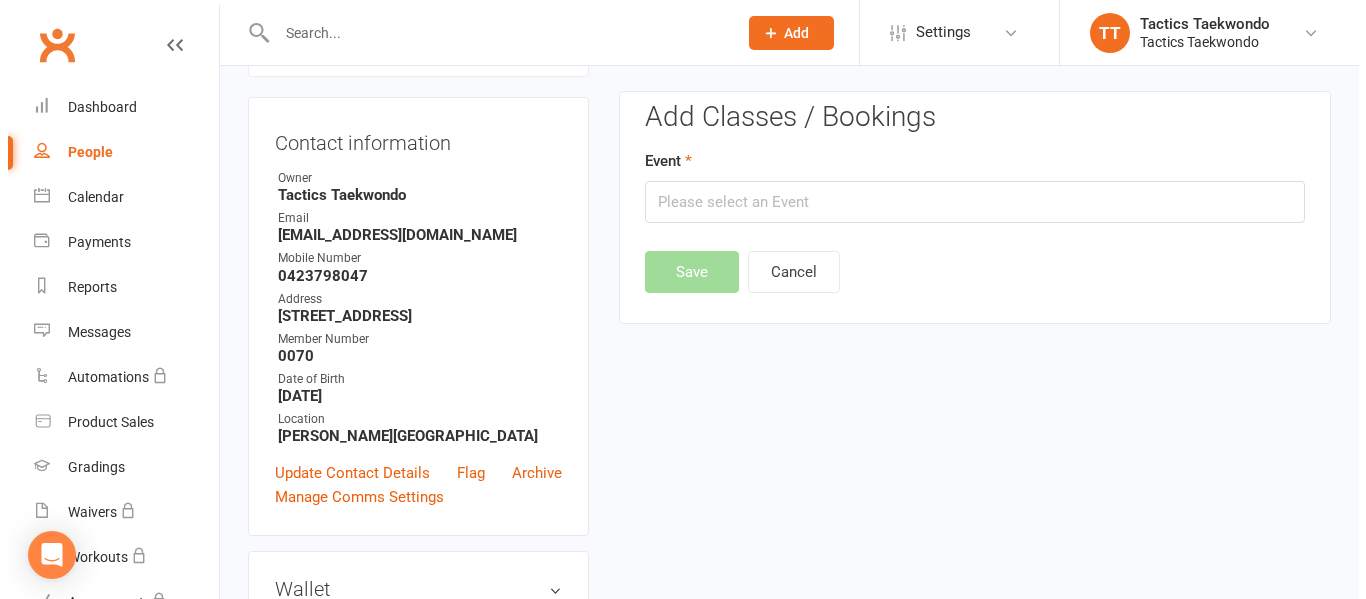 scroll, scrollTop: 171, scrollLeft: 0, axis: vertical 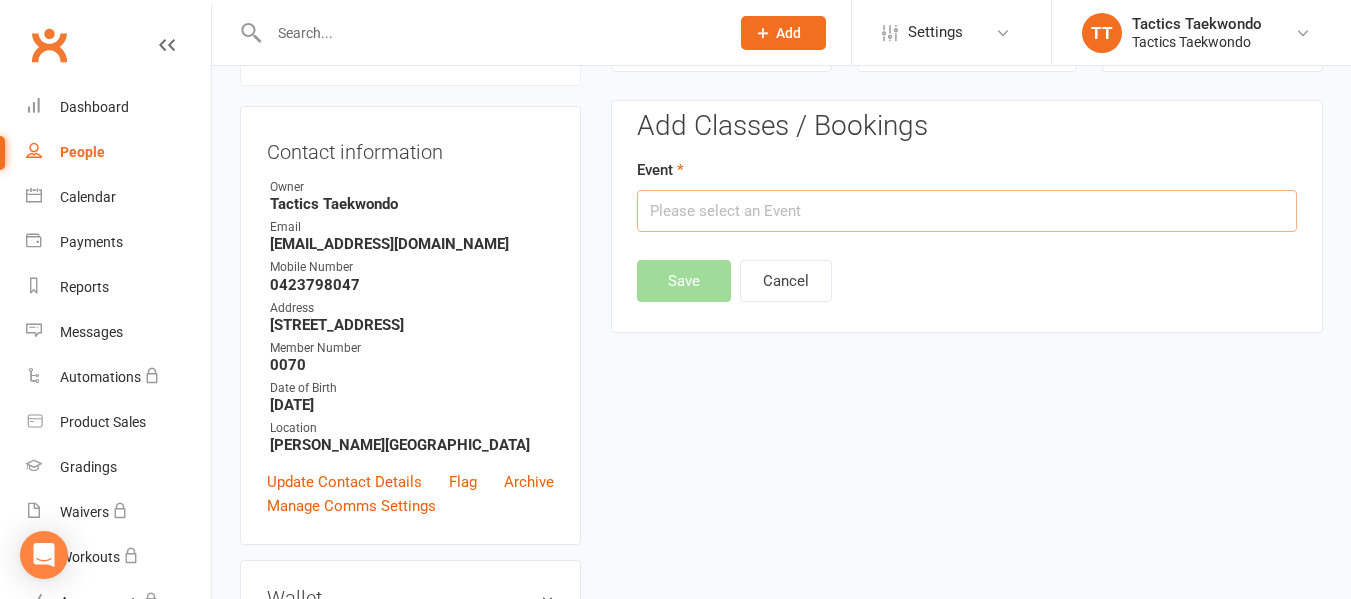 click at bounding box center (967, 211) 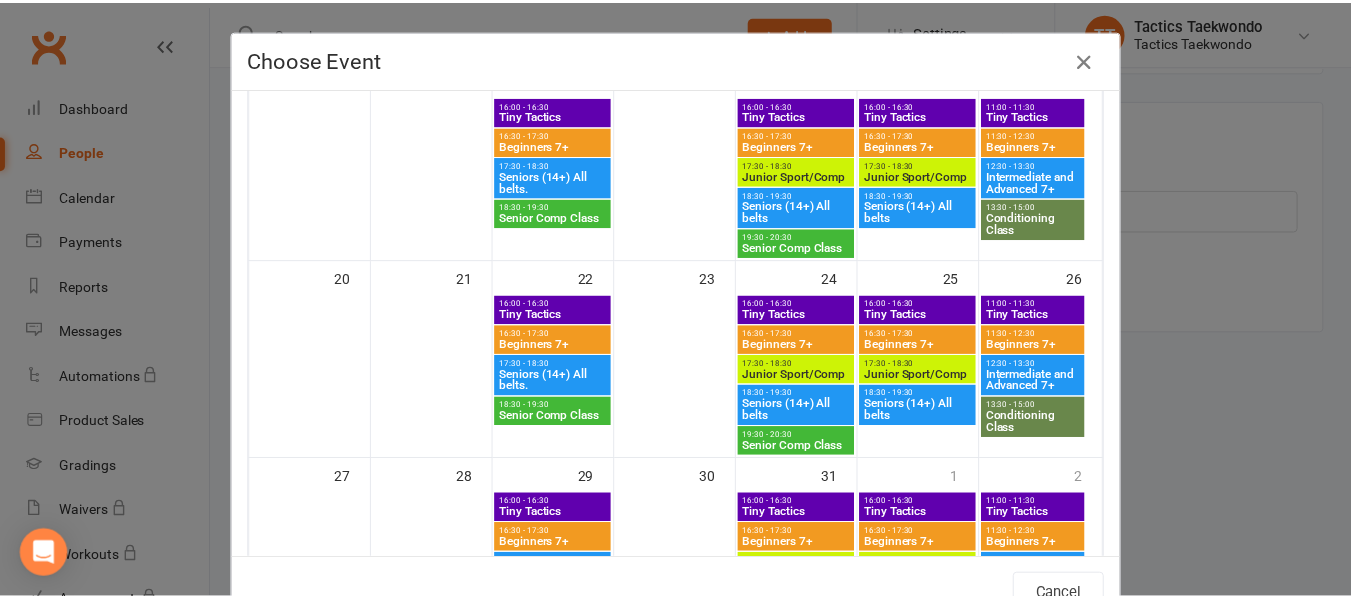 scroll, scrollTop: 600, scrollLeft: 0, axis: vertical 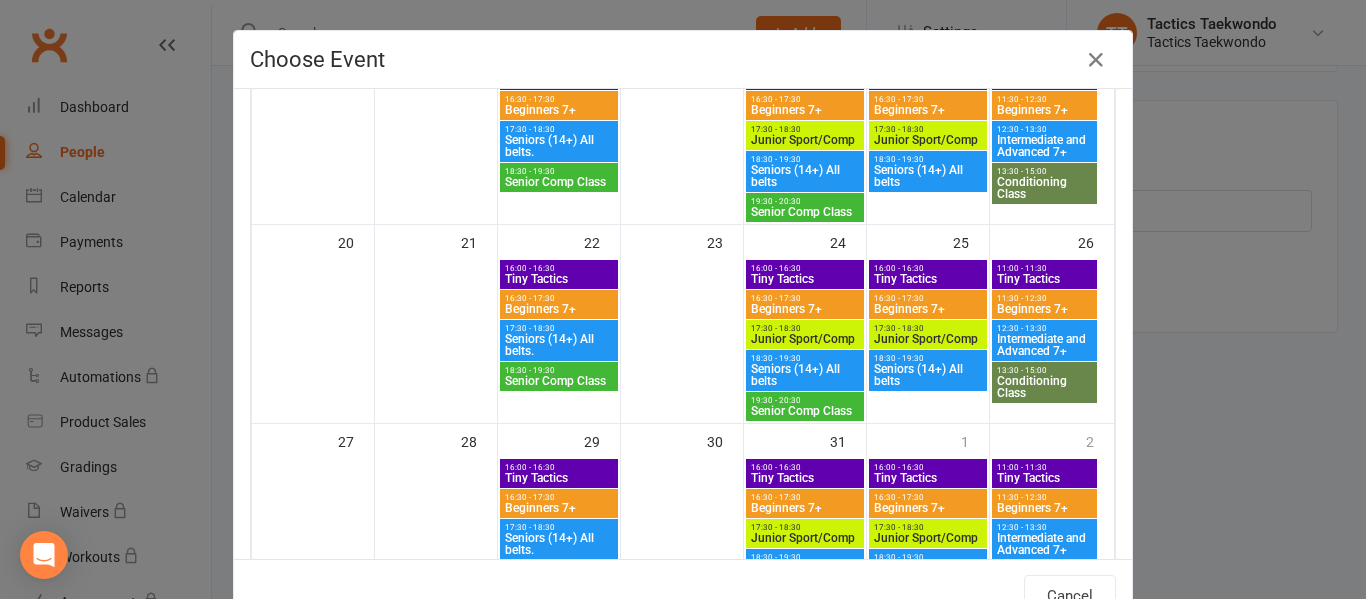 click on "16:00 - 16:30" at bounding box center (805, 268) 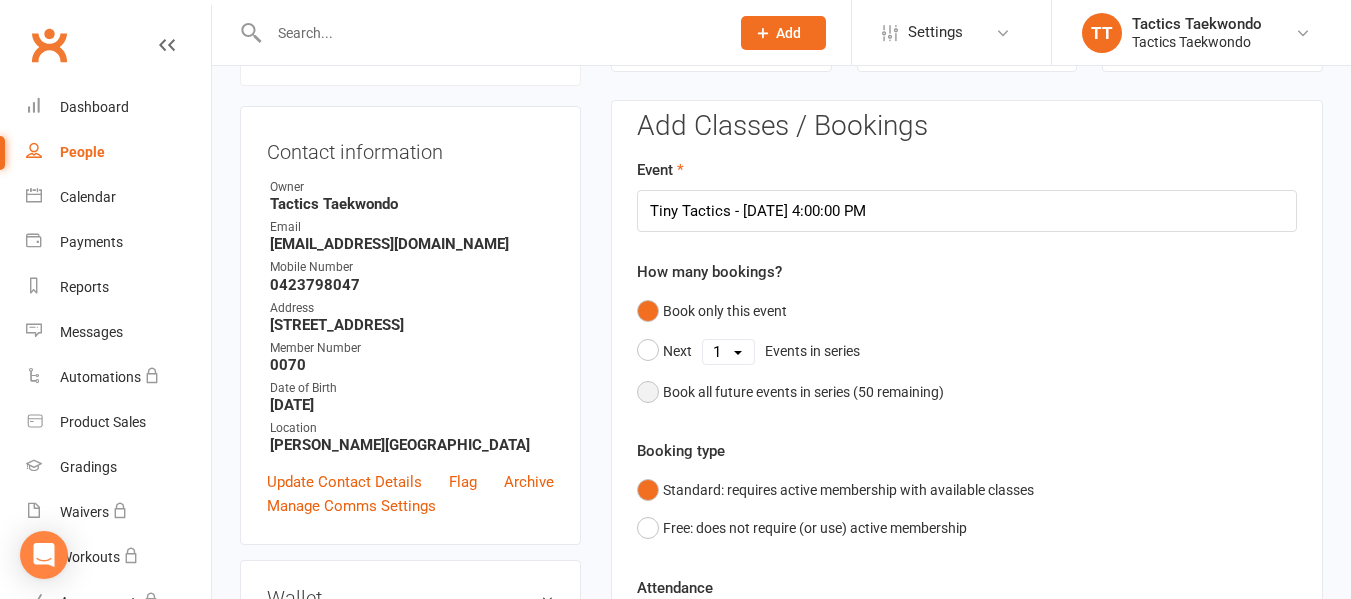 click on "Book all future events in series ( 50   remaining)" at bounding box center (790, 392) 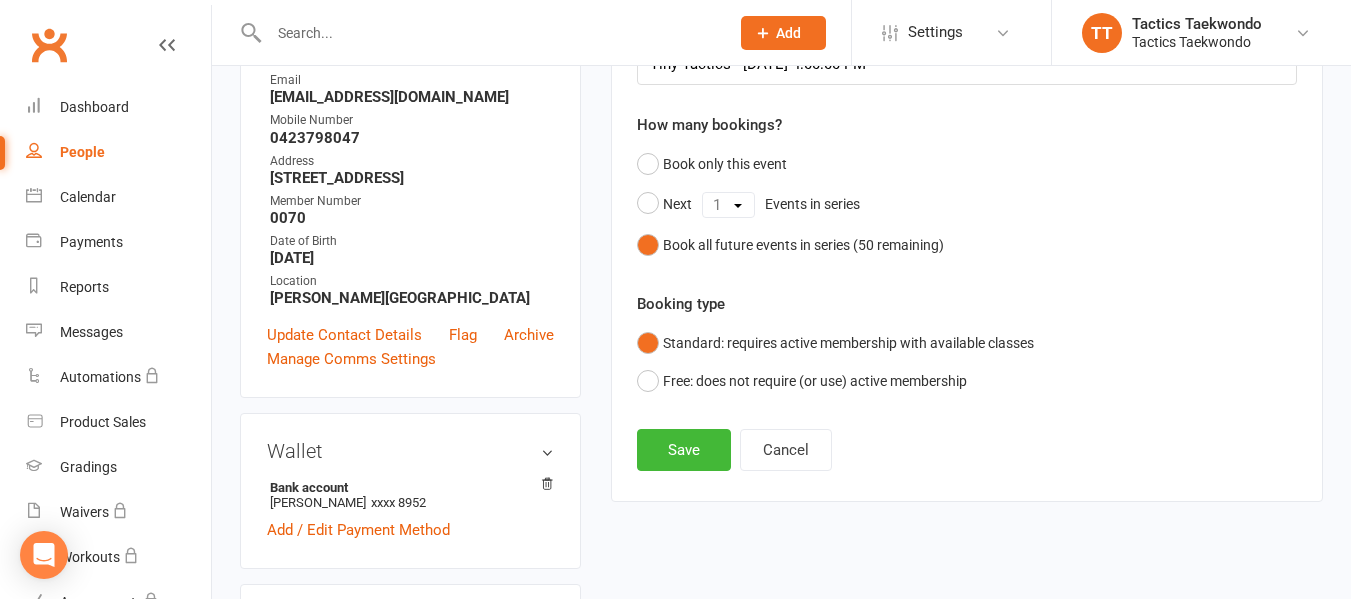 scroll, scrollTop: 371, scrollLeft: 0, axis: vertical 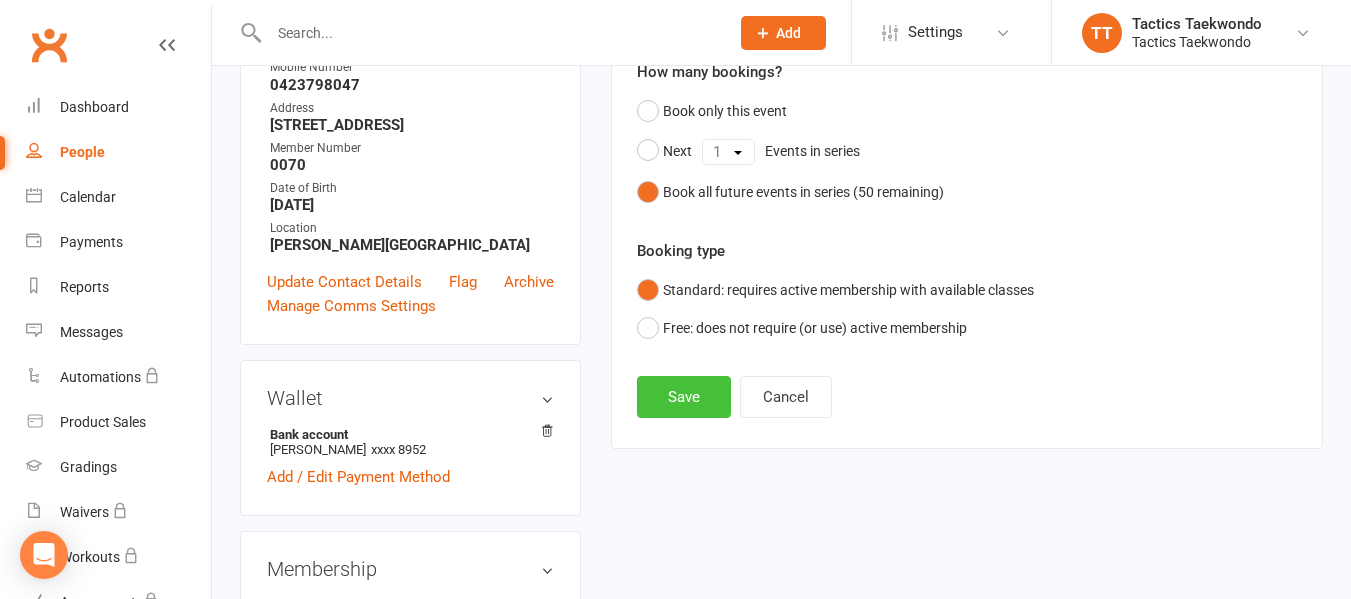click on "Save" at bounding box center [684, 397] 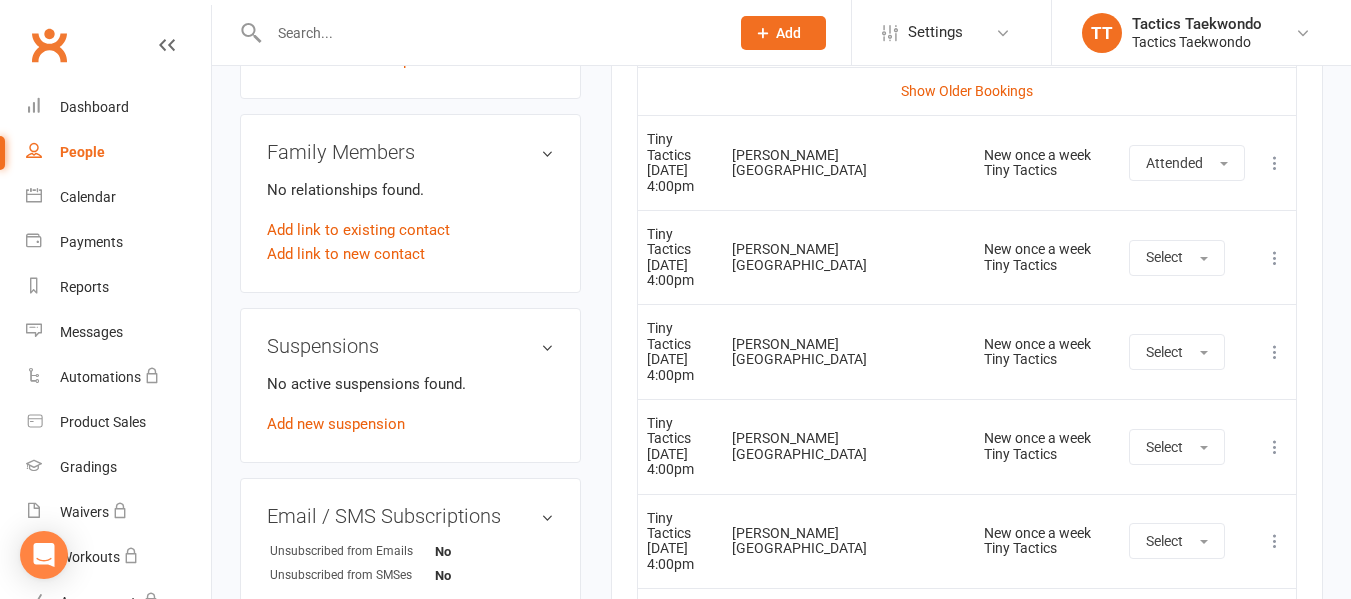 scroll, scrollTop: 1071, scrollLeft: 0, axis: vertical 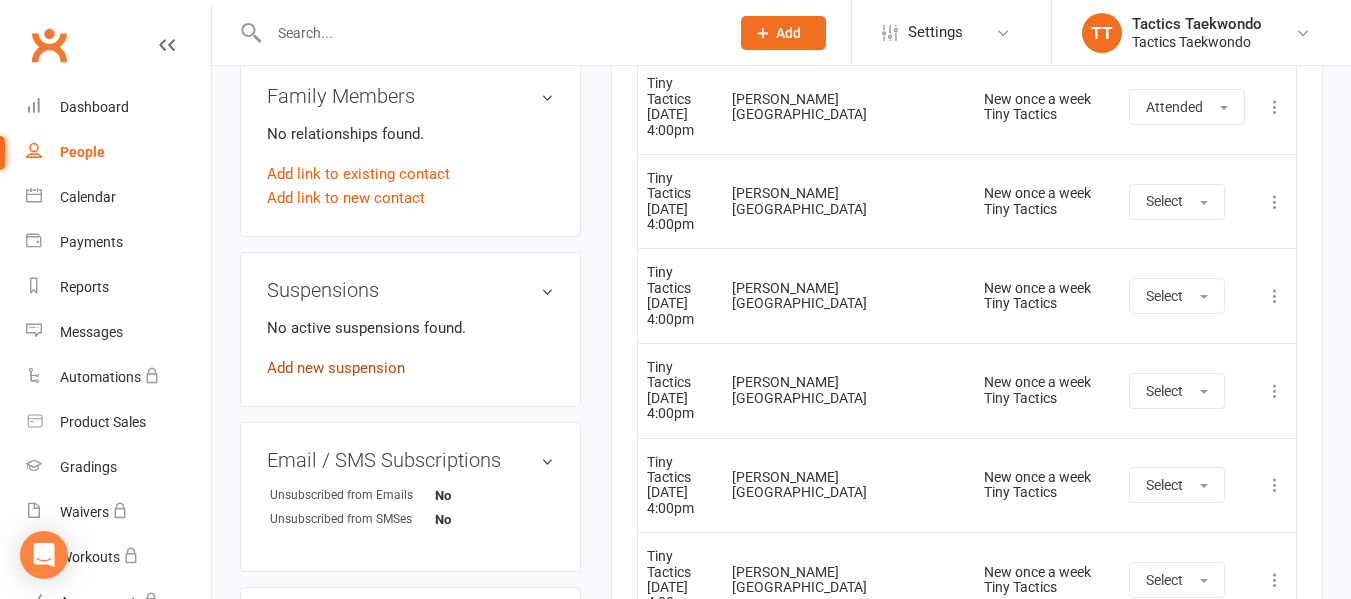 click on "Add new suspension" at bounding box center [336, 368] 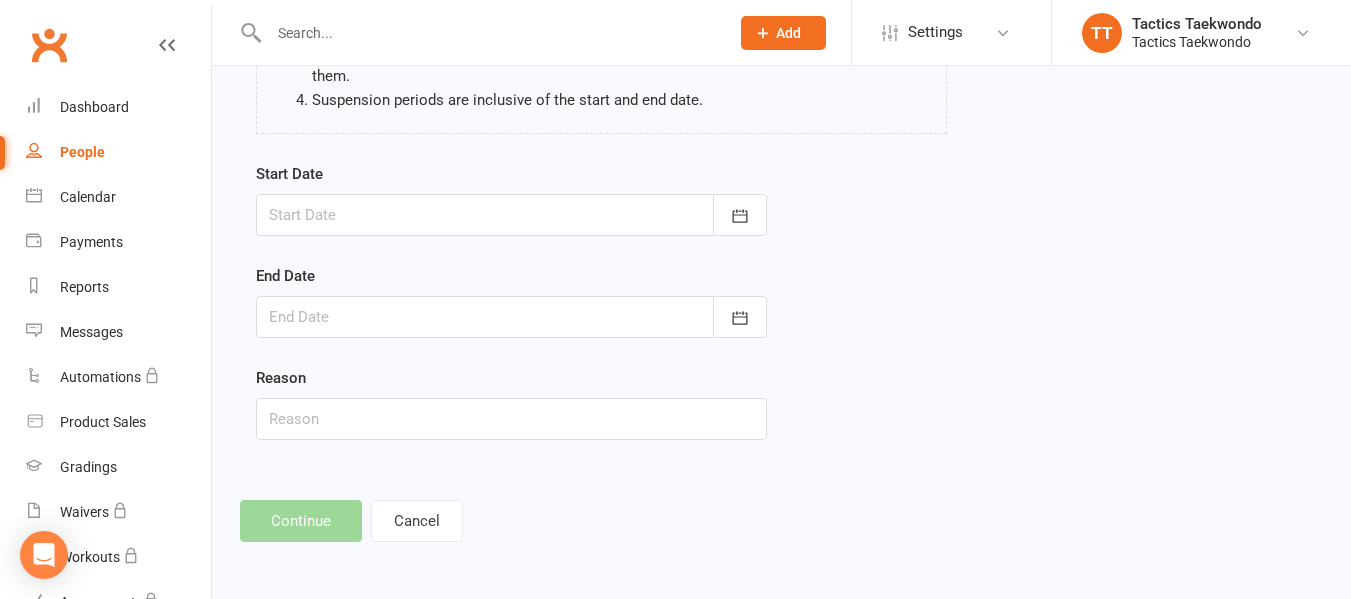 scroll, scrollTop: 0, scrollLeft: 0, axis: both 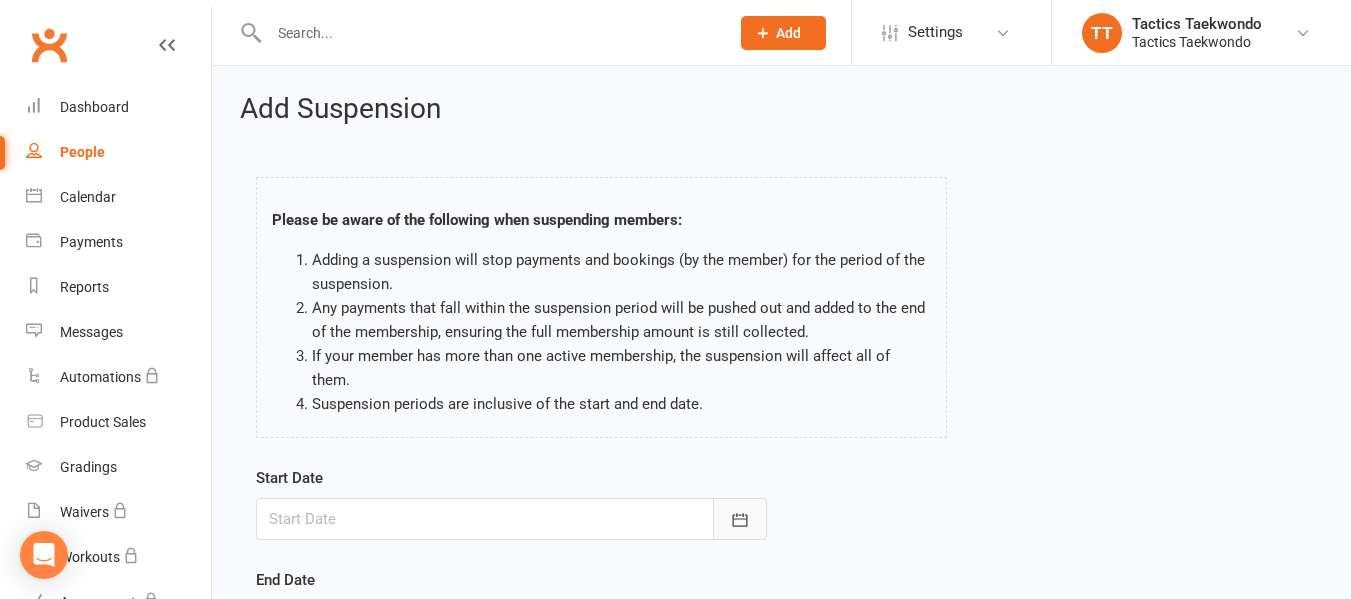 click at bounding box center [740, 519] 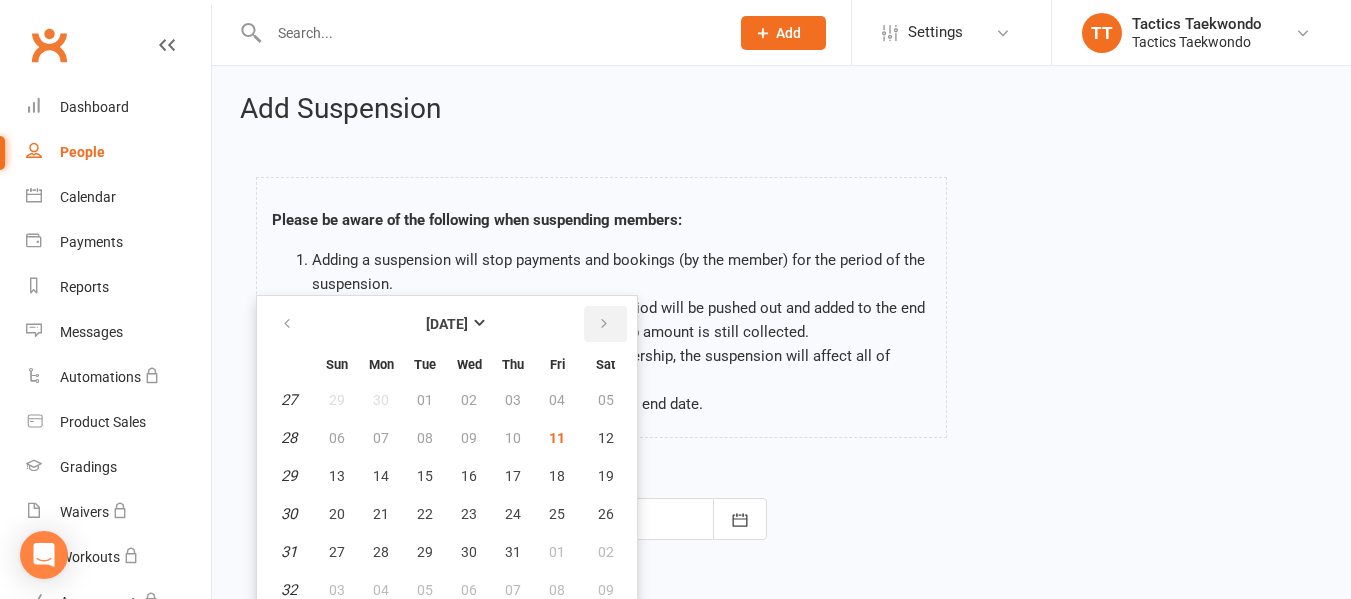 click at bounding box center [604, 324] 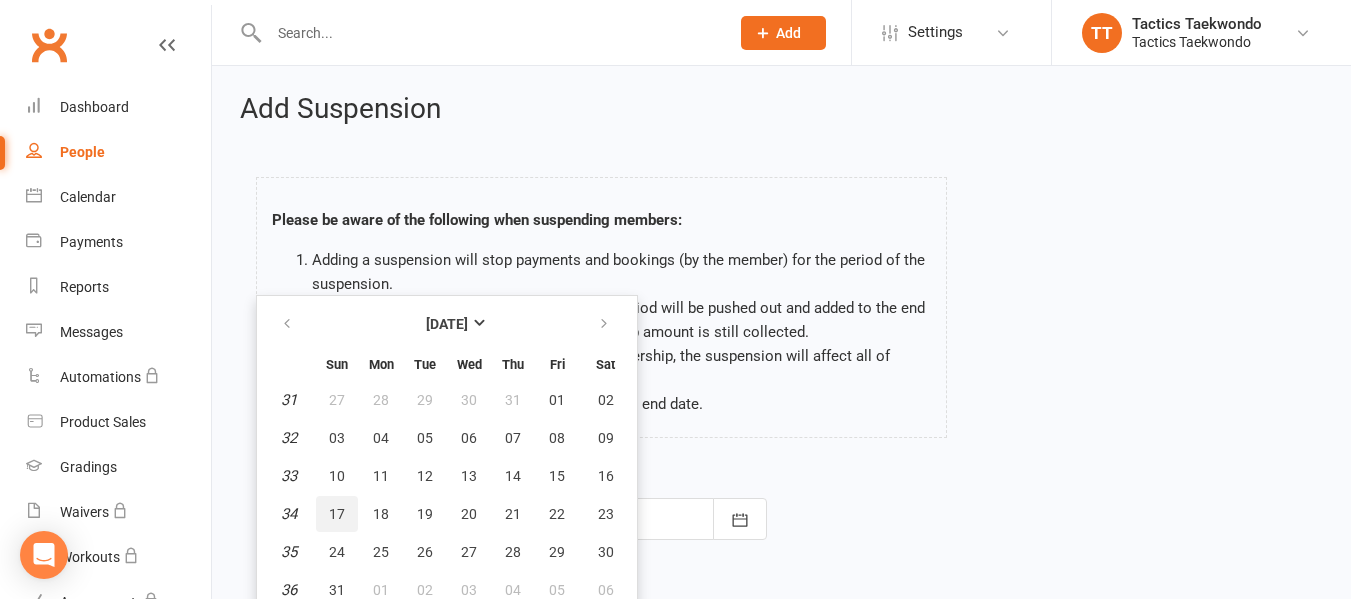 click on "17" at bounding box center (337, 514) 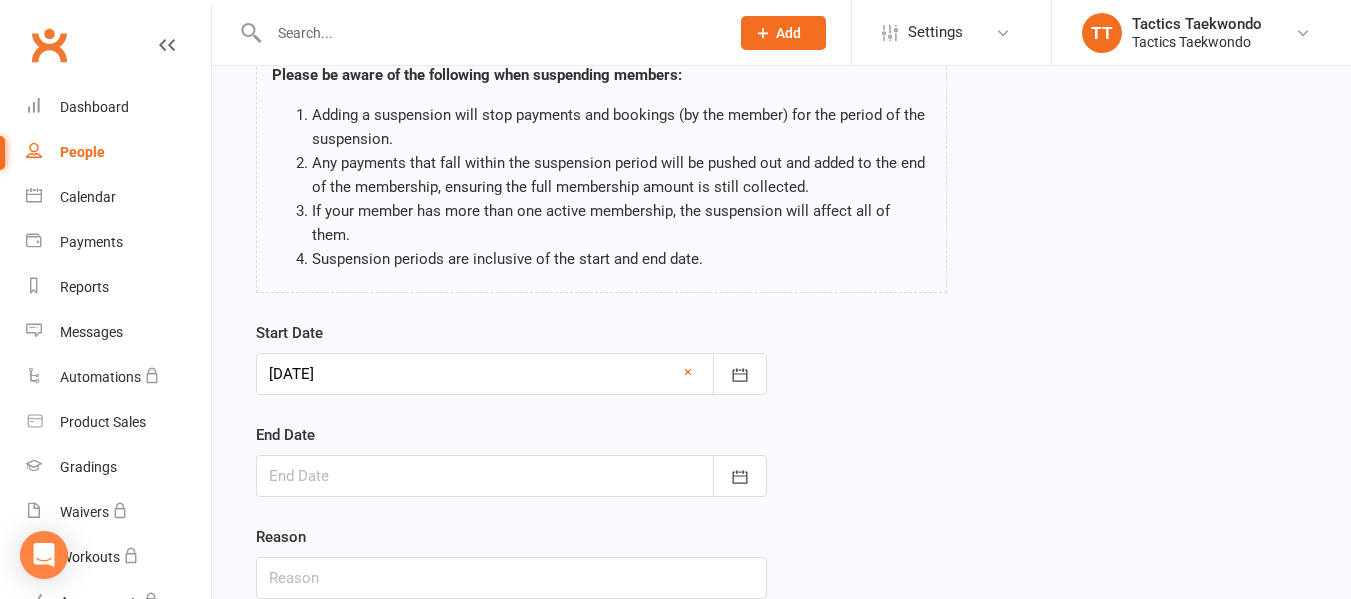 scroll, scrollTop: 280, scrollLeft: 0, axis: vertical 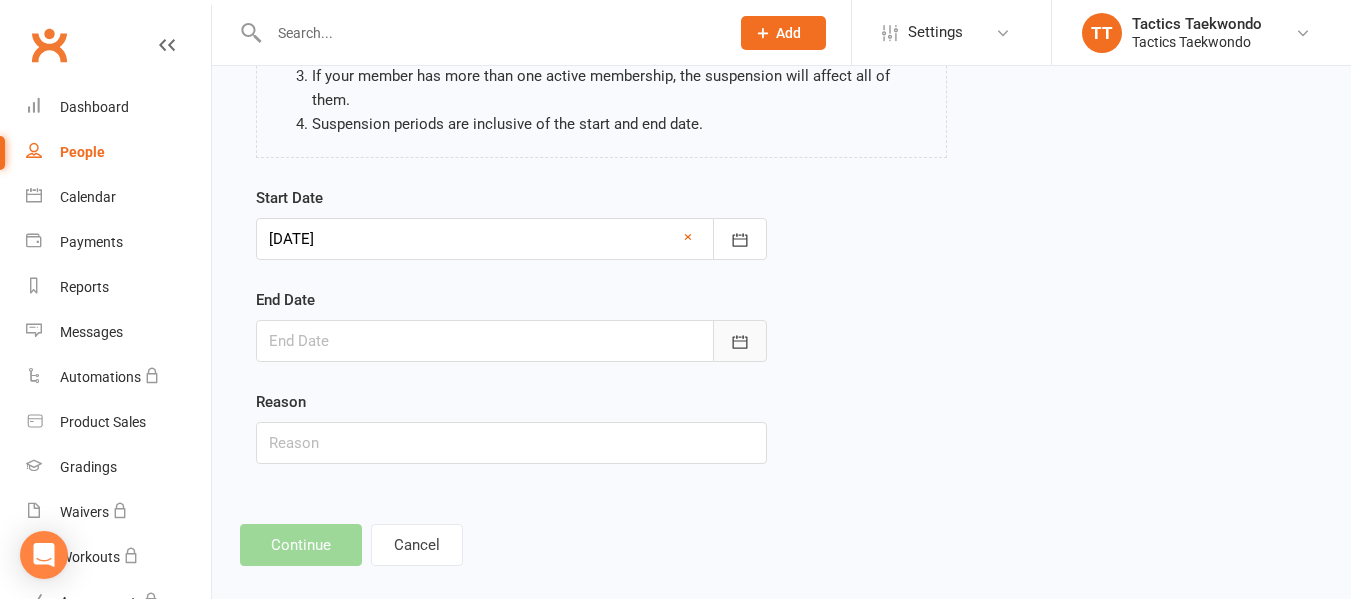 click 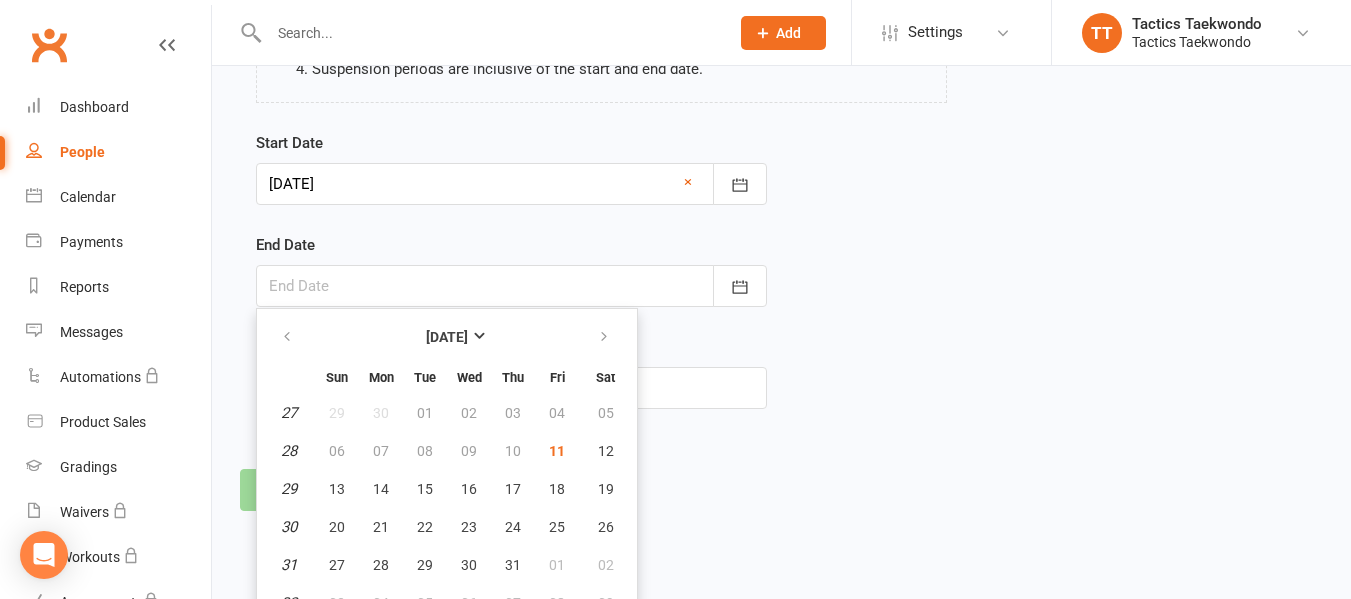 scroll, scrollTop: 340, scrollLeft: 0, axis: vertical 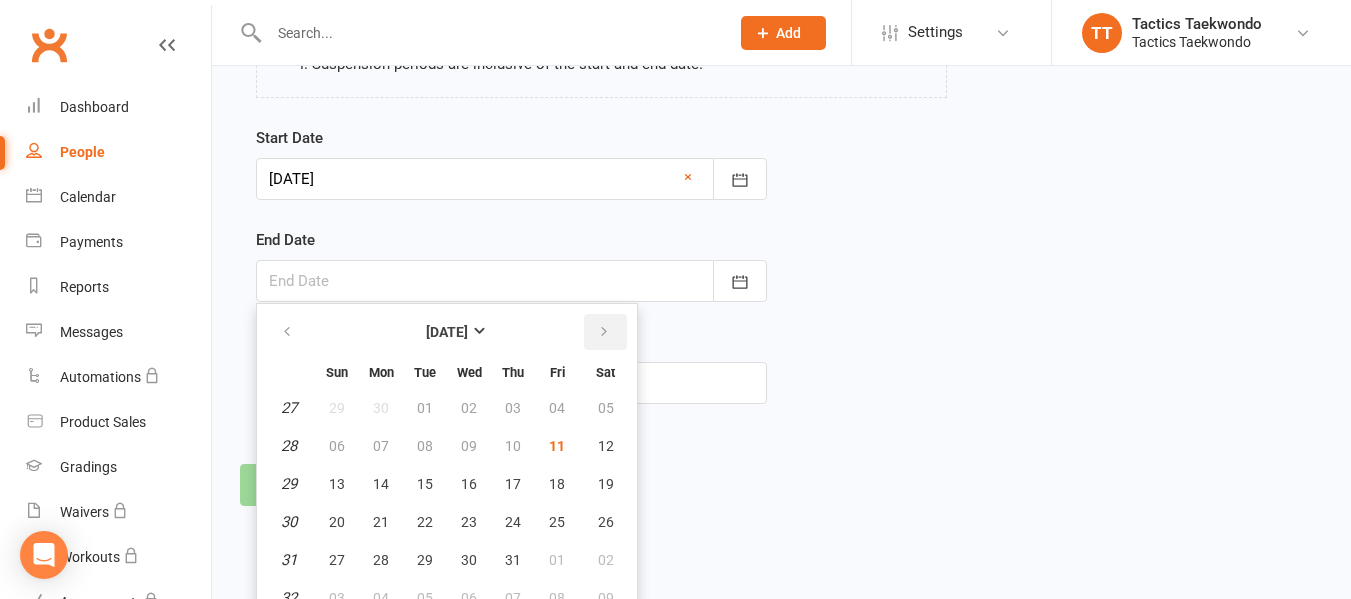 click at bounding box center [604, 332] 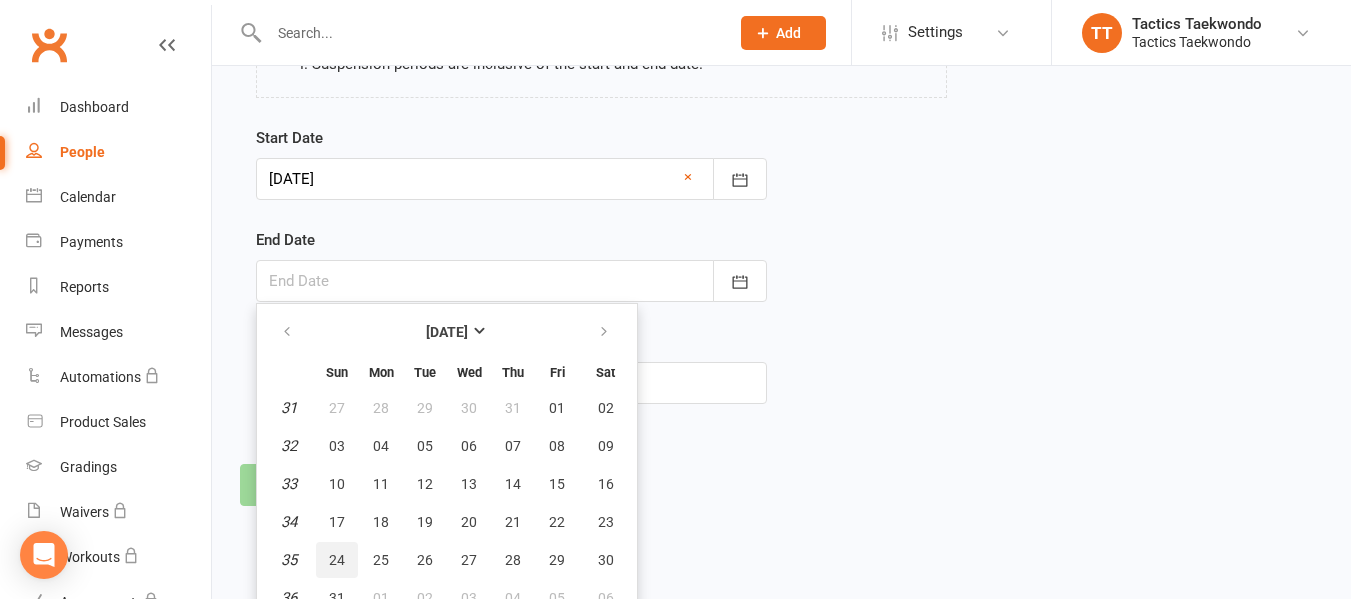 click on "24" at bounding box center (337, 560) 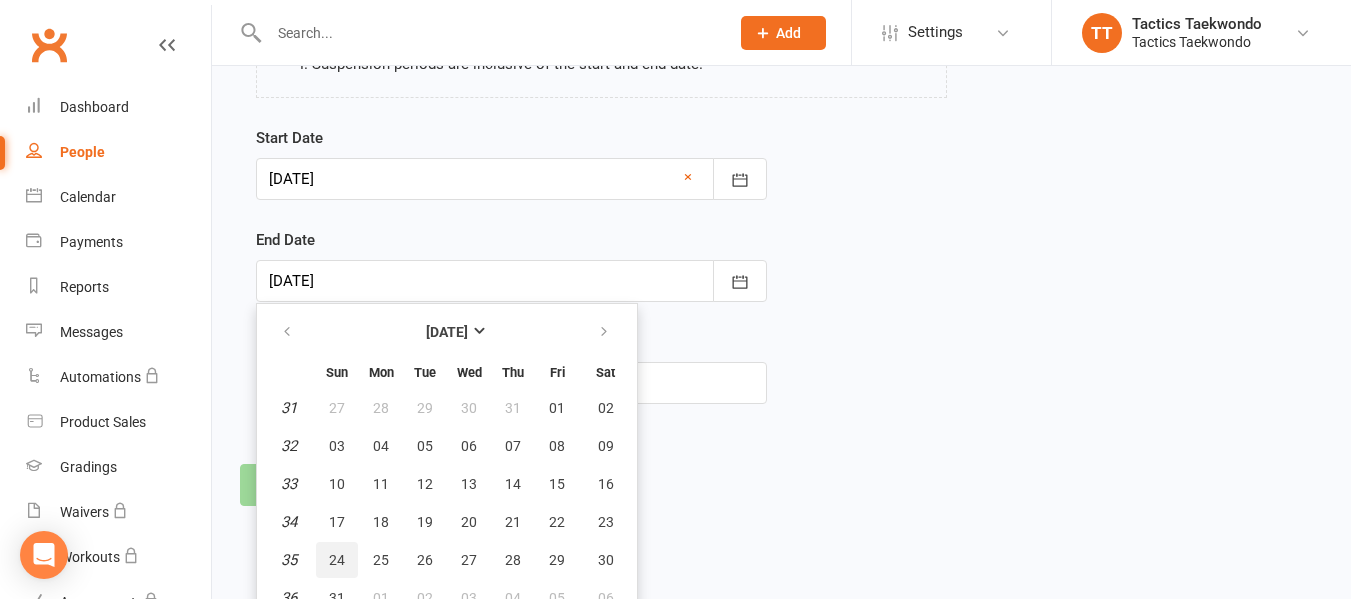 scroll, scrollTop: 280, scrollLeft: 0, axis: vertical 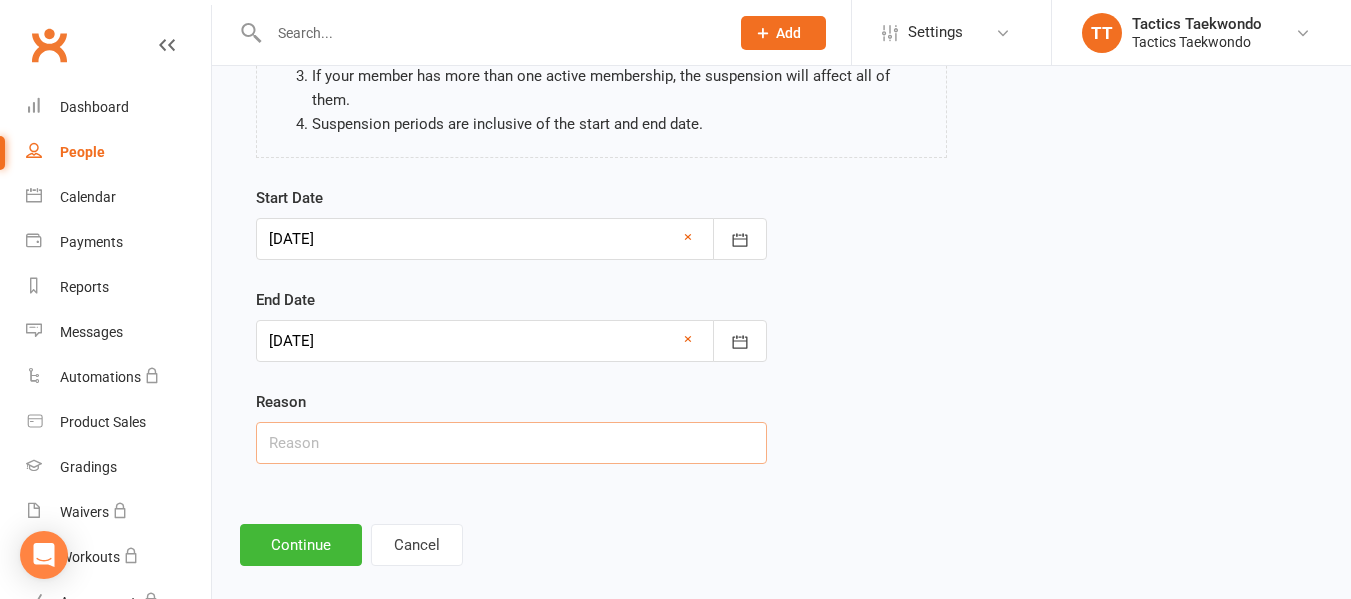 click at bounding box center (511, 443) 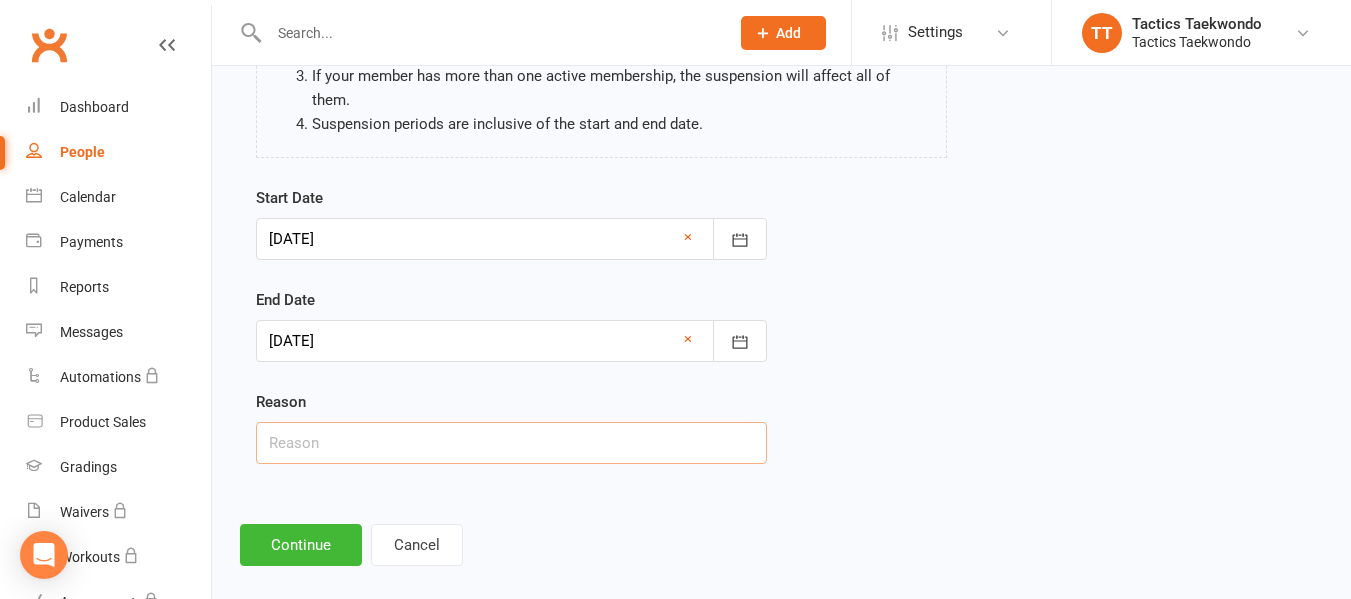 type on "Holiday" 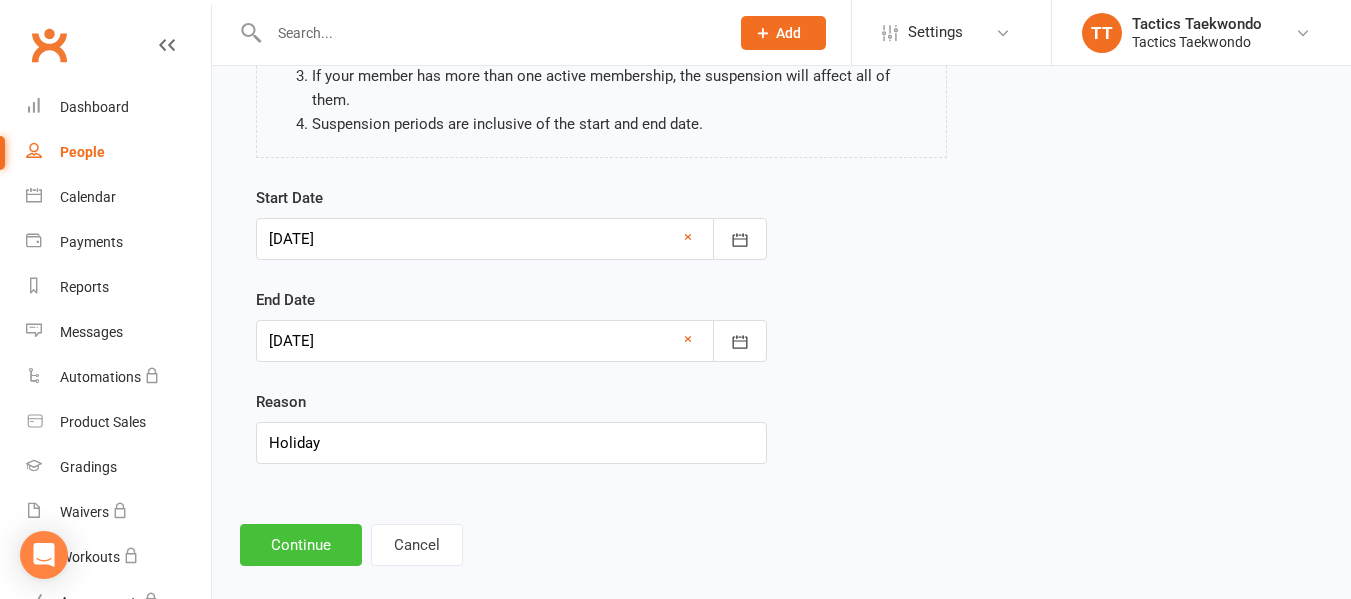 click on "Continue" at bounding box center [301, 545] 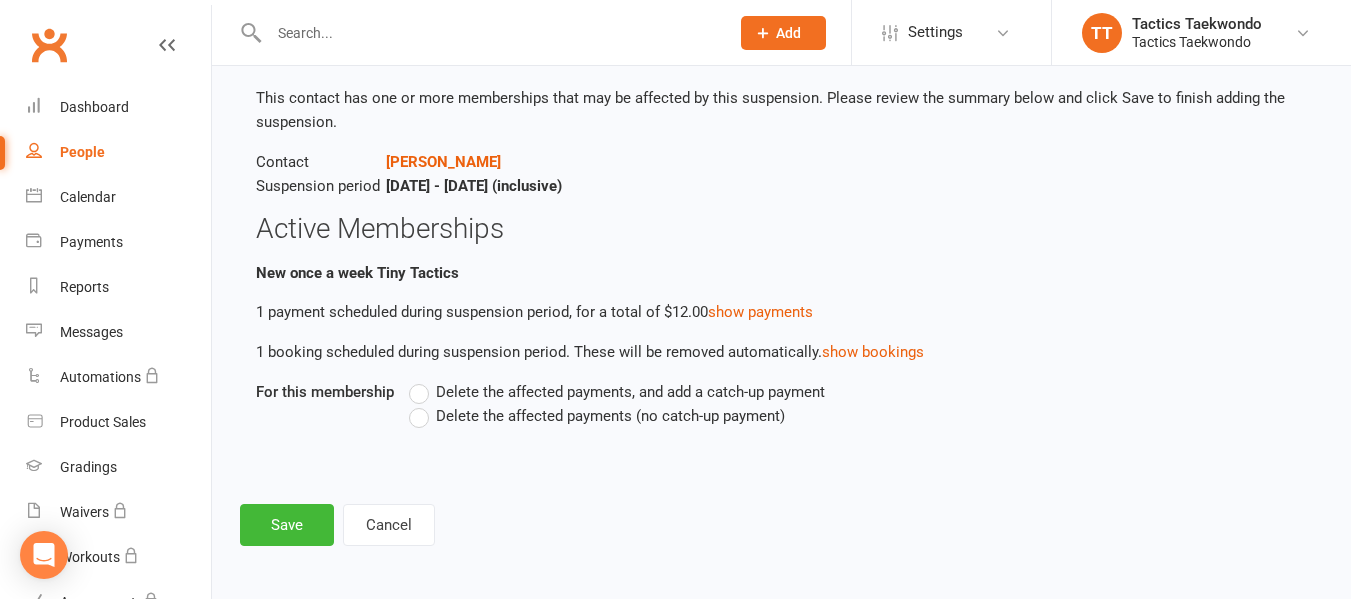 scroll, scrollTop: 118, scrollLeft: 0, axis: vertical 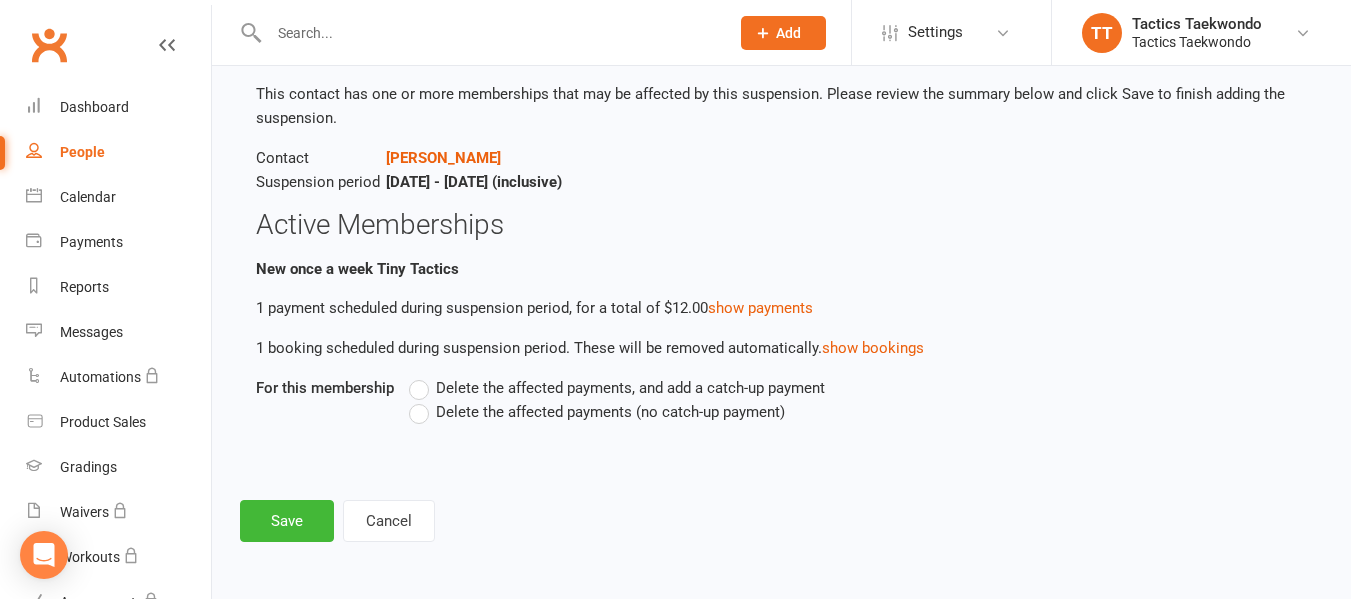 click on "Delete the affected payments (no catch-up payment)" at bounding box center [597, 412] 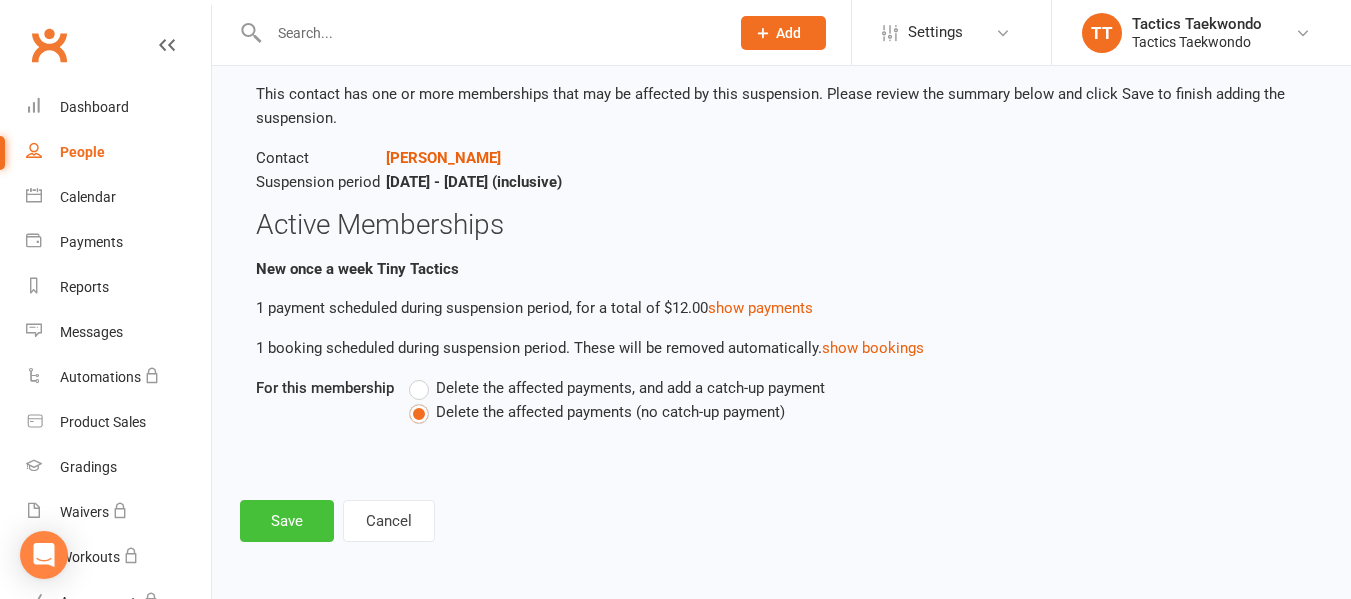click on "Save" at bounding box center (287, 521) 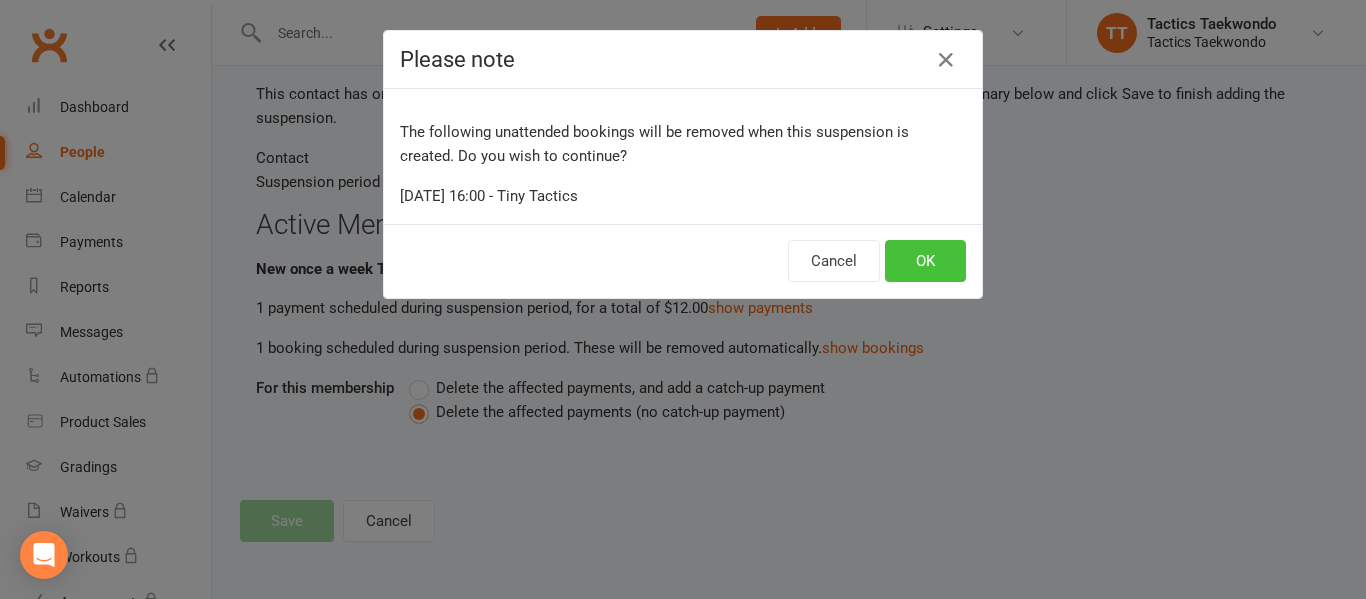 click on "OK" at bounding box center [925, 261] 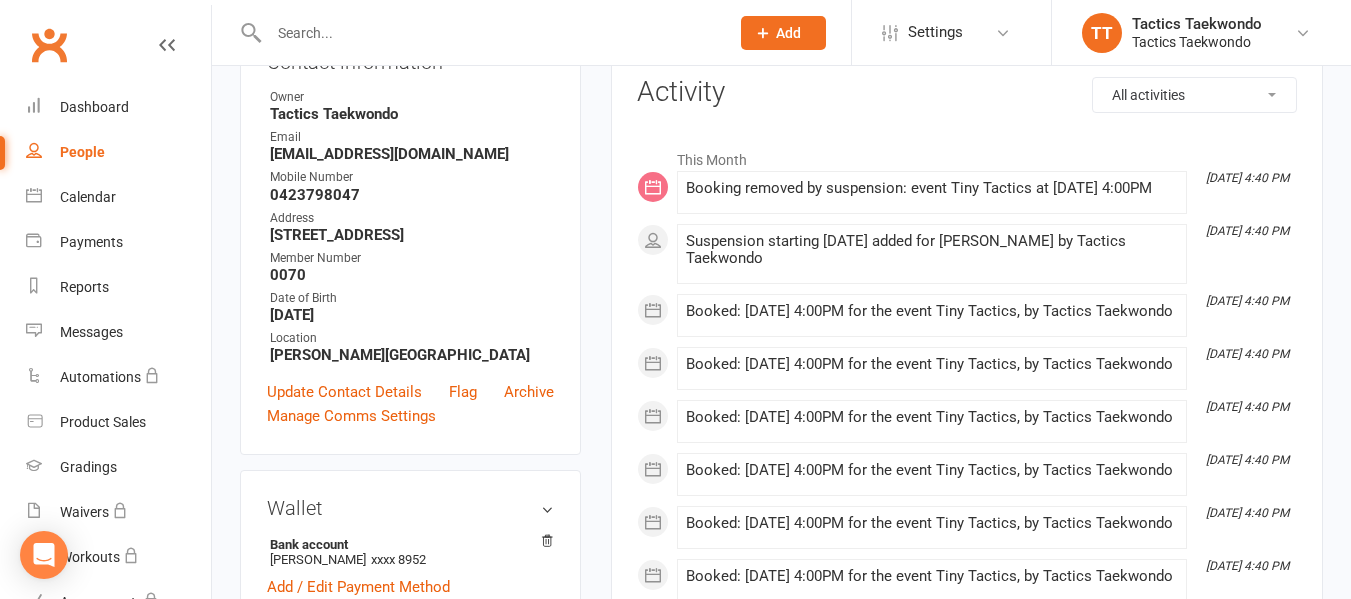 scroll, scrollTop: 0, scrollLeft: 0, axis: both 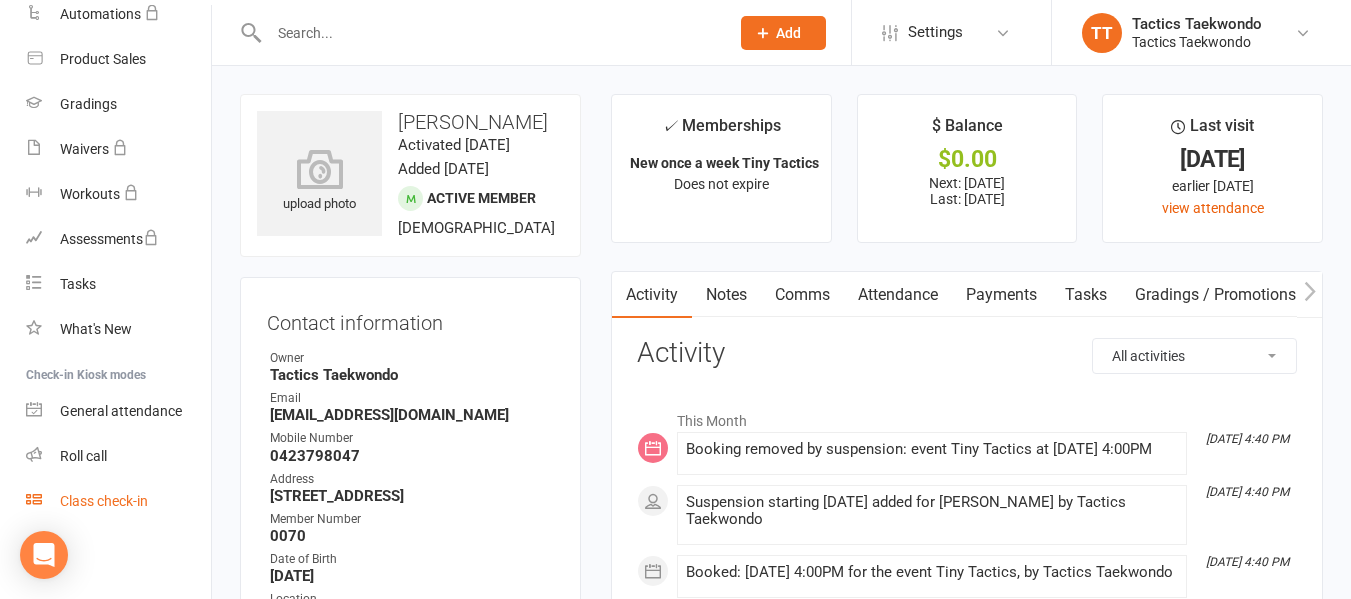 click on "Class check-in" at bounding box center (104, 501) 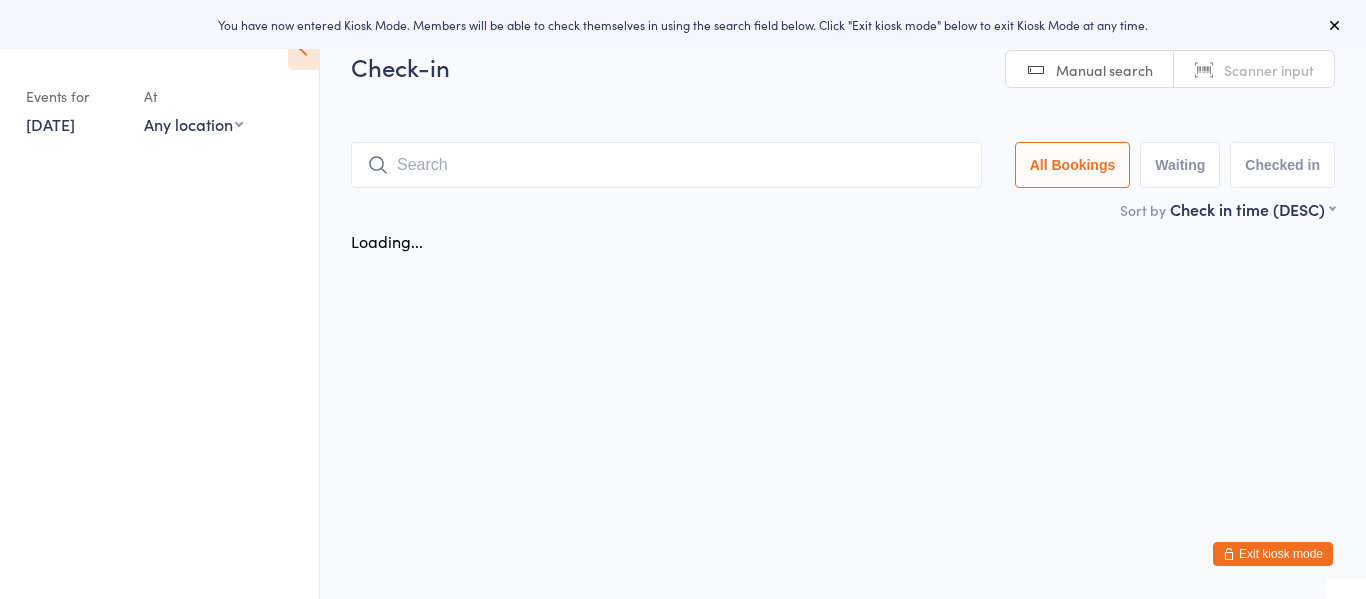 scroll, scrollTop: 0, scrollLeft: 0, axis: both 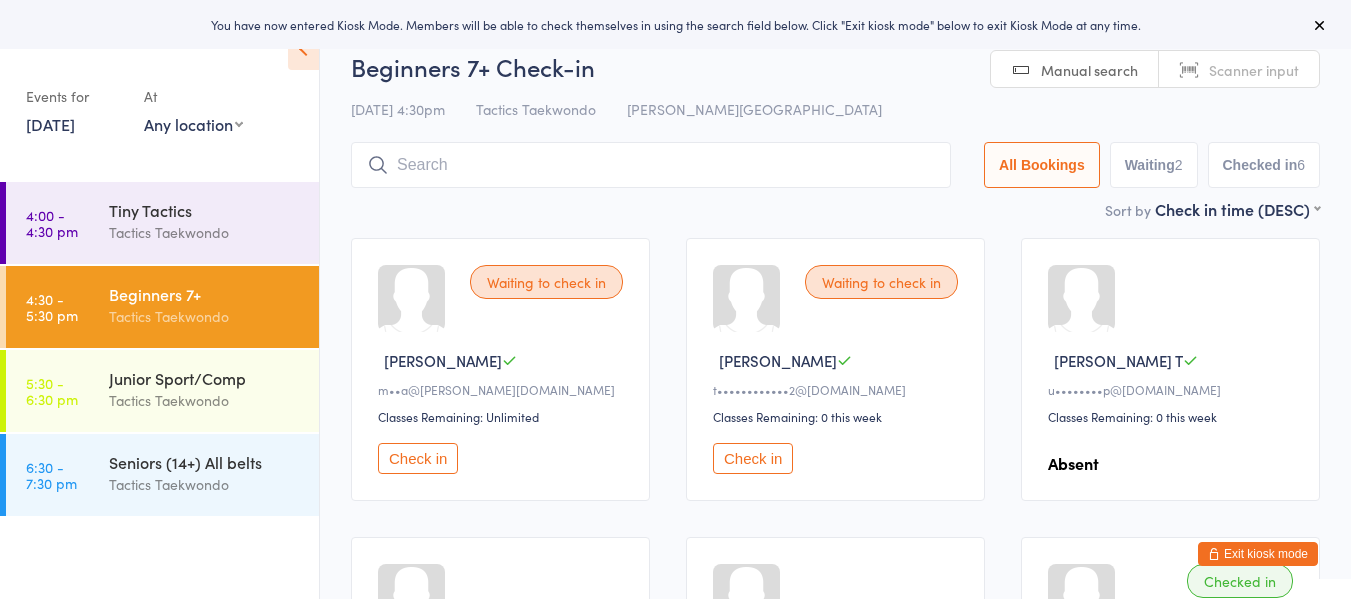 click on "11 Jul, 2025" at bounding box center (50, 124) 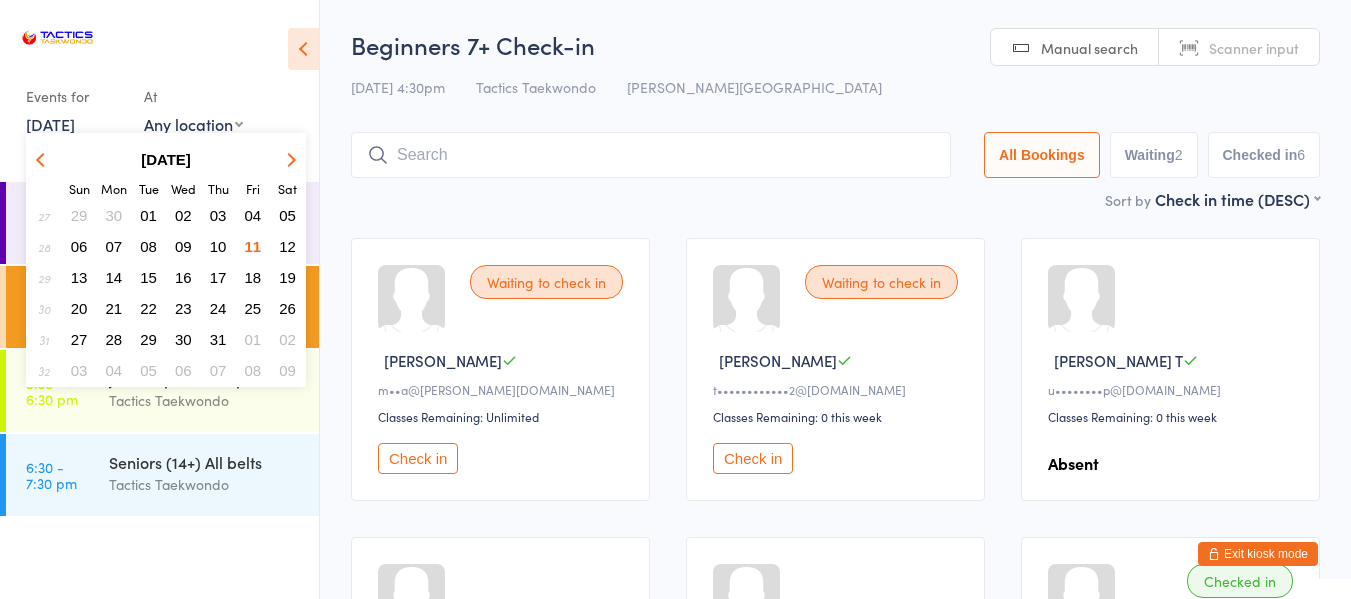 click on "24" at bounding box center (218, 308) 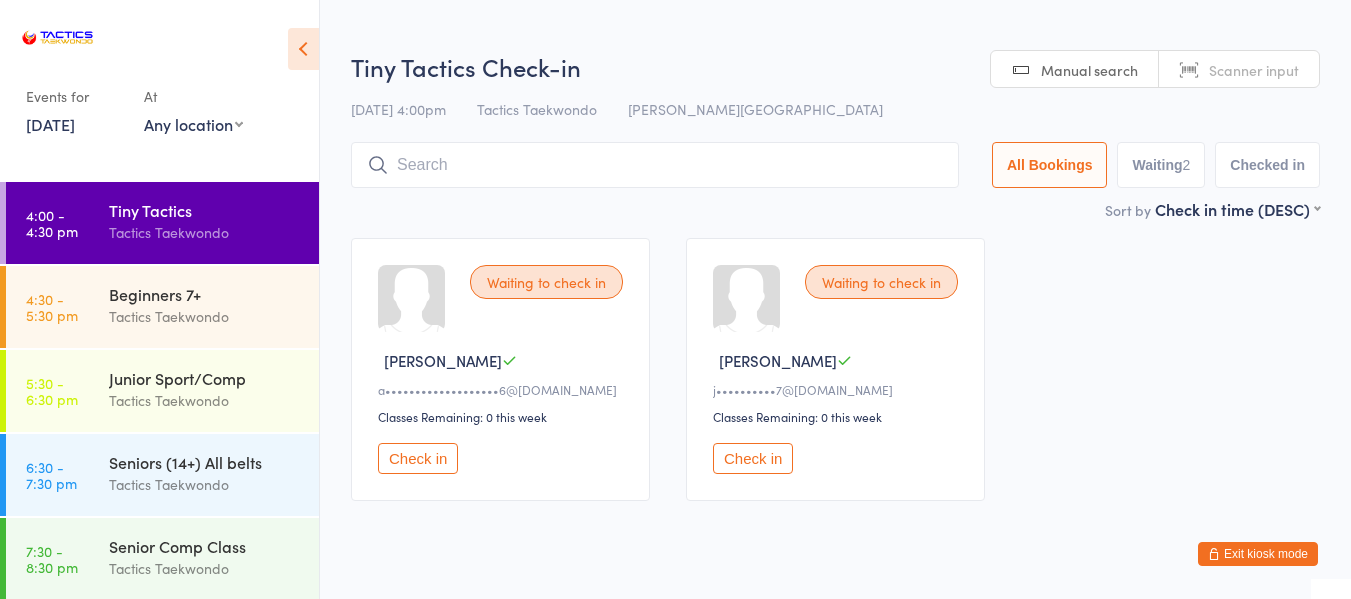 click on "24 Jul, 2025" at bounding box center (50, 124) 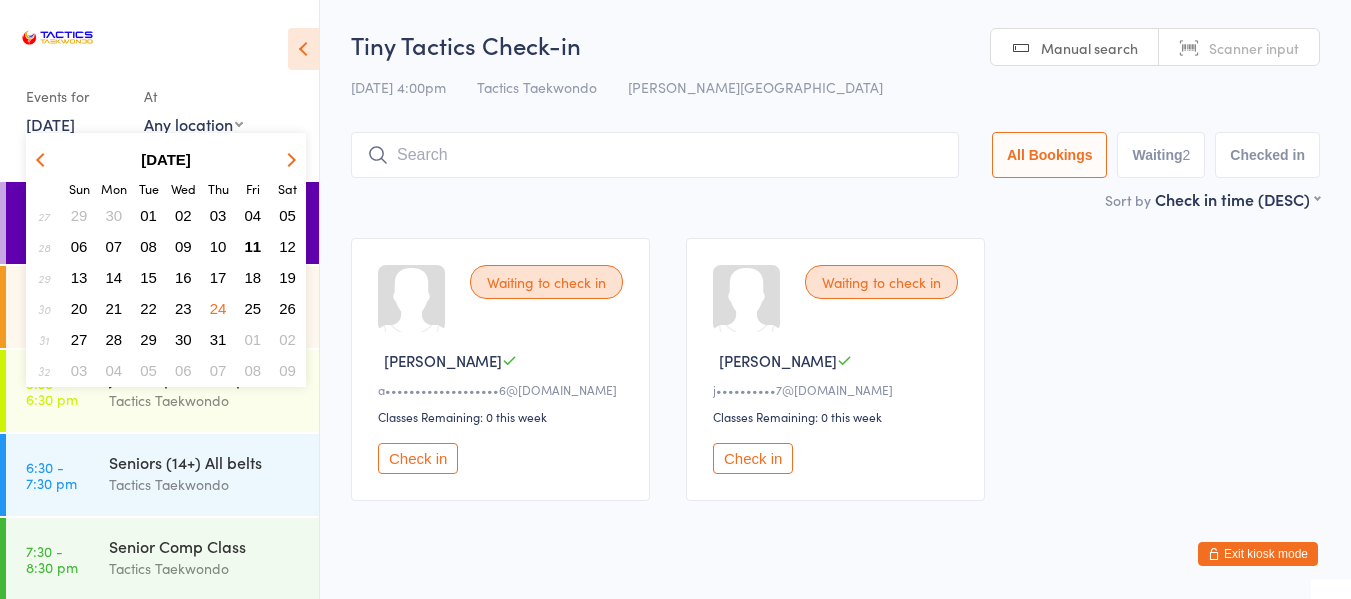 click on "11" at bounding box center (253, 246) 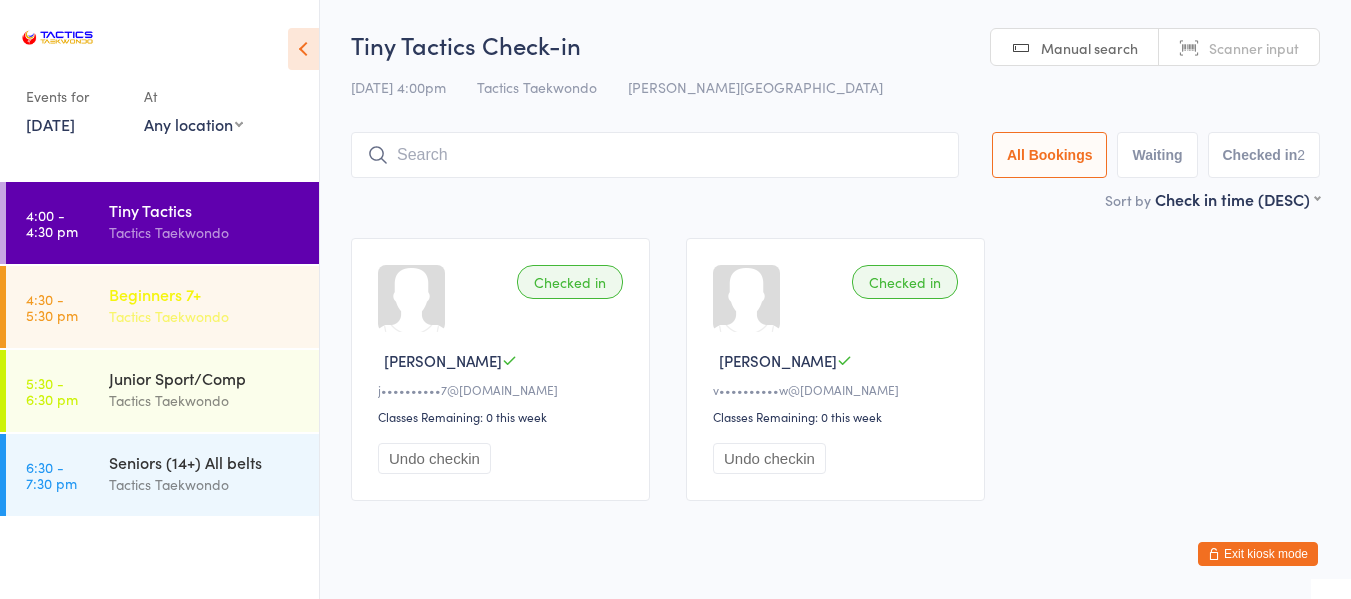 click on "Tactics Taekwondo" at bounding box center (205, 316) 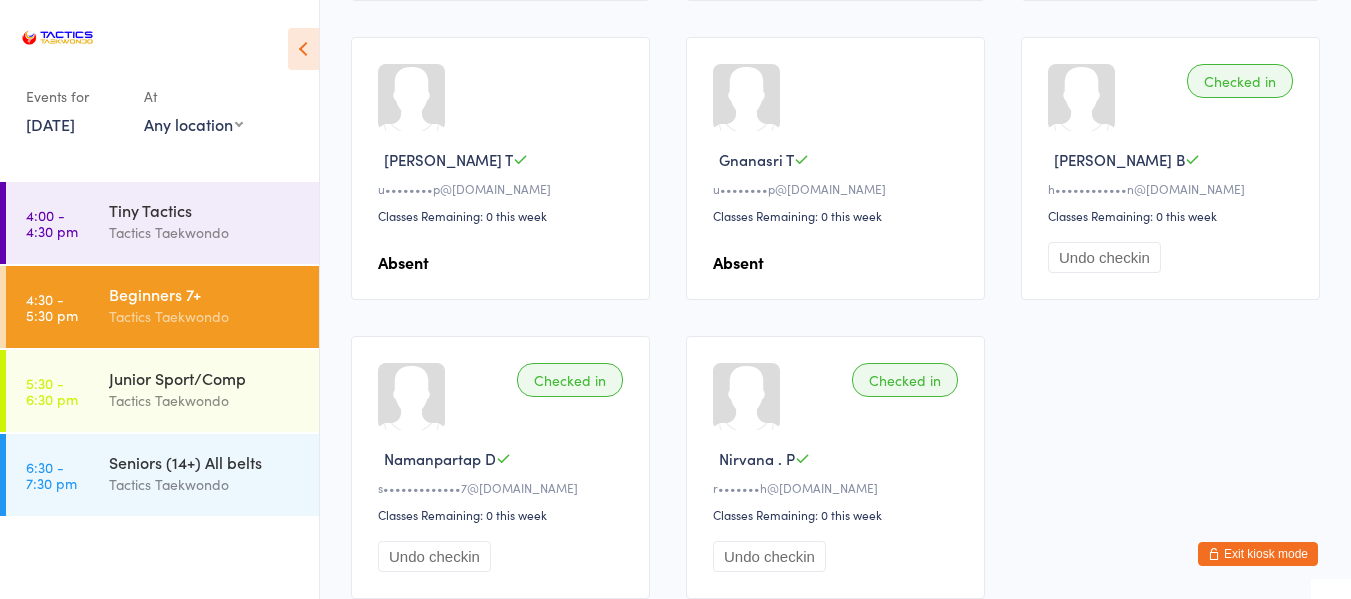 scroll, scrollTop: 600, scrollLeft: 0, axis: vertical 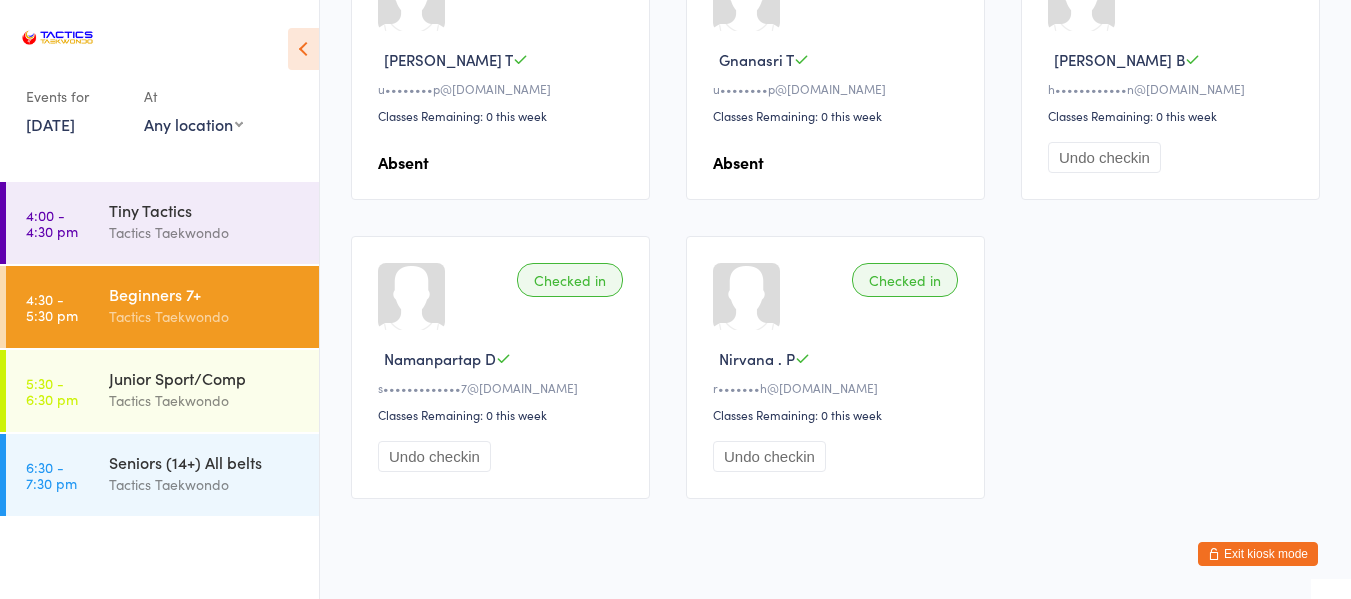 click on "Exit kiosk mode" at bounding box center (1258, 554) 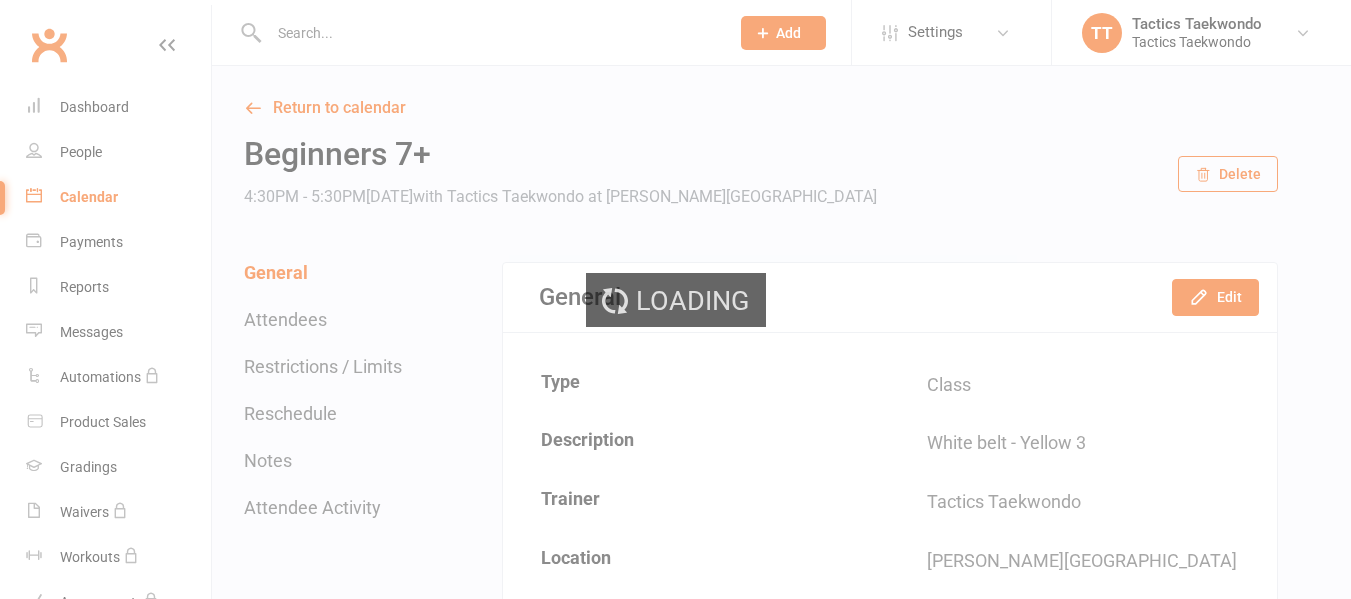 scroll, scrollTop: 0, scrollLeft: 0, axis: both 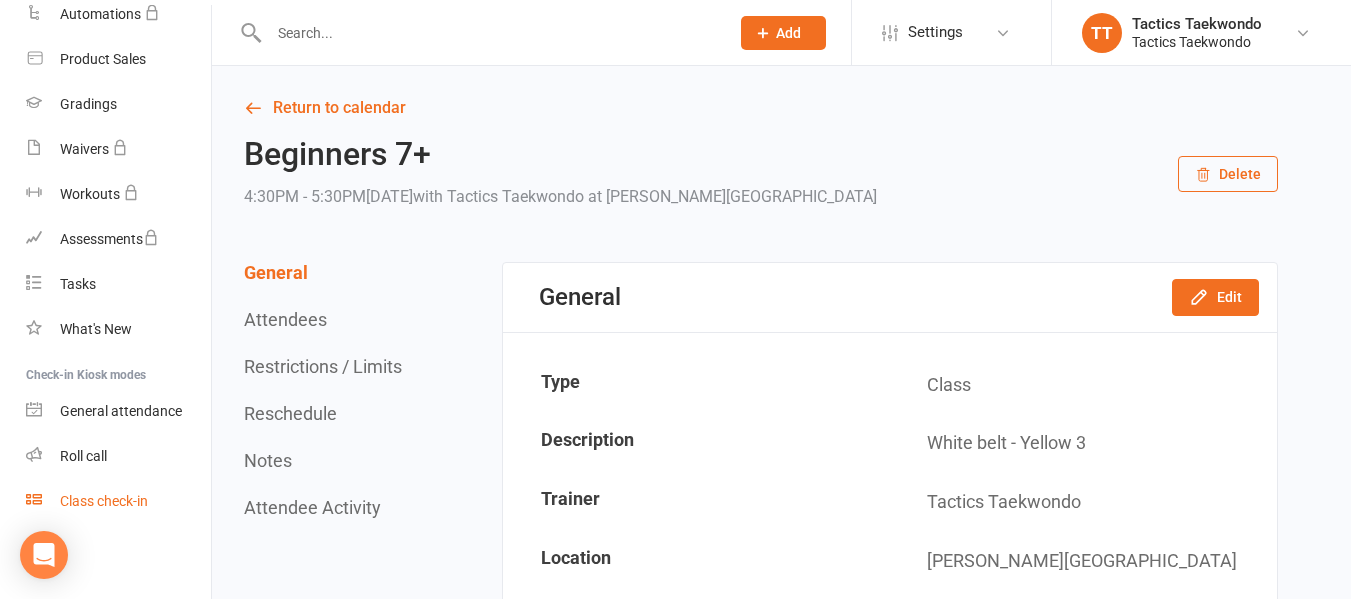 click on "Class check-in" at bounding box center [104, 501] 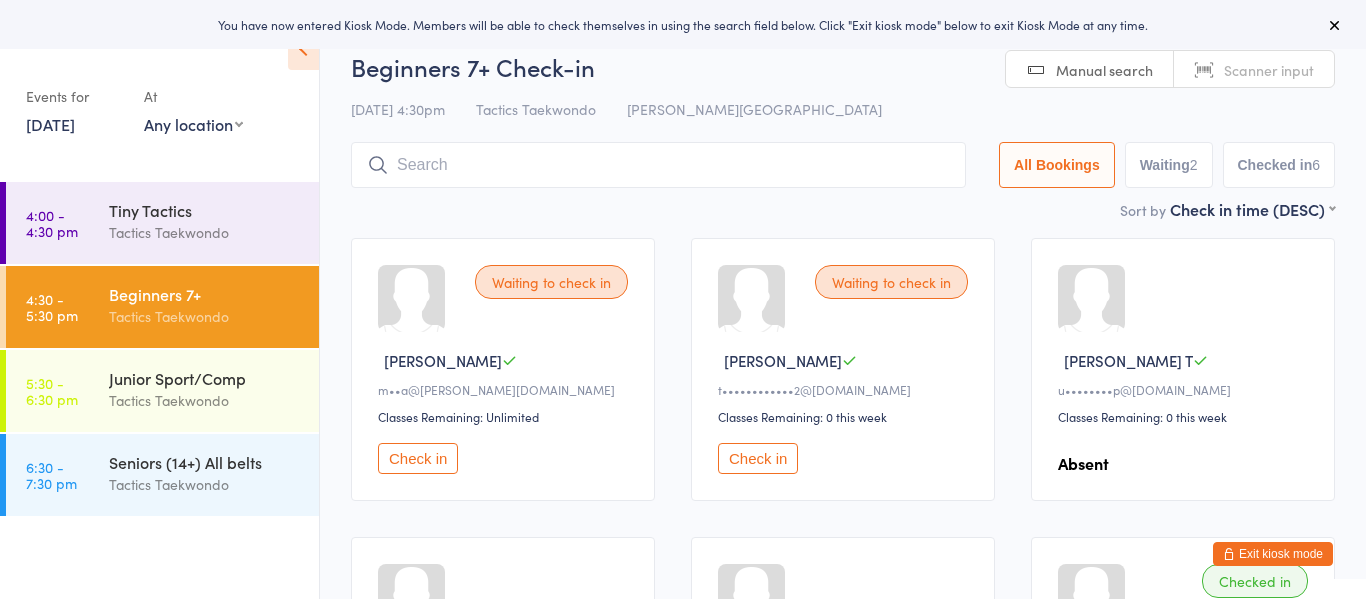 click on "Junior Sport/Comp" at bounding box center [205, 378] 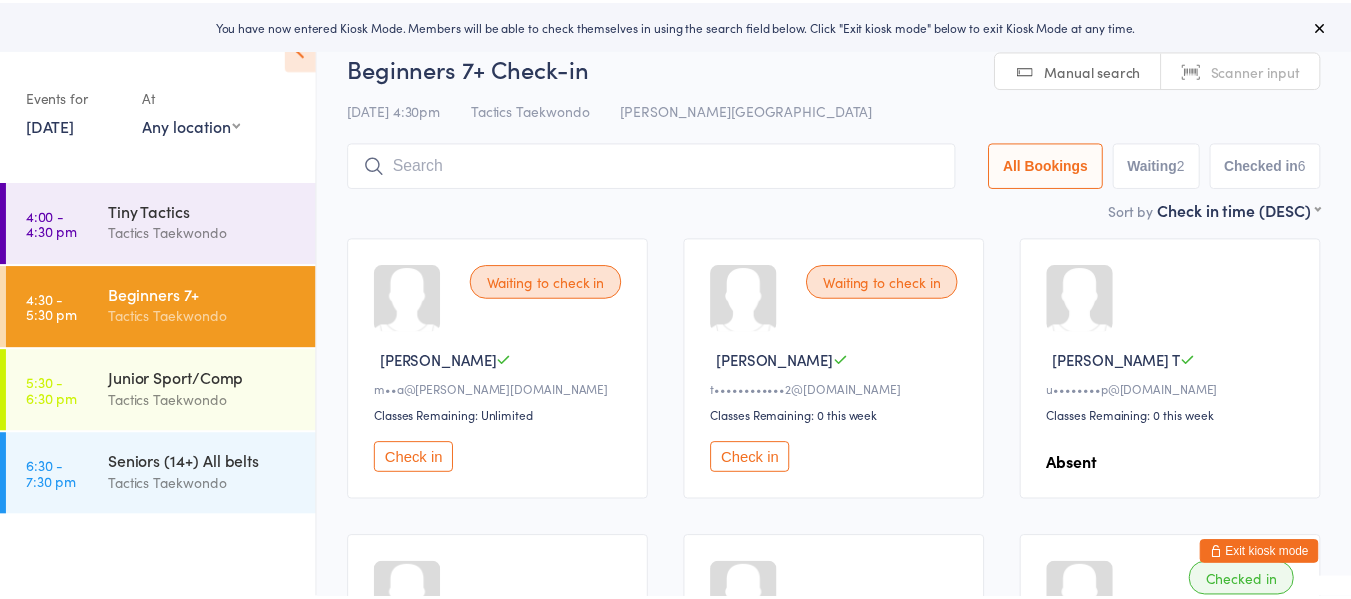 scroll, scrollTop: 0, scrollLeft: 0, axis: both 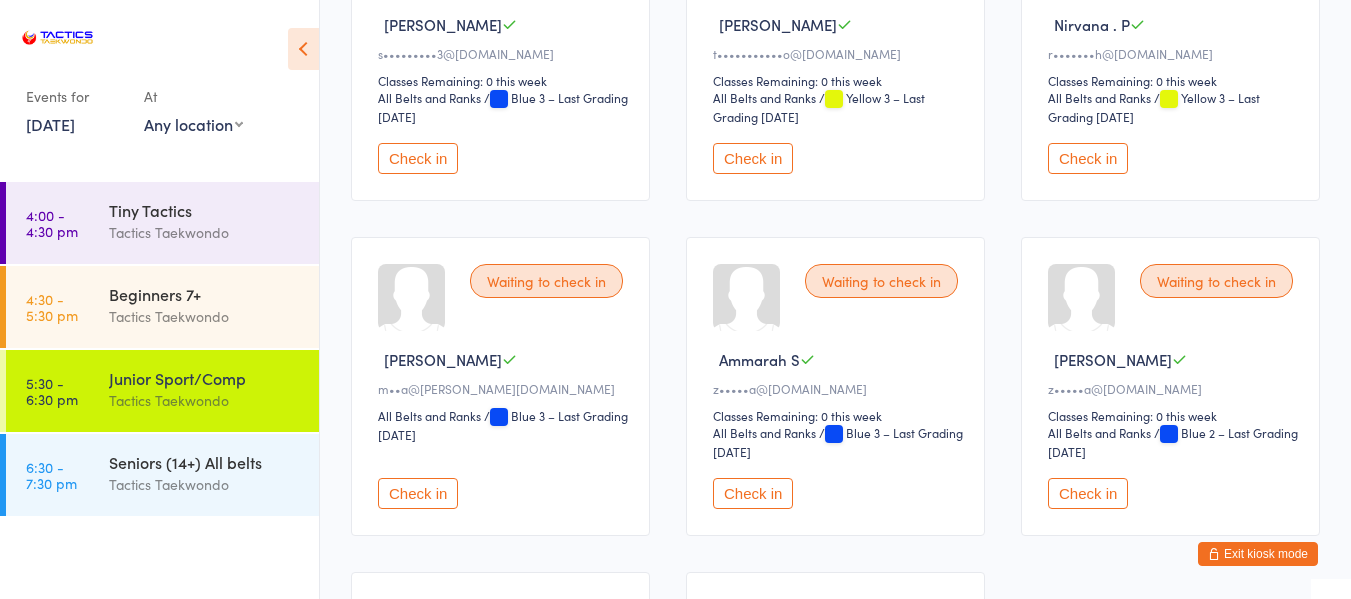 click on "Check in" at bounding box center (418, 158) 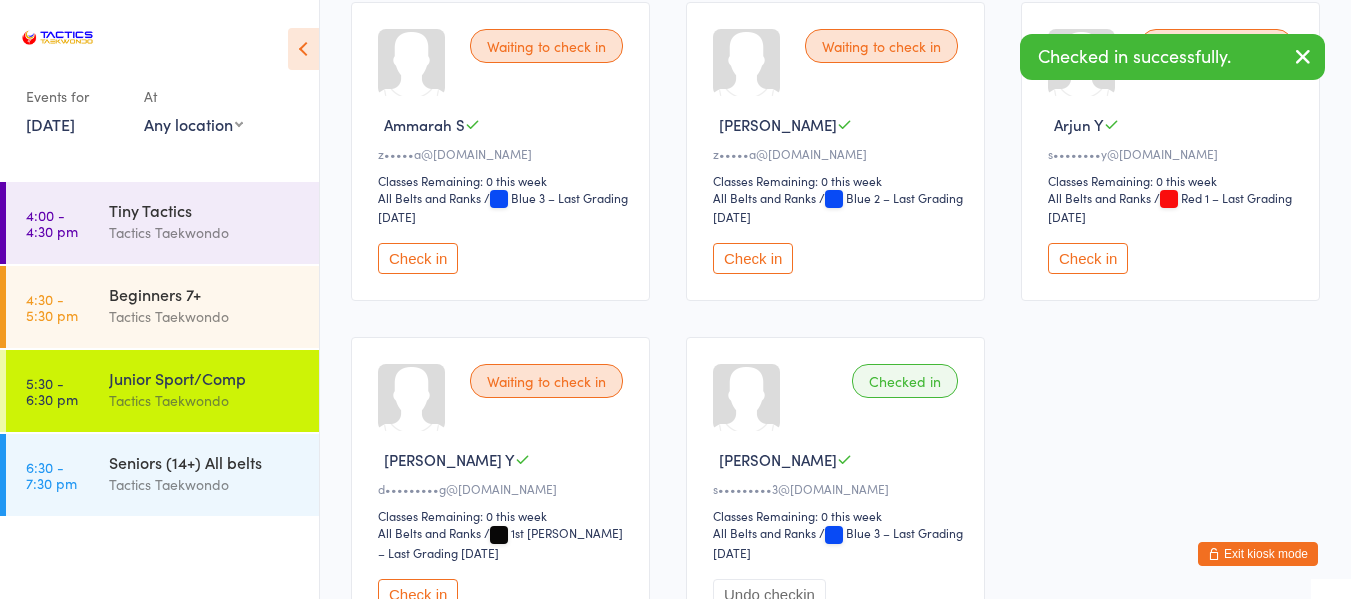 scroll, scrollTop: 536, scrollLeft: 0, axis: vertical 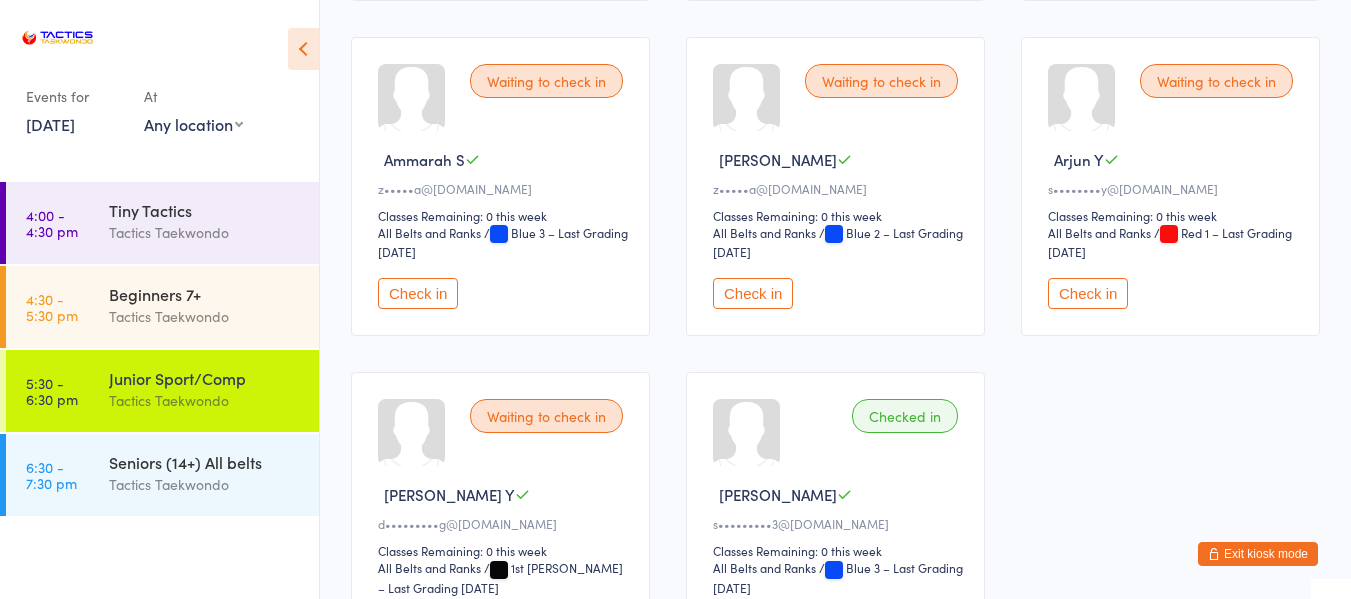 click on "Waiting to check in Arjun Y  s••••••••y@hotmail.com Classes Remaining: 0 this week All Belts and Ranks  All Belts and Ranks   /  Red 1 – Last Grading May 27, 2025   Check in" at bounding box center (1170, 186) 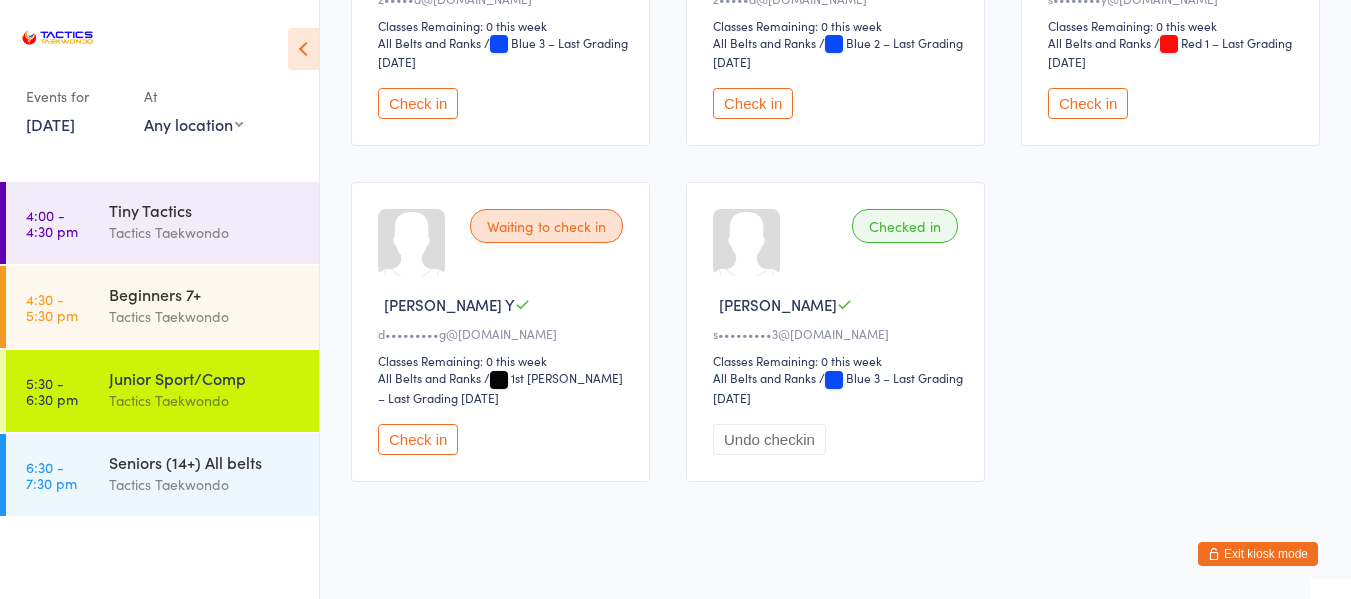scroll, scrollTop: 736, scrollLeft: 0, axis: vertical 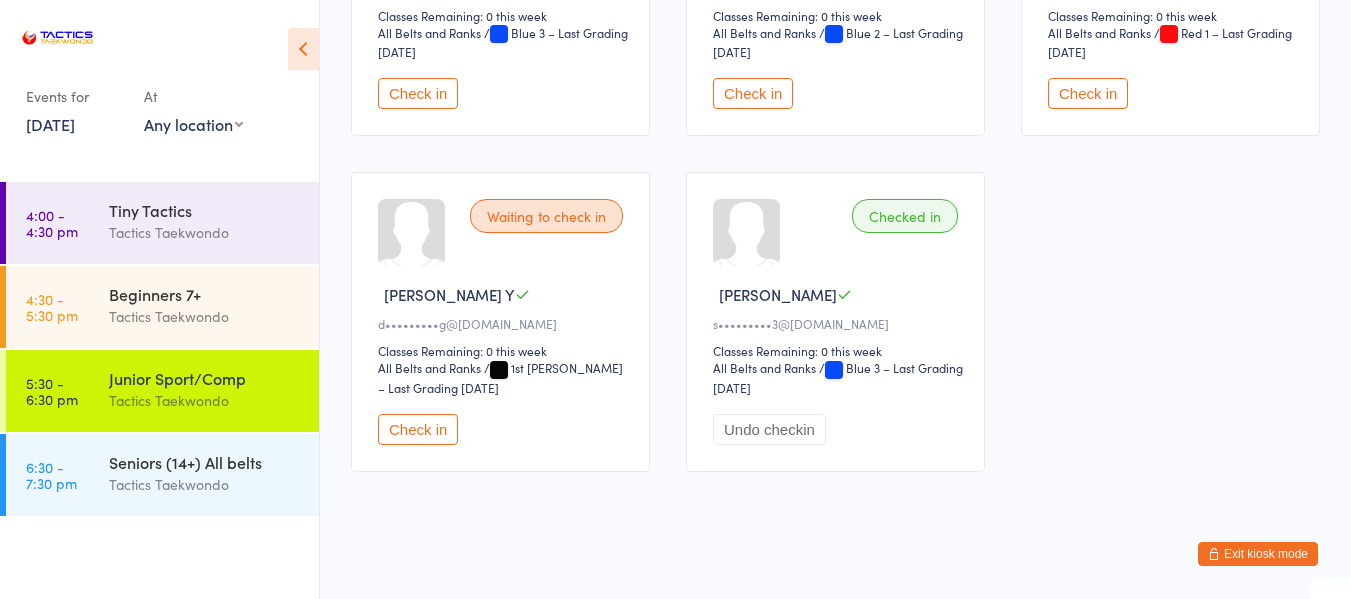 click on "Check in" at bounding box center [418, 429] 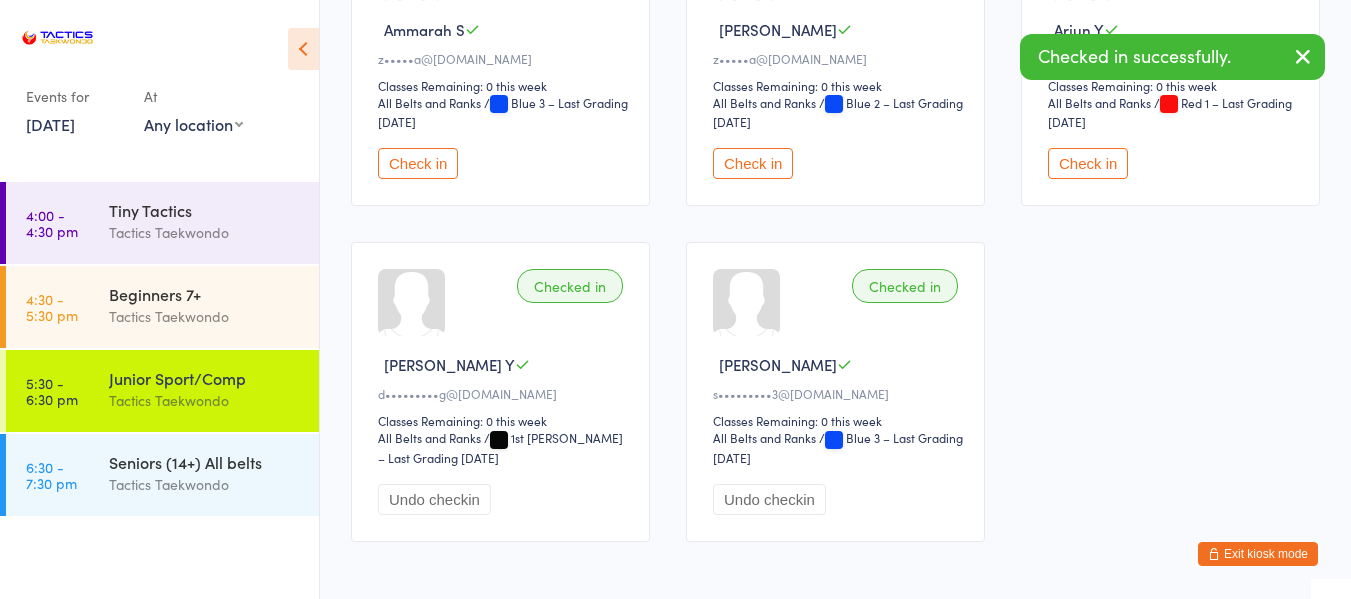 scroll, scrollTop: 536, scrollLeft: 0, axis: vertical 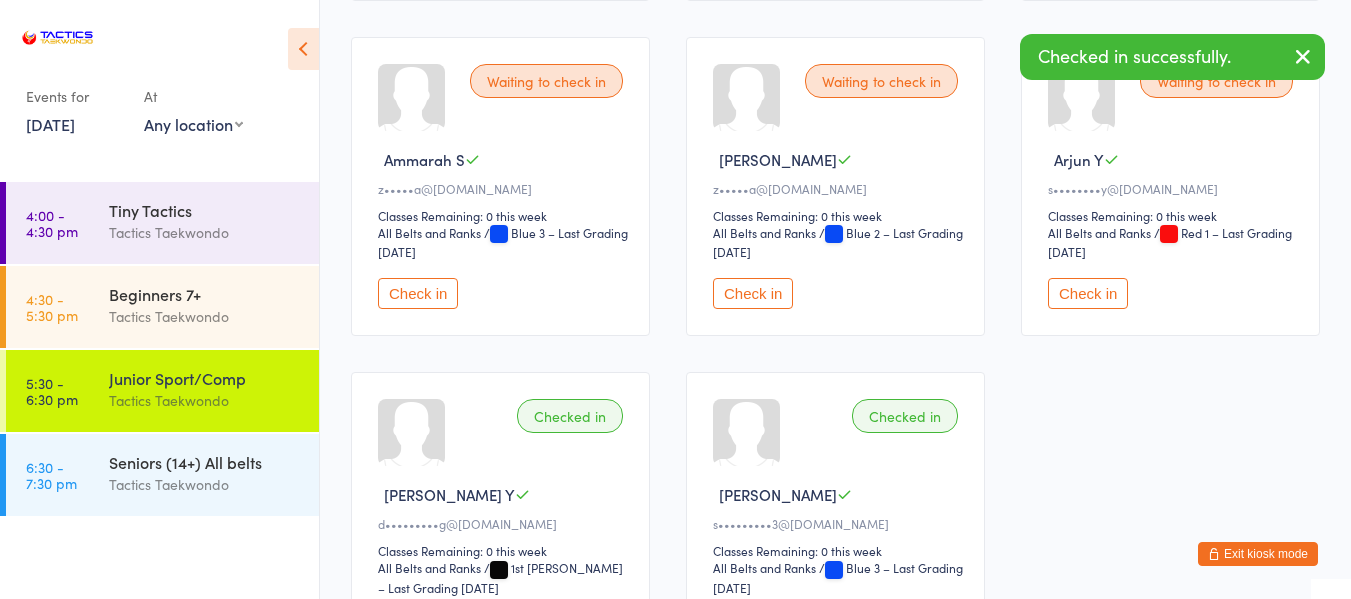 click on "Check in" at bounding box center [1088, 293] 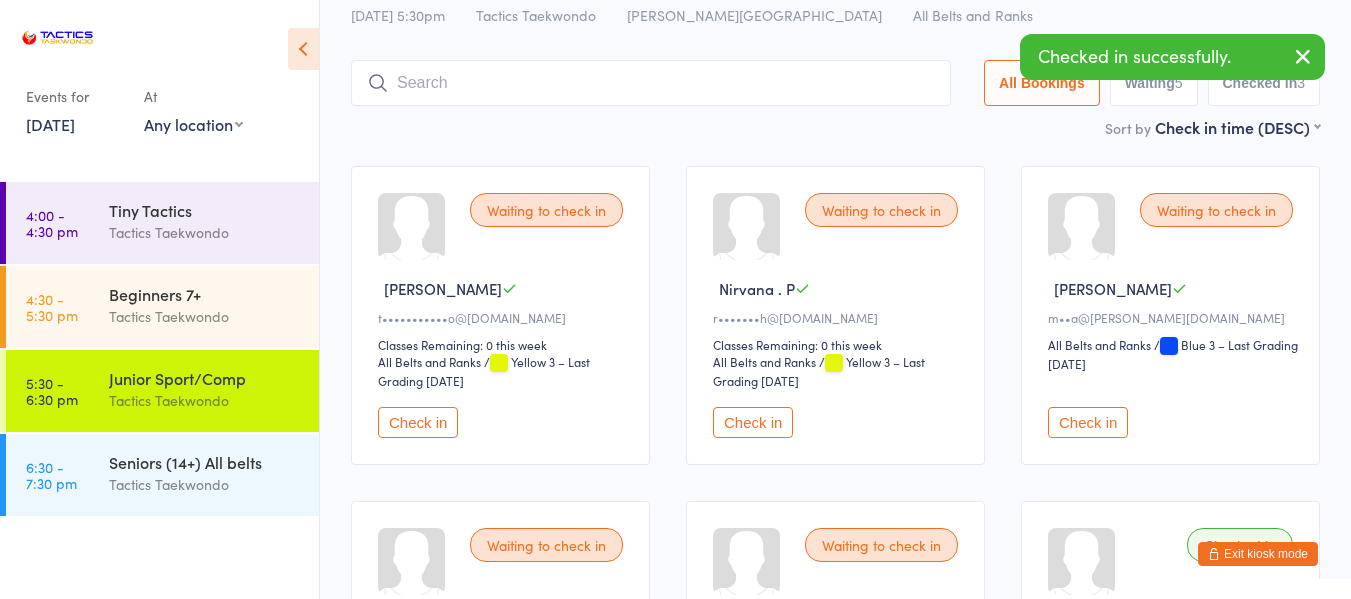 scroll, scrollTop: 36, scrollLeft: 0, axis: vertical 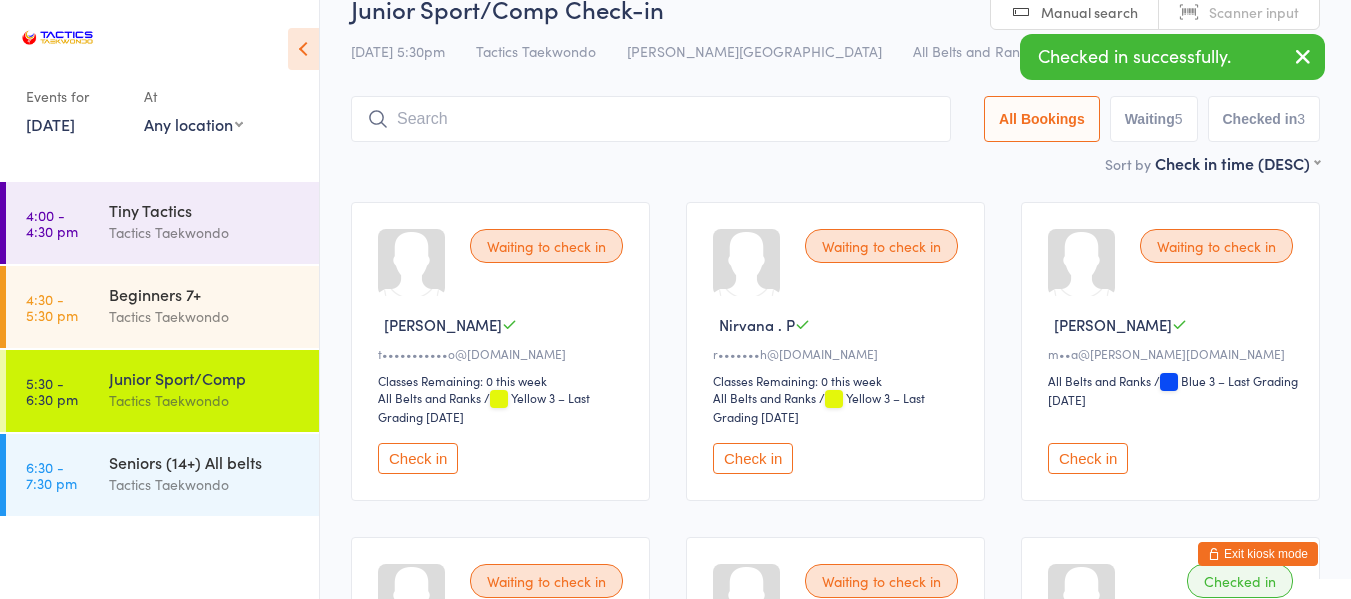 click on "Check in" at bounding box center (418, 458) 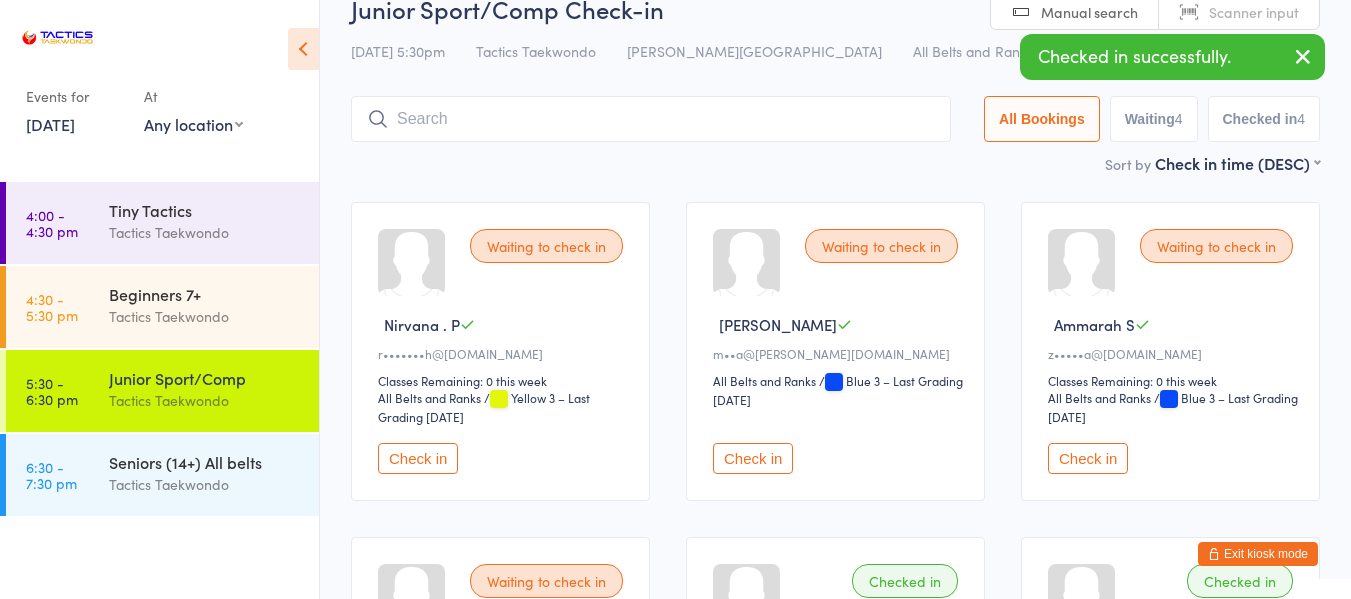 click on "Check in" at bounding box center (418, 458) 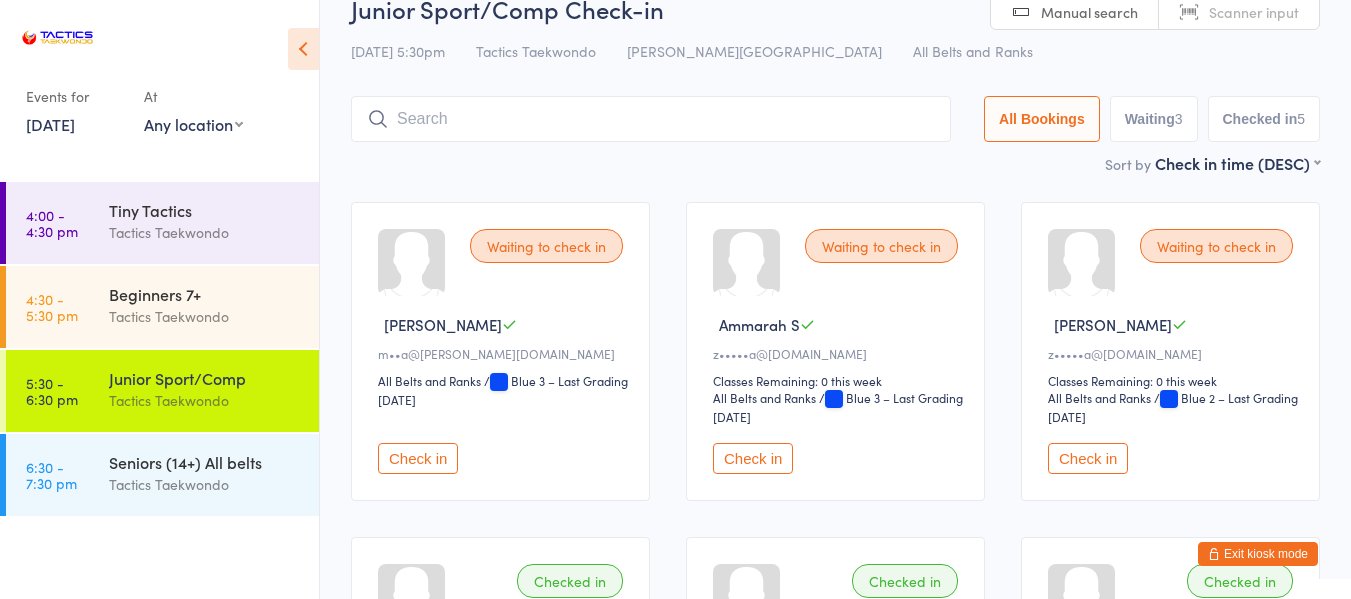 click on "Check in" at bounding box center (753, 458) 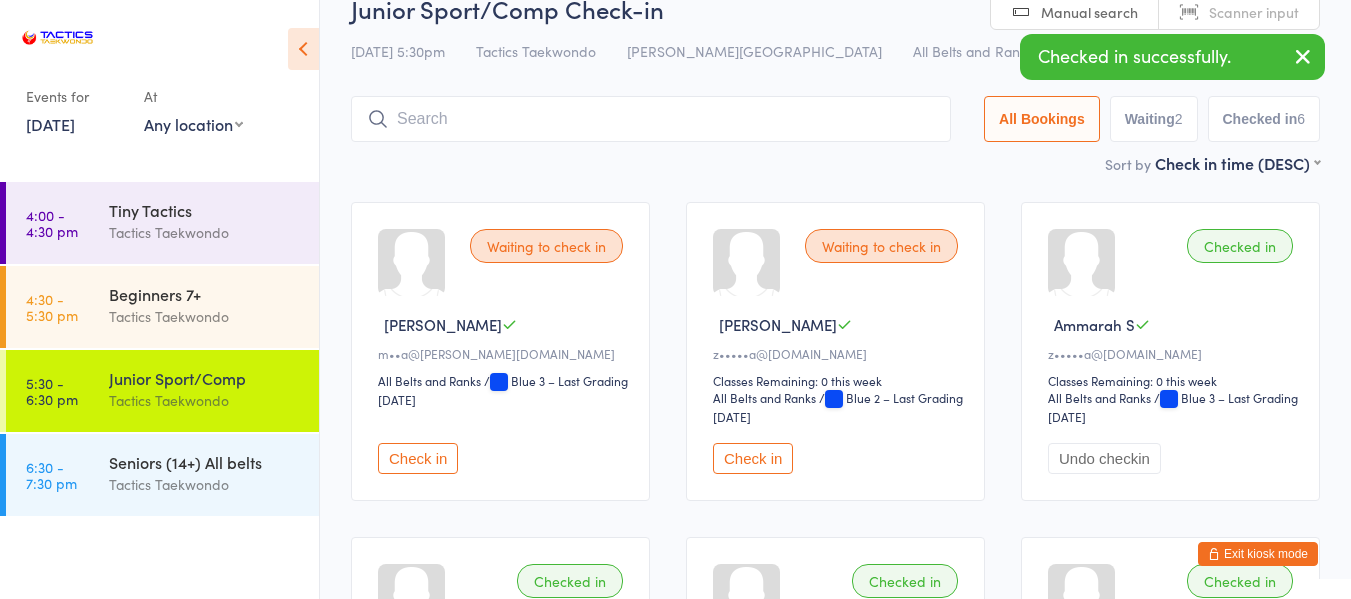 click on "Check in" at bounding box center [753, 458] 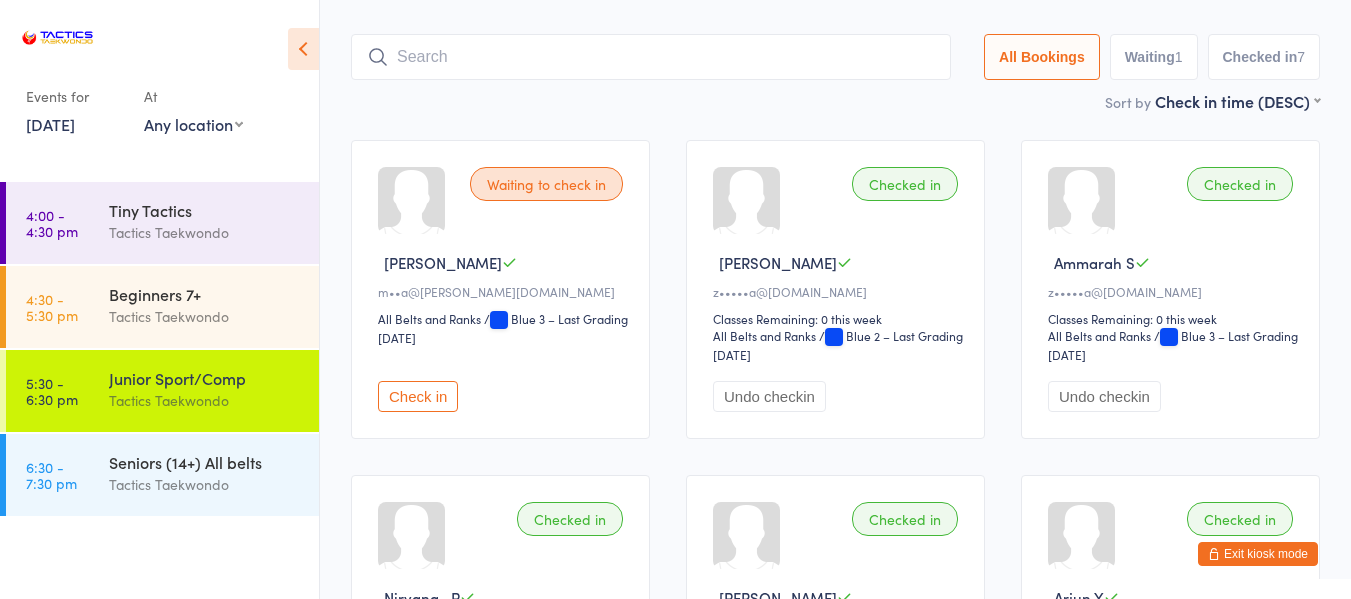 scroll, scrollTop: 100, scrollLeft: 0, axis: vertical 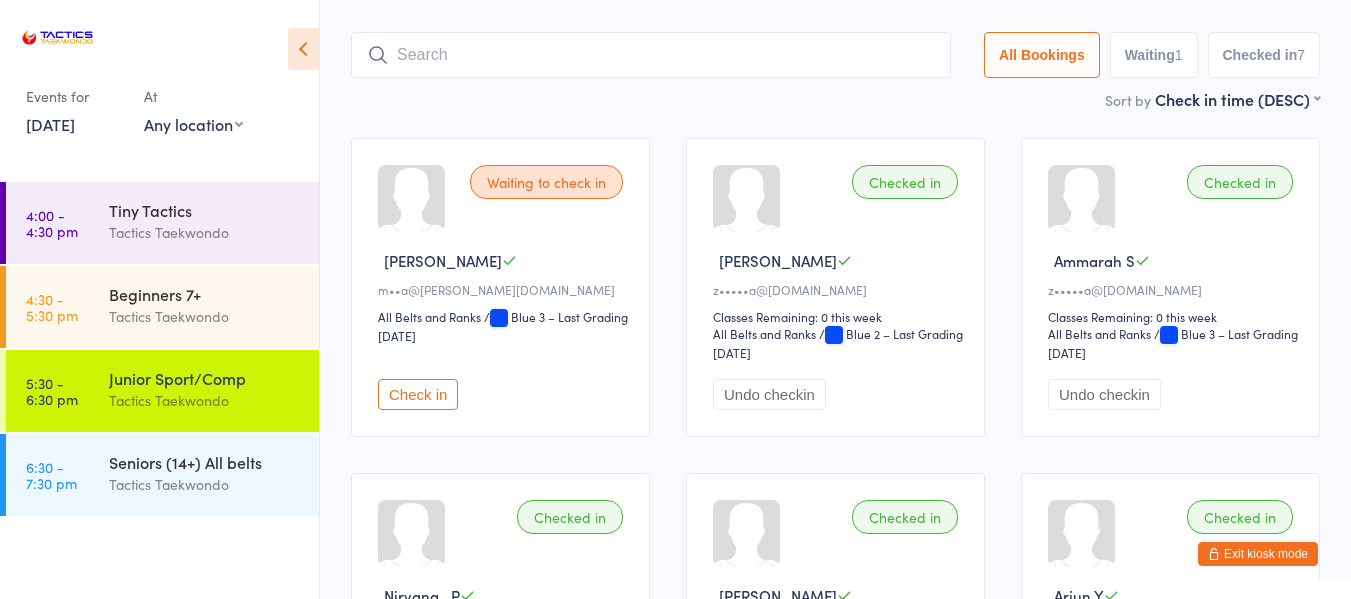 click on "Junior Sport/Comp Check-in 11 Jul 5:30pm  Tactics Taekwondo  Margary Dunn centre  All Belts and Ranks  Manual search Scanner input All Bookings Waiting  1 Checked in  7 Sort by   Check in time (DESC) First name (ASC) First name (DESC) Last name (ASC) Last name (DESC) Check in time (ASC) Check in time (DESC) Rank (ASC) Rank (DESC) Waiting to check in Theodore S  m••a@saadeh.com All Belts and Ranks  All Belts and Ranks   /  Blue 3 – Last Grading Apr 6, 2025   Check in Checked in Ismael S  z•••••a@live.com.au Classes Remaining: 0 this week All Belts and Ranks  All Belts and Ranks   /  Blue 2 – Last Grading Apr 6, 2025   Undo checkin Checked in Ammarah S  z•••••a@live.com.au Classes Remaining: 0 this week All Belts and Ranks  All Belts and Ranks   /  Blue 3 – Last Grading Jun 29, 2025   Undo checkin Checked in Nirvana . P  r•••••••h@gmail.com Classes Remaining: 0 this week All Belts and Ranks  All Belts and Ranks   /  Yellow 3 – Last Grading Jun 29, 2025   Checked in" at bounding box center (835, 527) 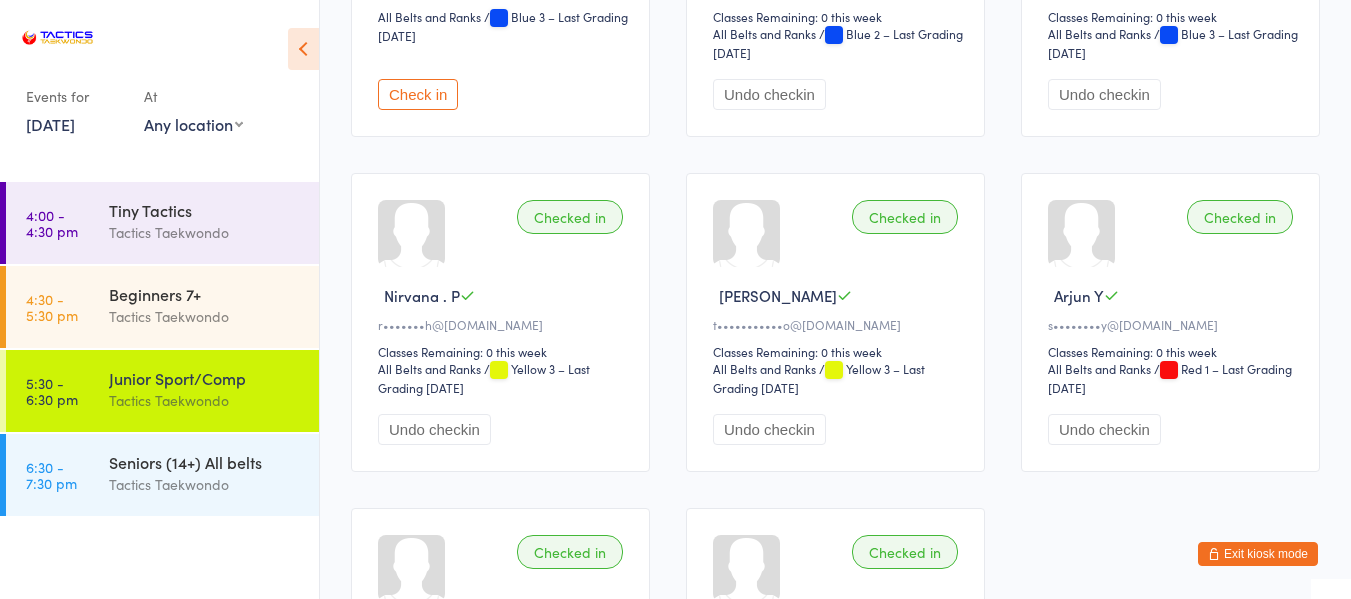 scroll, scrollTop: 500, scrollLeft: 0, axis: vertical 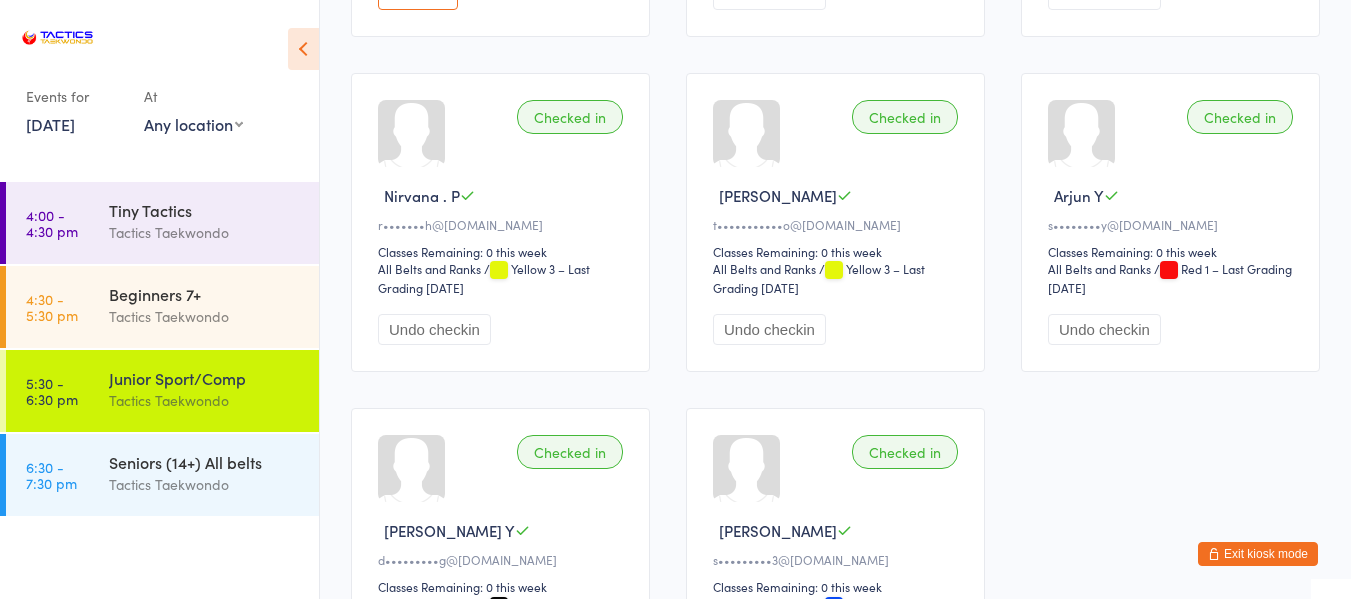 click on "Waiting to check in Theodore S  m••a@saadeh.com All Belts and Ranks  All Belts and Ranks   /  Blue 3 – Last Grading Apr 6, 2025   Check in Checked in Ismael S  z•••••a@live.com.au Classes Remaining: 0 this week All Belts and Ranks  All Belts and Ranks   /  Blue 2 – Last Grading Apr 6, 2025   Undo checkin Checked in Ammarah S  z•••••a@live.com.au Classes Remaining: 0 this week All Belts and Ranks  All Belts and Ranks   /  Blue 3 – Last Grading Jun 29, 2025   Undo checkin Checked in Nirvana . P  r•••••••h@gmail.com Classes Remaining: 0 this week All Belts and Ranks  All Belts and Ranks   /  Yellow 3 – Last Grading Jun 29, 2025   Undo checkin Checked in Tyler K  t•••••••••••o@outlook.com Classes Remaining: 0 this week All Belts and Ranks  All Belts and Ranks   /  Yellow 3 – Last Grading Jun 29, 2025   Undo checkin Checked in Arjun Y  s••••••••y@hotmail.com Classes Remaining: 0 this week All Belts and Ranks  All Belts and Ranks" at bounding box center [835, 223] 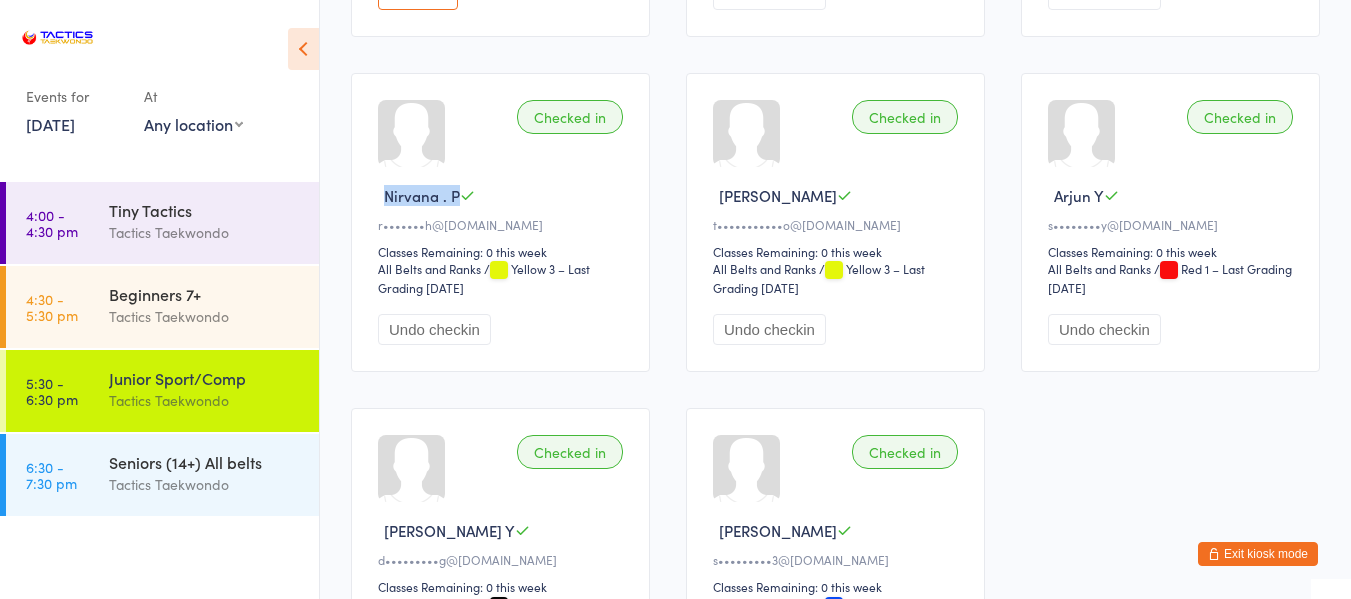 click on "Waiting to check in Theodore S  m••a@saadeh.com All Belts and Ranks  All Belts and Ranks   /  Blue 3 – Last Grading Apr 6, 2025   Check in Checked in Ismael S  z•••••a@live.com.au Classes Remaining: 0 this week All Belts and Ranks  All Belts and Ranks   /  Blue 2 – Last Grading Apr 6, 2025   Undo checkin Checked in Ammarah S  z•••••a@live.com.au Classes Remaining: 0 this week All Belts and Ranks  All Belts and Ranks   /  Blue 3 – Last Grading Jun 29, 2025   Undo checkin Checked in Nirvana . P  r•••••••h@gmail.com Classes Remaining: 0 this week All Belts and Ranks  All Belts and Ranks   /  Yellow 3 – Last Grading Jun 29, 2025   Undo checkin Checked in Tyler K  t•••••••••••o@outlook.com Classes Remaining: 0 this week All Belts and Ranks  All Belts and Ranks   /  Yellow 3 – Last Grading Jun 29, 2025   Undo checkin Checked in Arjun Y  s••••••••y@hotmail.com Classes Remaining: 0 this week All Belts and Ranks  All Belts and Ranks" at bounding box center (835, 223) 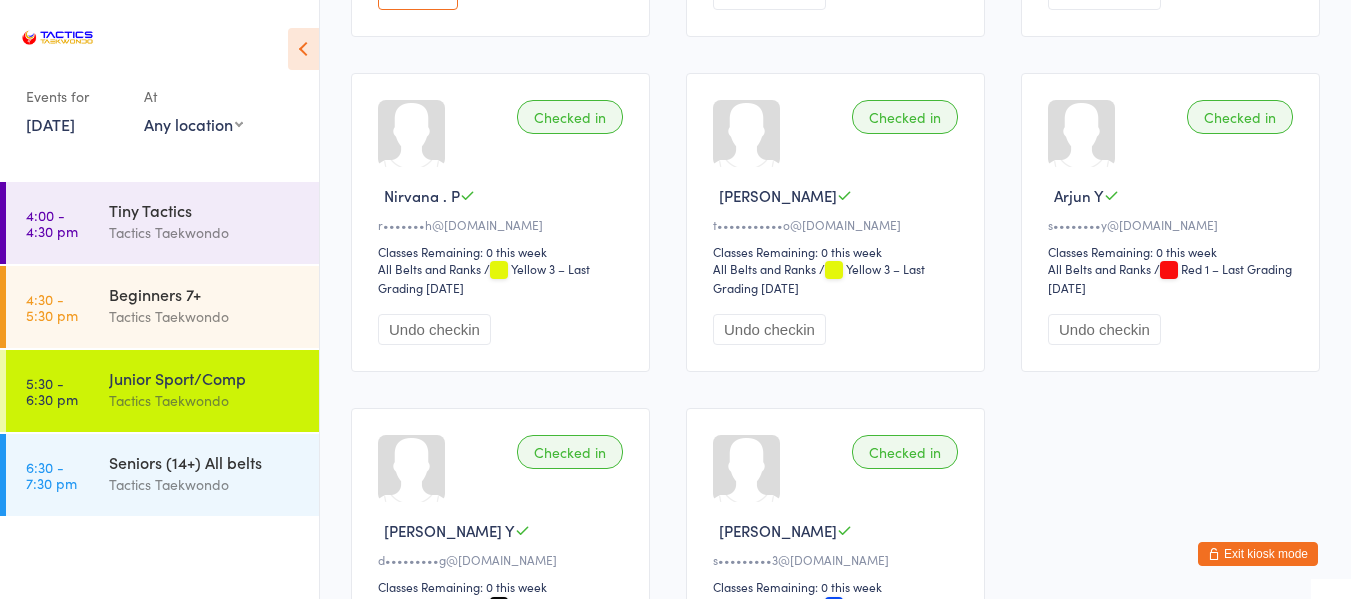 click on "Waiting to check in Theodore S  m••a@saadeh.com All Belts and Ranks  All Belts and Ranks   /  Blue 3 – Last Grading Apr 6, 2025   Check in Checked in Ismael S  z•••••a@live.com.au Classes Remaining: 0 this week All Belts and Ranks  All Belts and Ranks   /  Blue 2 – Last Grading Apr 6, 2025   Undo checkin Checked in Ammarah S  z•••••a@live.com.au Classes Remaining: 0 this week All Belts and Ranks  All Belts and Ranks   /  Blue 3 – Last Grading Jun 29, 2025   Undo checkin Checked in Nirvana . P  r•••••••h@gmail.com Classes Remaining: 0 this week All Belts and Ranks  All Belts and Ranks   /  Yellow 3 – Last Grading Jun 29, 2025   Undo checkin Checked in Tyler K  t•••••••••••o@outlook.com Classes Remaining: 0 this week All Belts and Ranks  All Belts and Ranks   /  Yellow 3 – Last Grading Jun 29, 2025   Undo checkin Checked in Arjun Y  s••••••••y@hotmail.com Classes Remaining: 0 this week All Belts and Ranks  All Belts and Ranks" at bounding box center [835, 223] 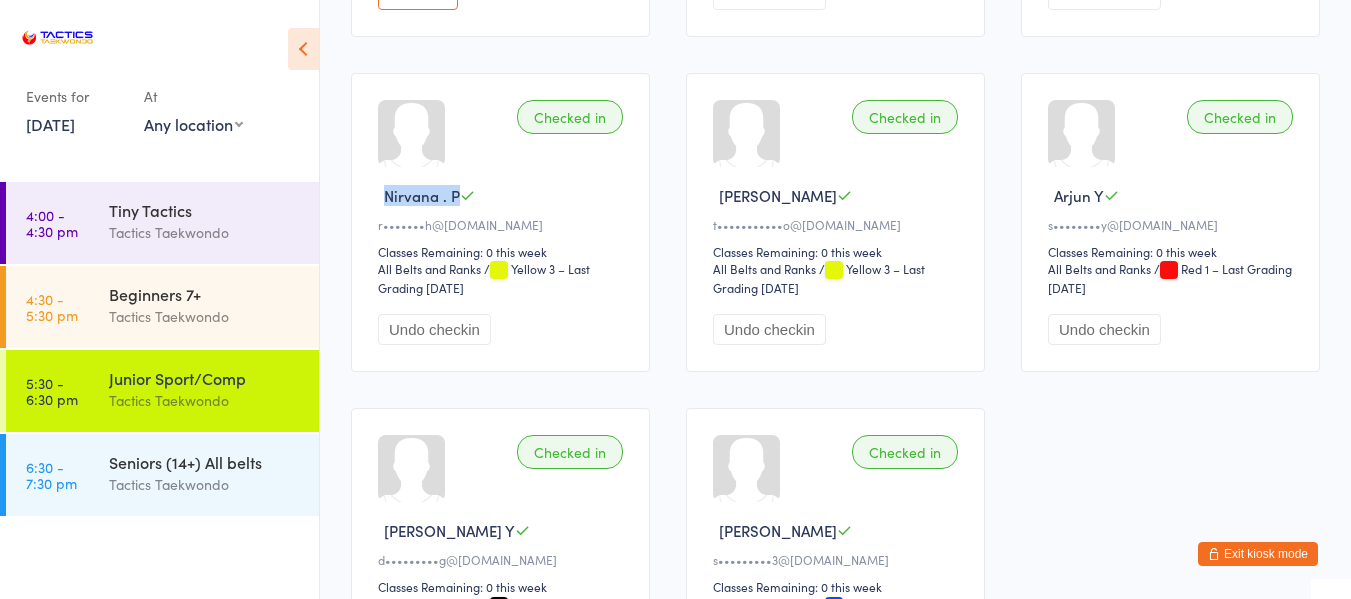 click on "Waiting to check in Theodore S  m••a@saadeh.com All Belts and Ranks  All Belts and Ranks   /  Blue 3 – Last Grading Apr 6, 2025   Check in Checked in Ismael S  z•••••a@live.com.au Classes Remaining: 0 this week All Belts and Ranks  All Belts and Ranks   /  Blue 2 – Last Grading Apr 6, 2025   Undo checkin Checked in Ammarah S  z•••••a@live.com.au Classes Remaining: 0 this week All Belts and Ranks  All Belts and Ranks   /  Blue 3 – Last Grading Jun 29, 2025   Undo checkin Checked in Nirvana . P  r•••••••h@gmail.com Classes Remaining: 0 this week All Belts and Ranks  All Belts and Ranks   /  Yellow 3 – Last Grading Jun 29, 2025   Undo checkin Checked in Tyler K  t•••••••••••o@outlook.com Classes Remaining: 0 this week All Belts and Ranks  All Belts and Ranks   /  Yellow 3 – Last Grading Jun 29, 2025   Undo checkin Checked in Arjun Y  s••••••••y@hotmail.com Classes Remaining: 0 this week All Belts and Ranks  All Belts and Ranks" at bounding box center (835, 223) 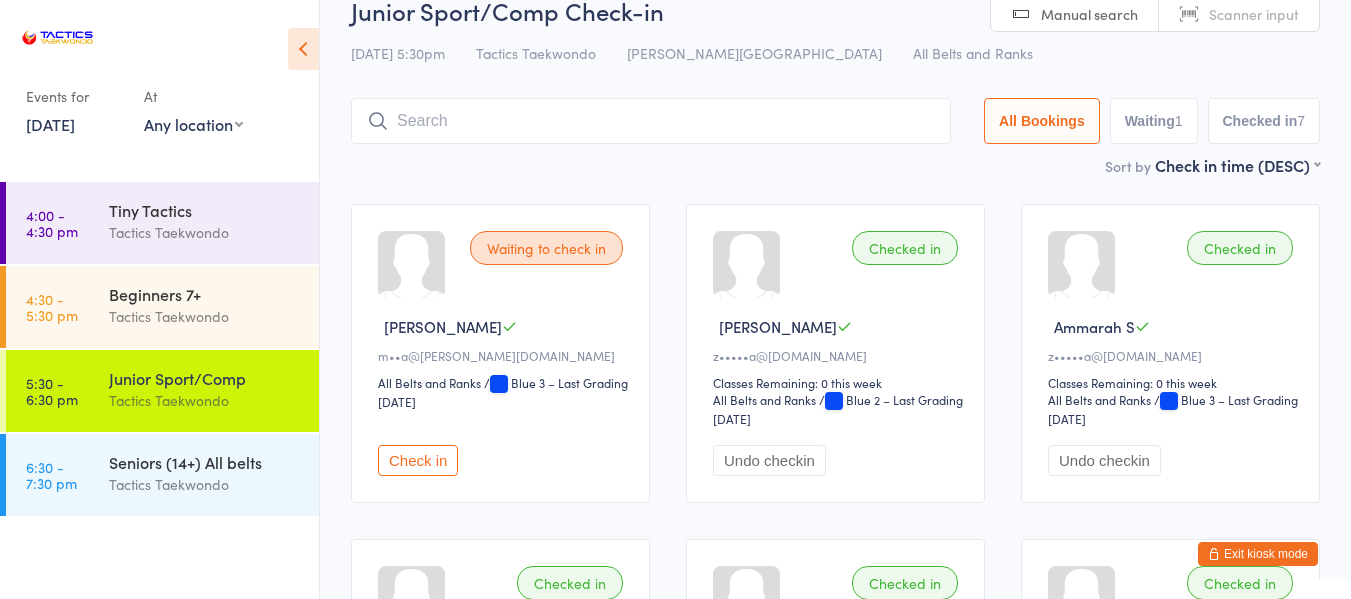 scroll, scrollTop: 0, scrollLeft: 0, axis: both 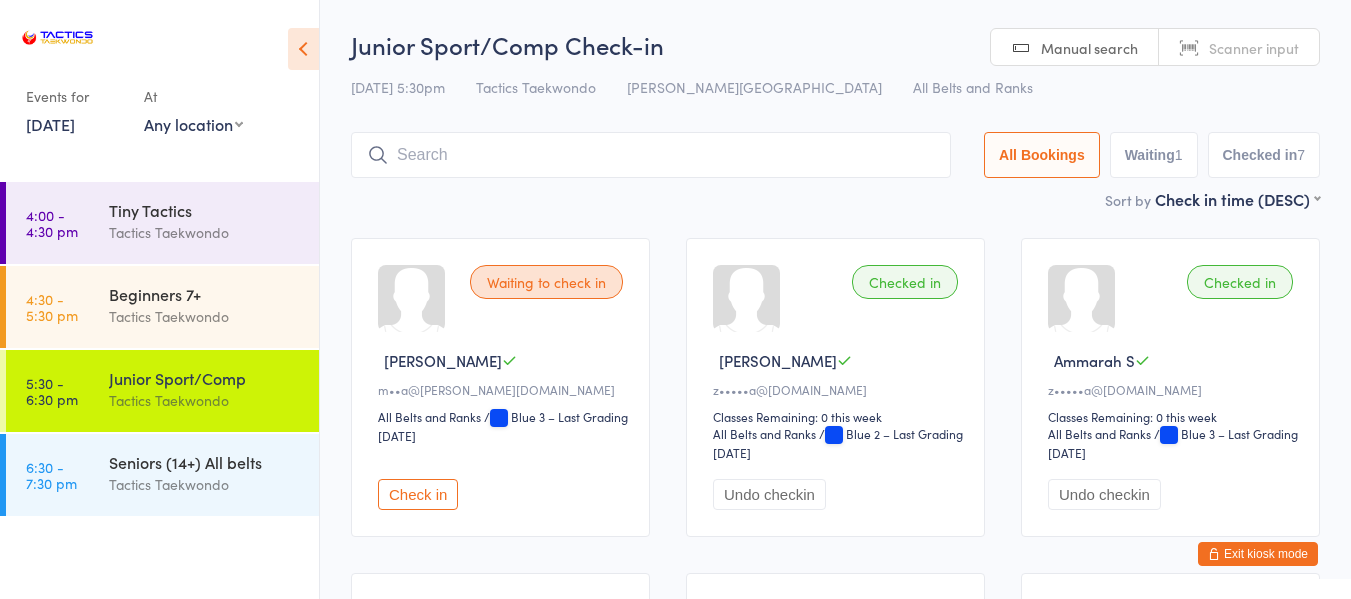 click on "Exit kiosk mode" at bounding box center (1258, 554) 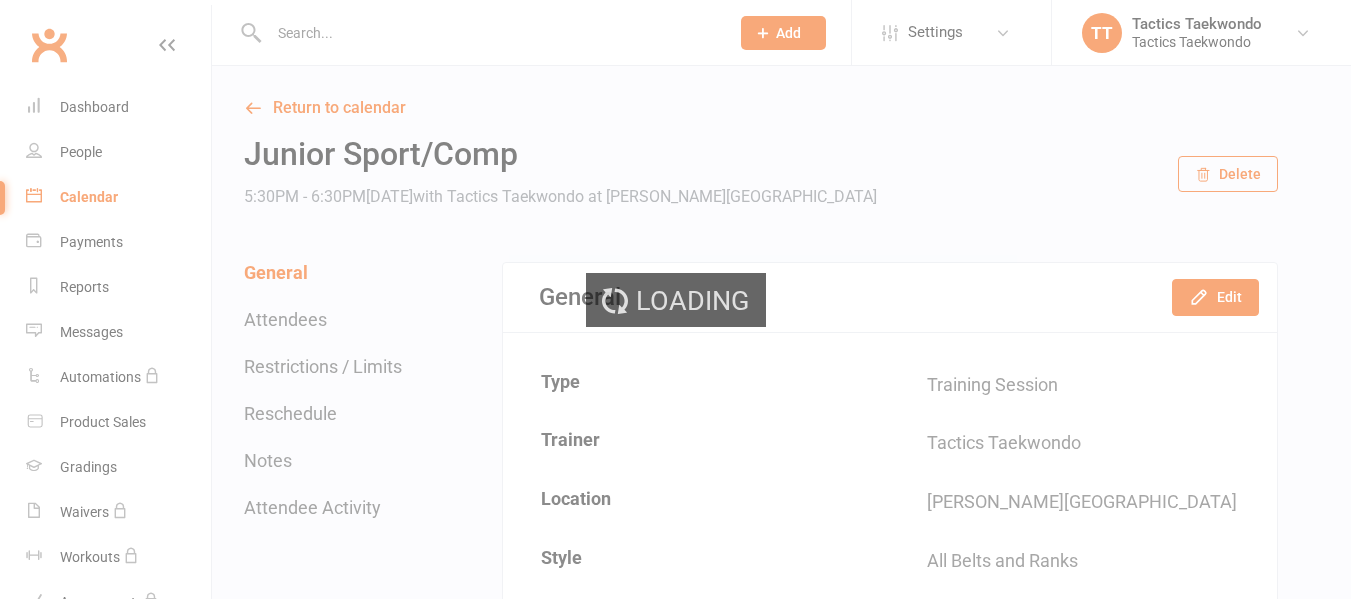 scroll, scrollTop: 0, scrollLeft: 0, axis: both 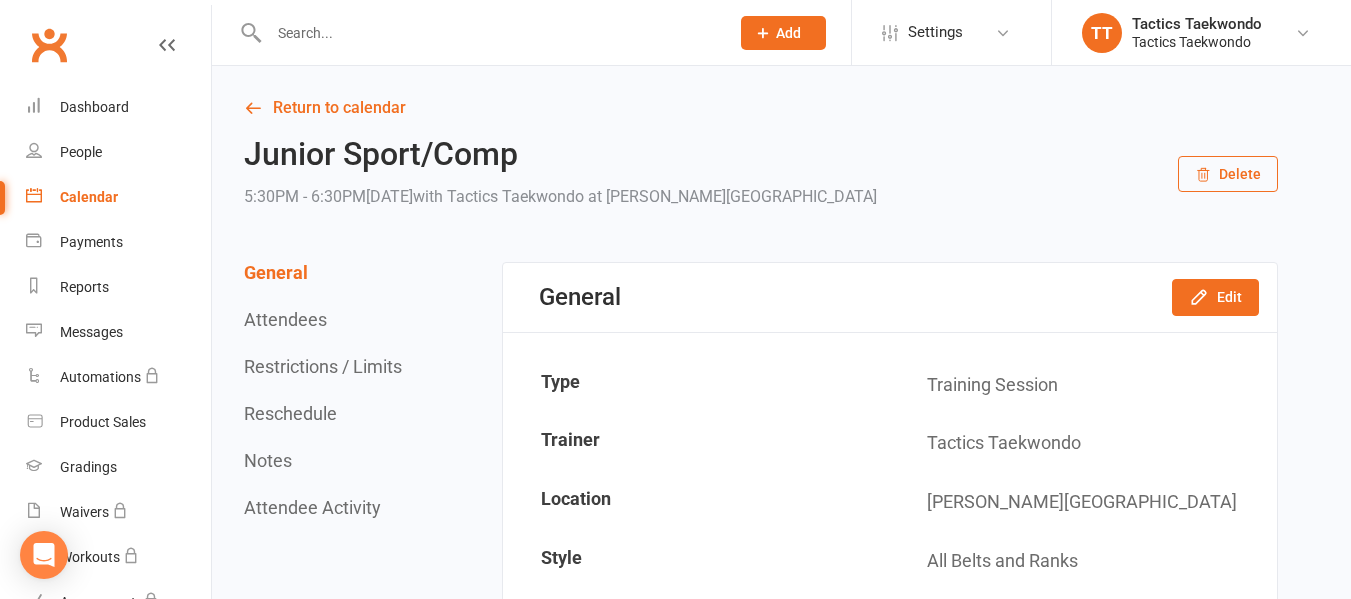 click at bounding box center (489, 33) 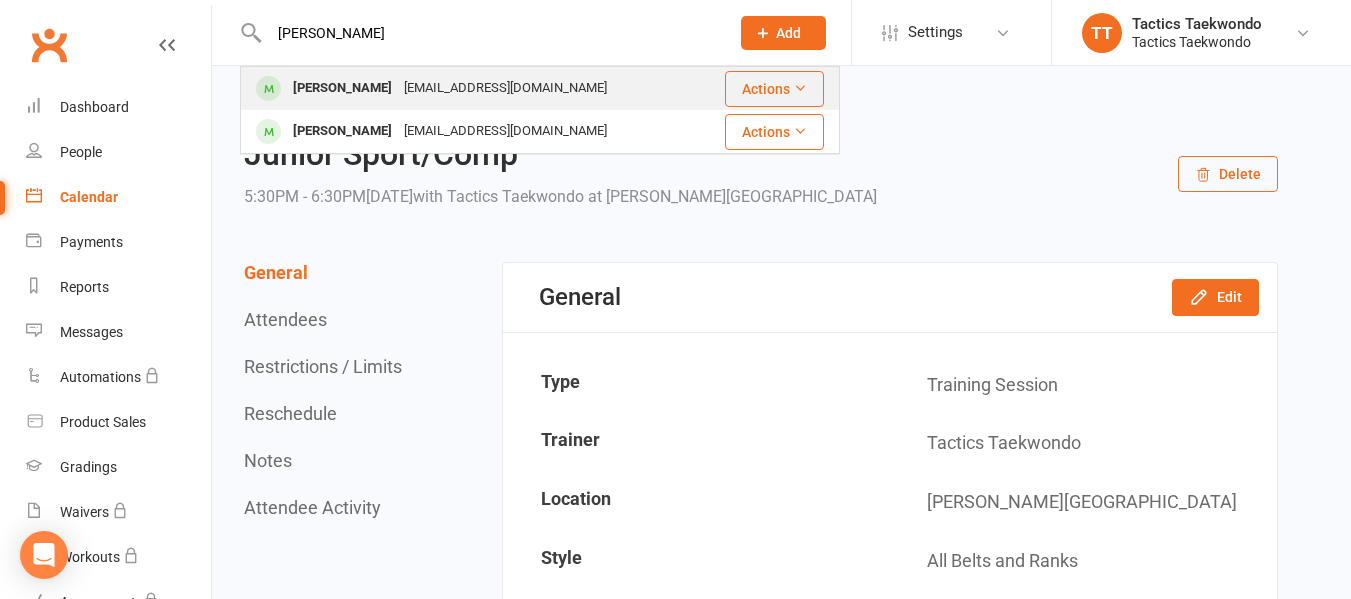 type on "[PERSON_NAME]" 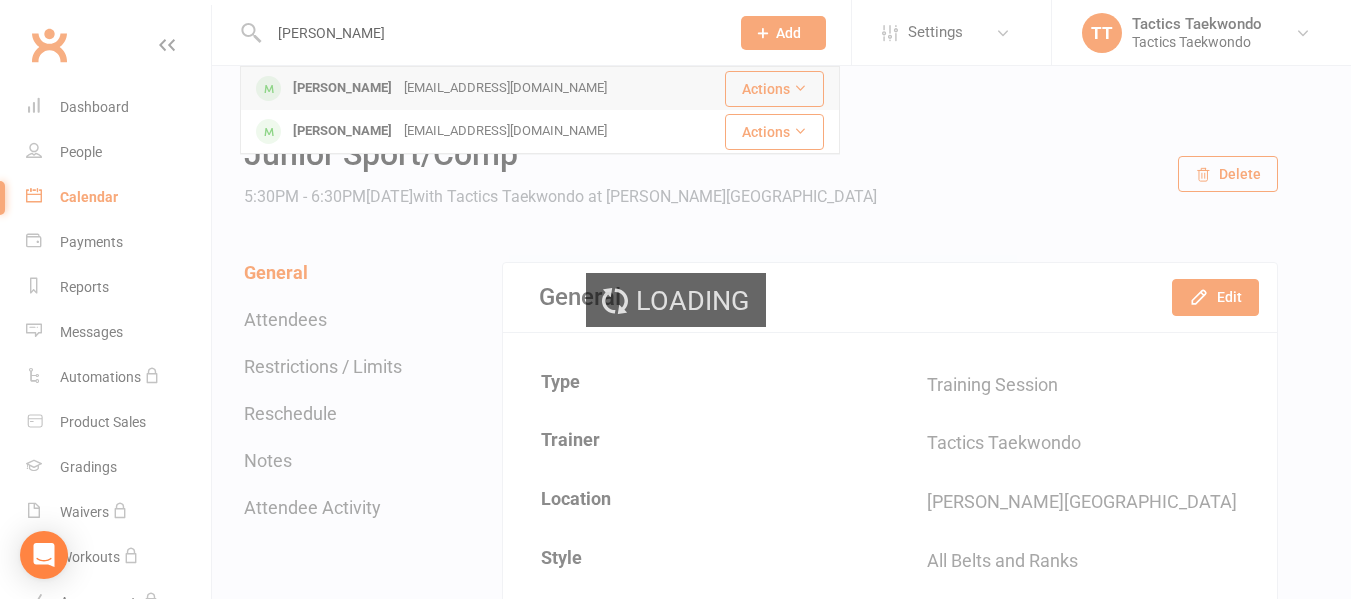 type 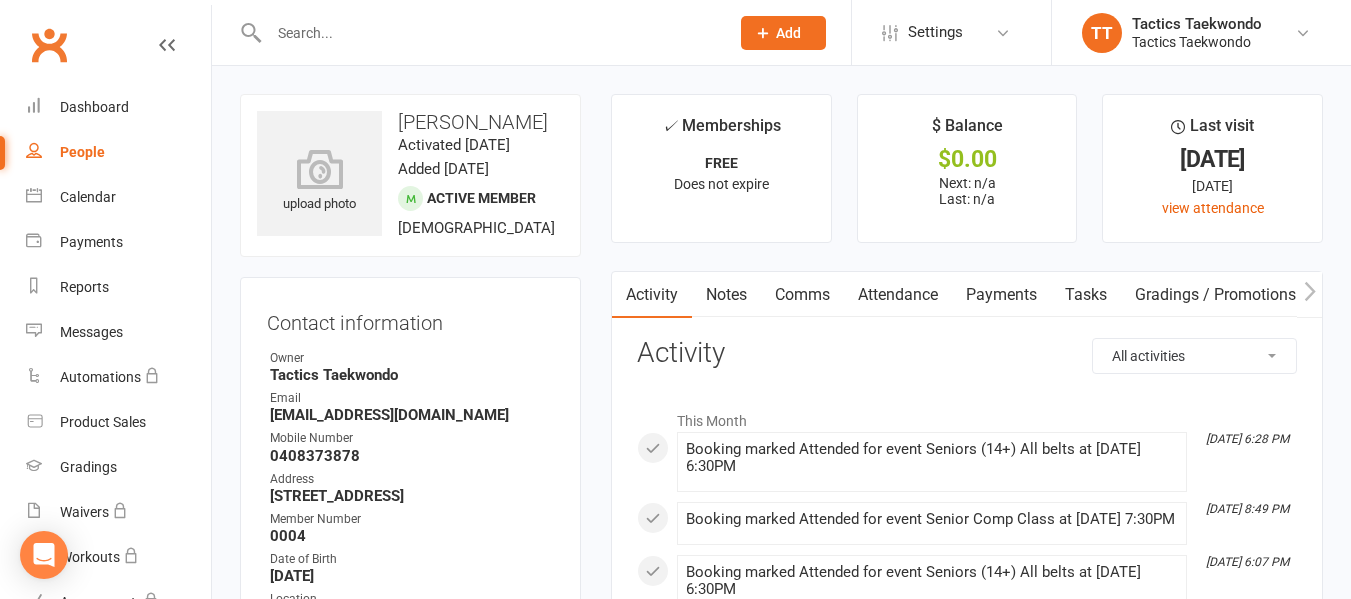 click on "Attendance" at bounding box center (898, 295) 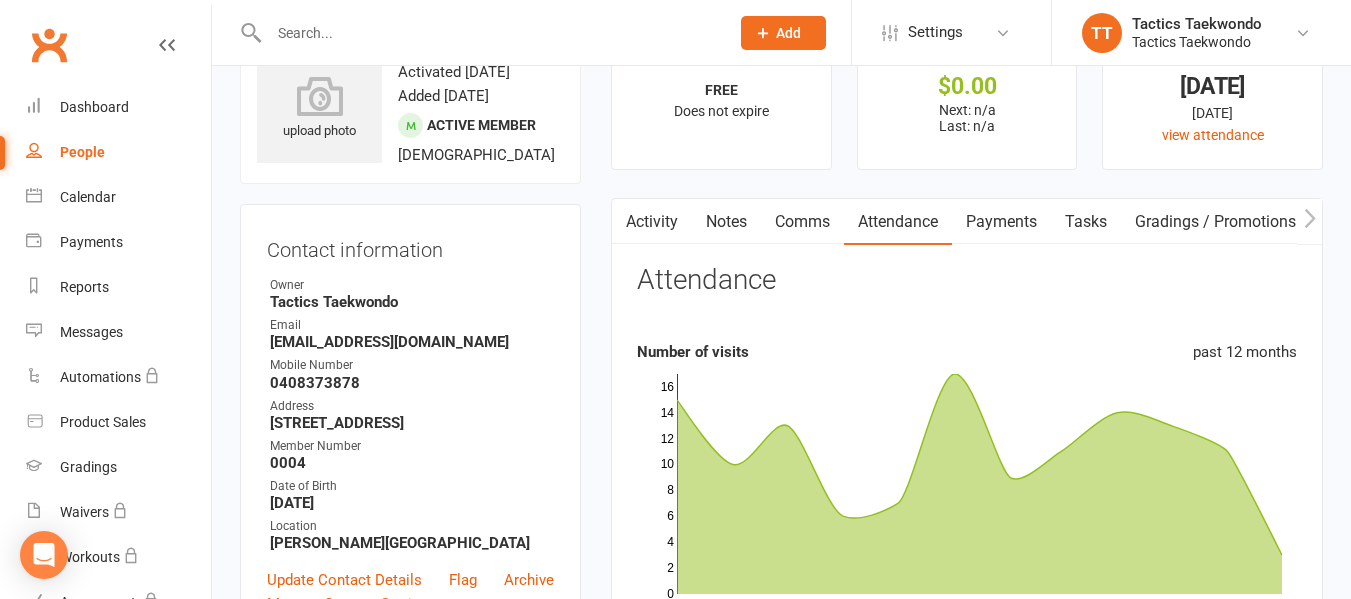 scroll, scrollTop: 200, scrollLeft: 0, axis: vertical 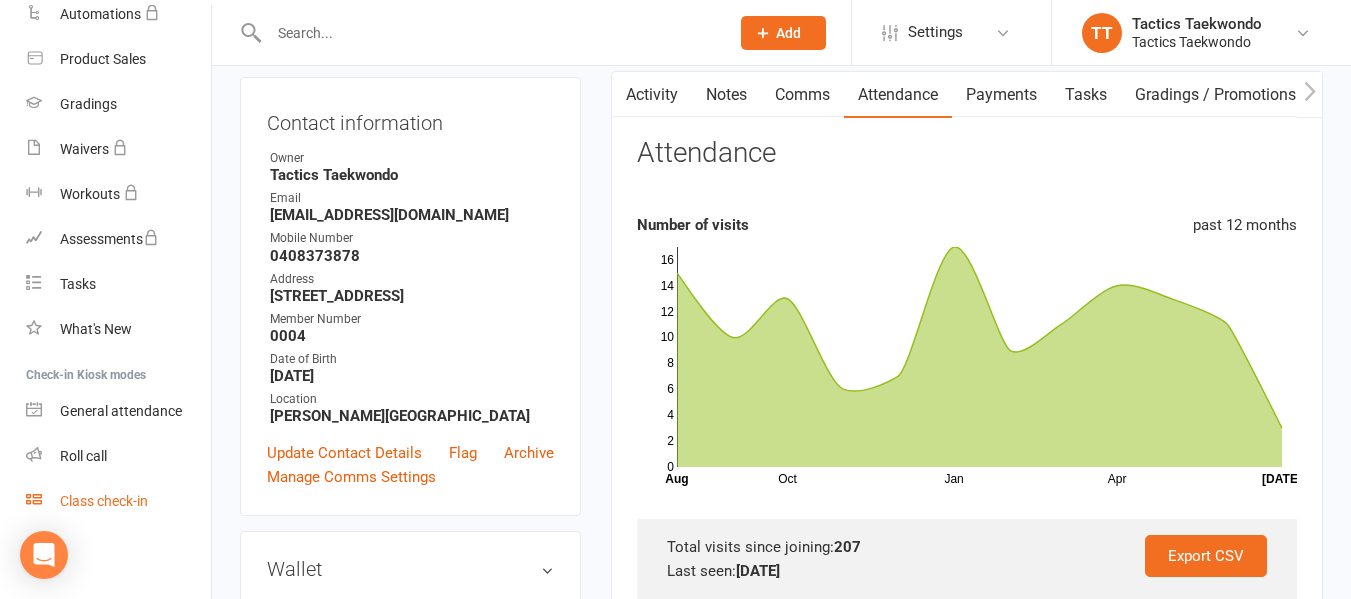 click on "Class check-in" at bounding box center [118, 501] 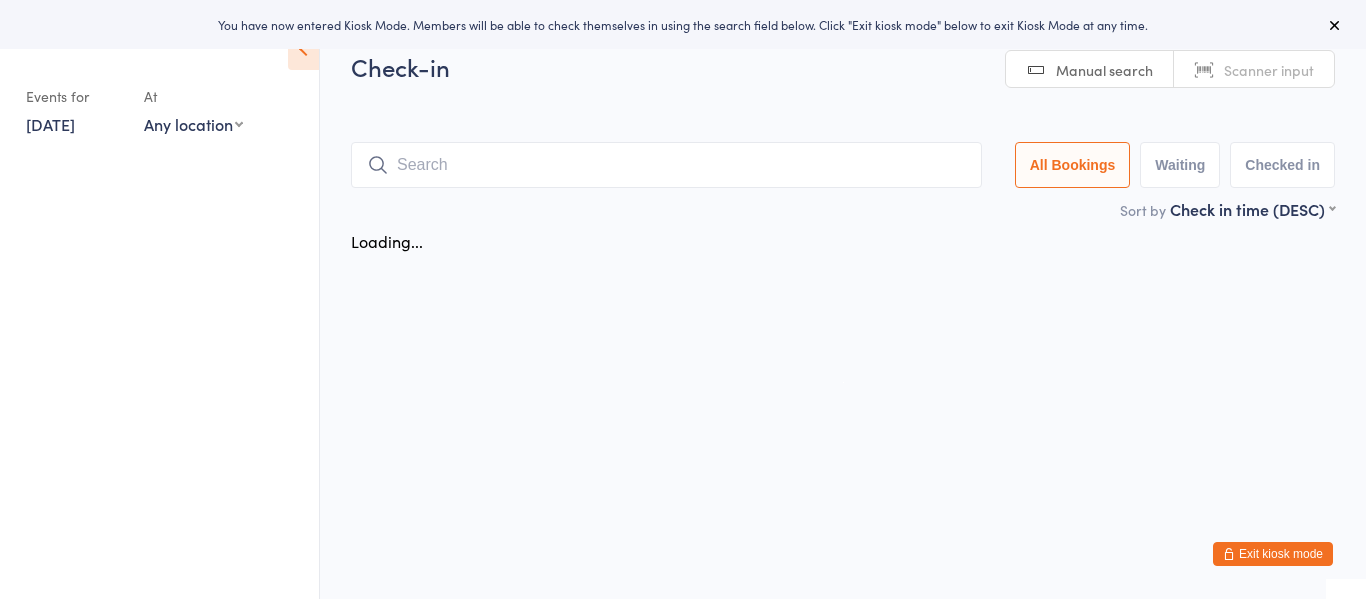 scroll, scrollTop: 0, scrollLeft: 0, axis: both 